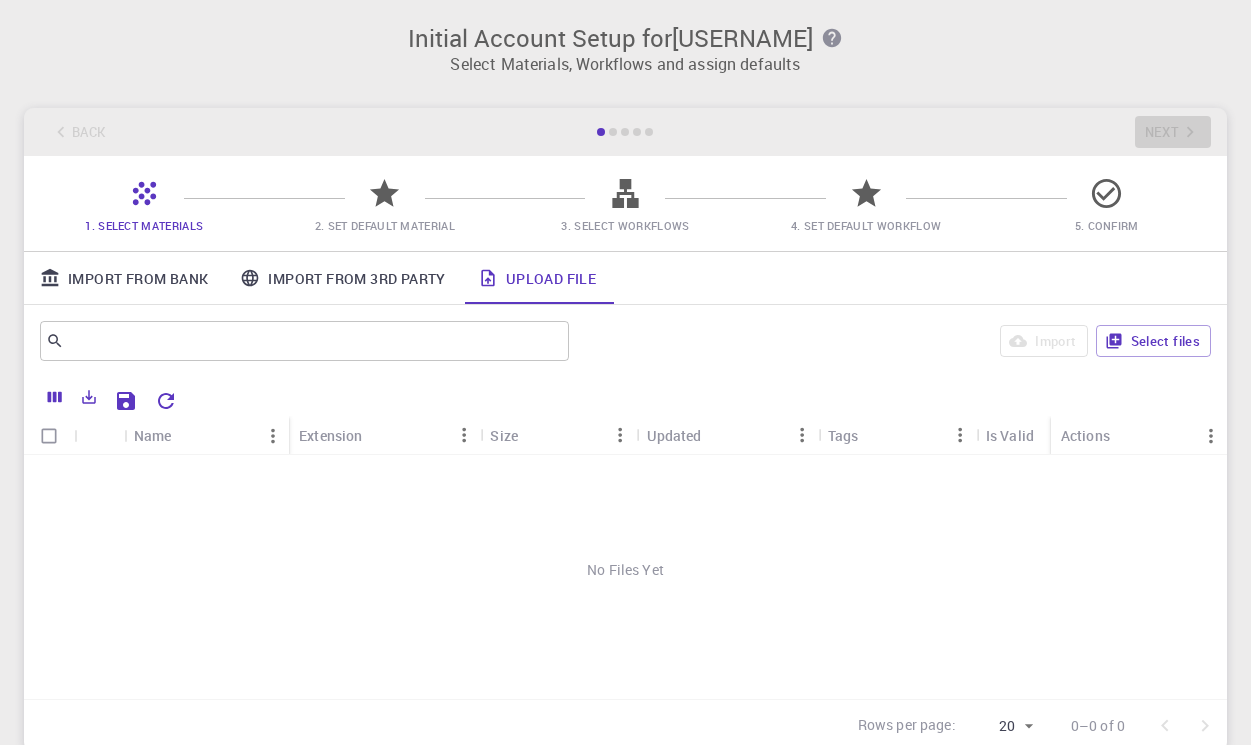 scroll, scrollTop: 0, scrollLeft: 0, axis: both 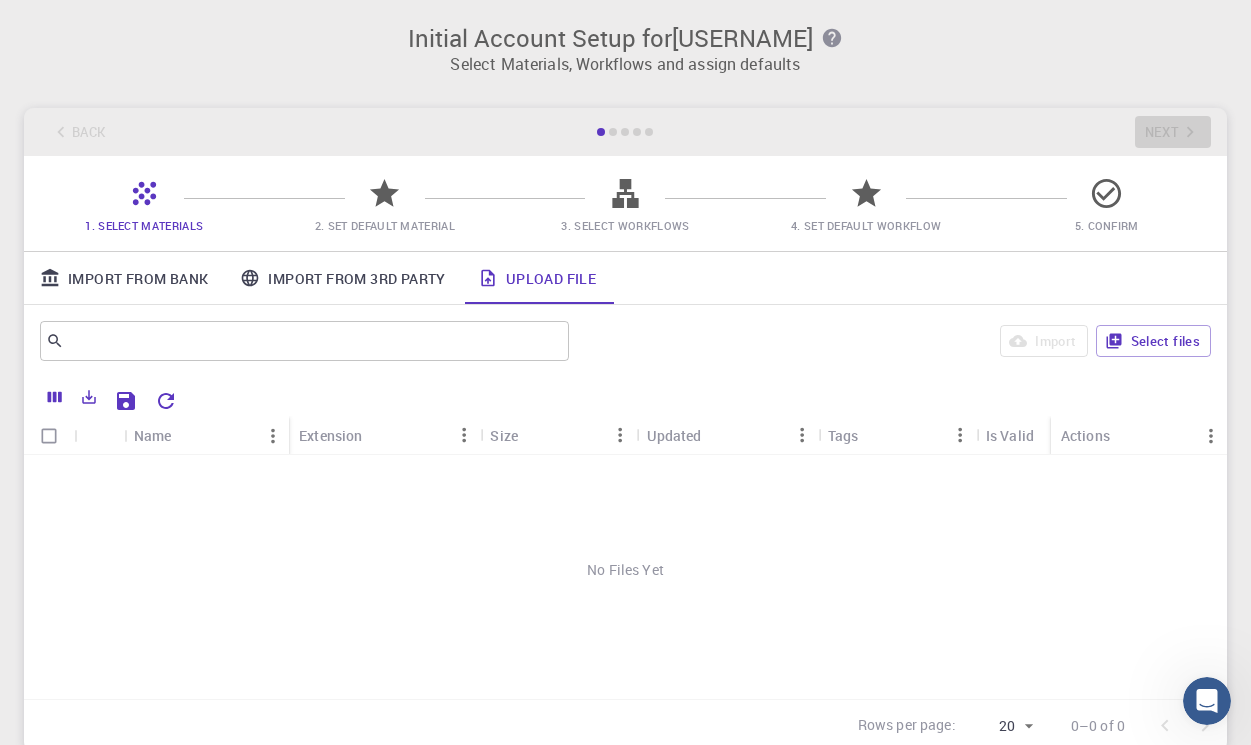 click on "No Files Yet" at bounding box center [625, 569] 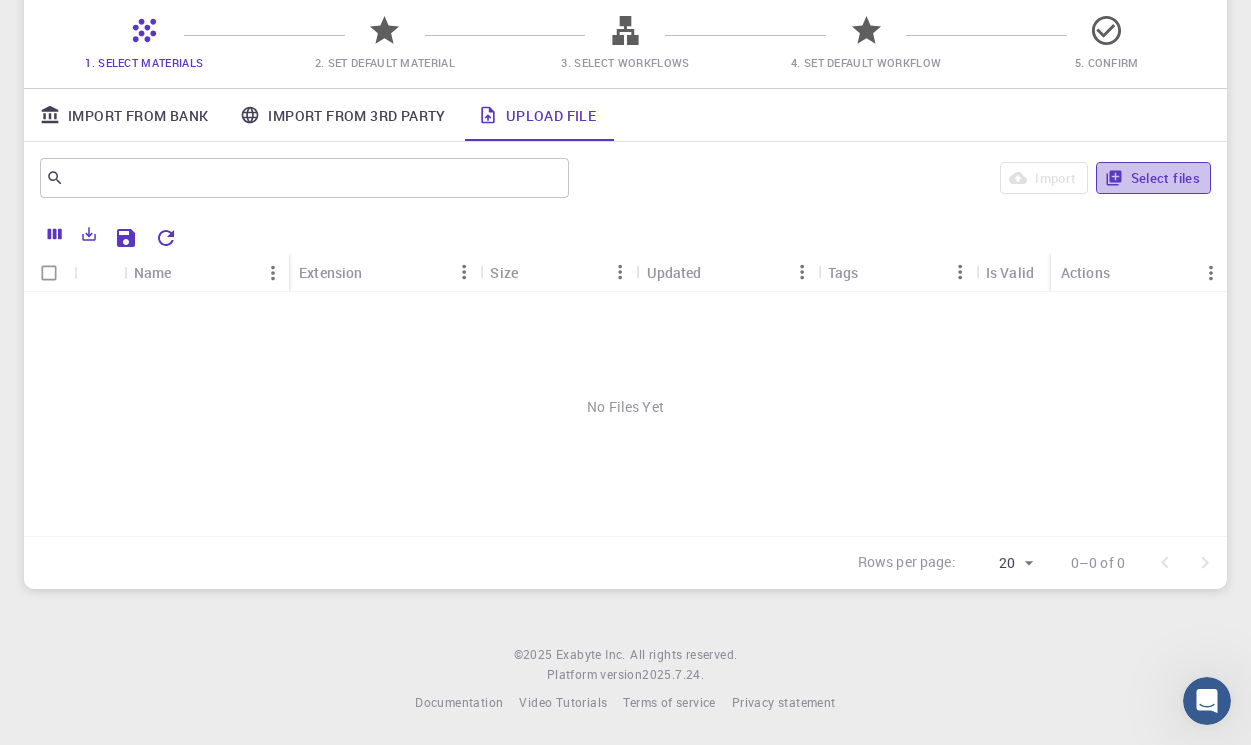 click on "Select files" at bounding box center [1153, 178] 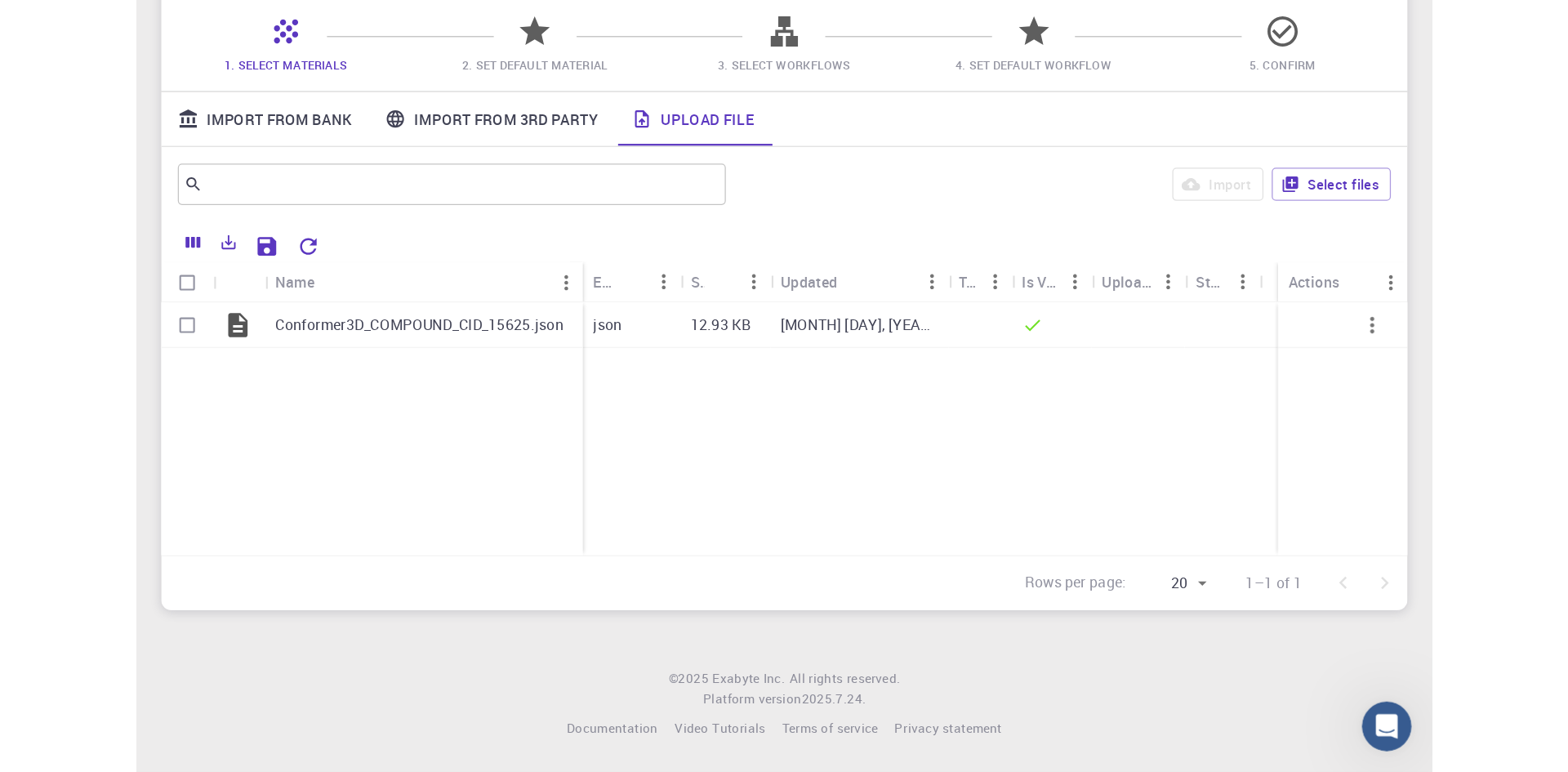 scroll, scrollTop: 0, scrollLeft: 0, axis: both 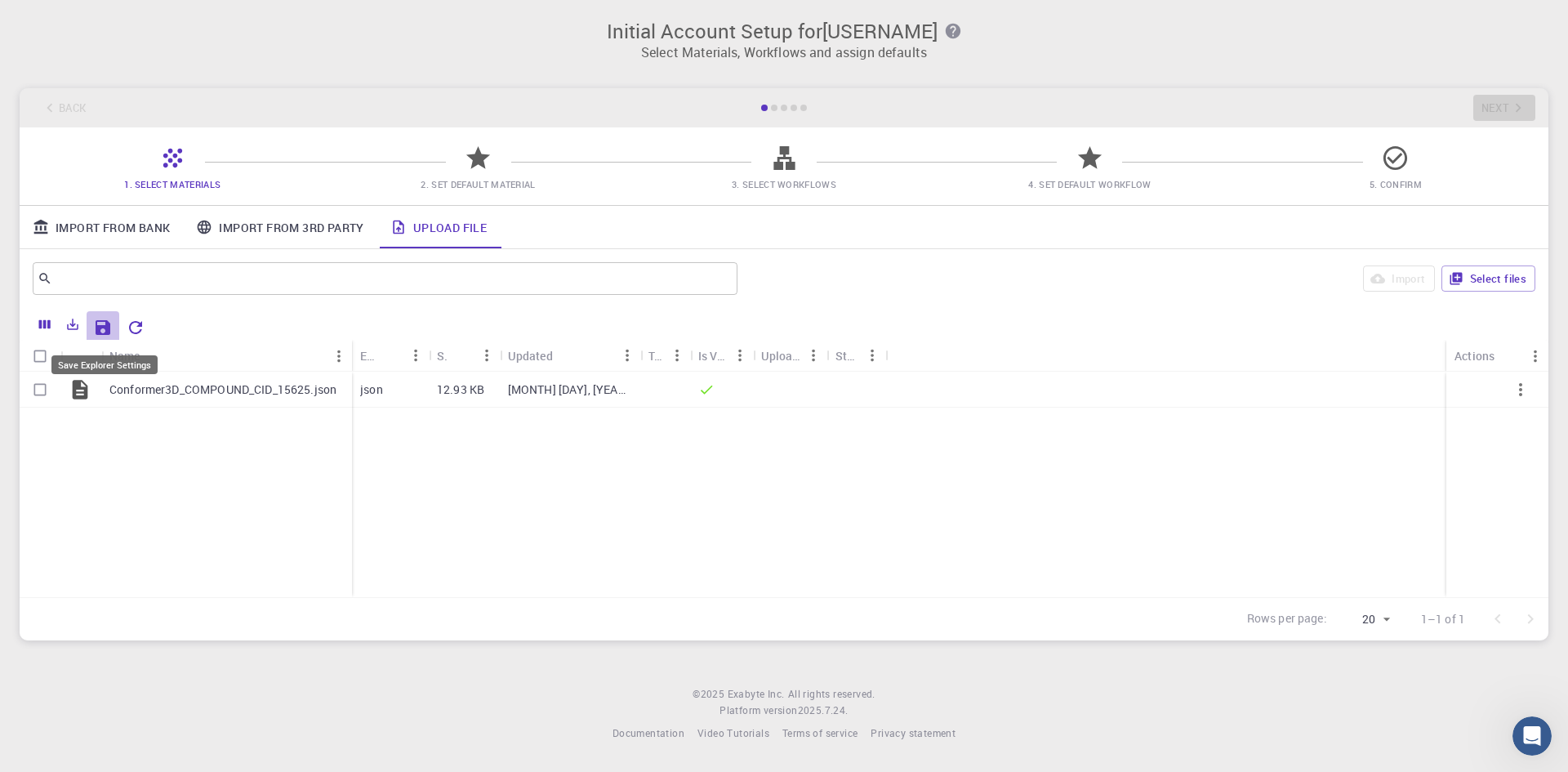 click 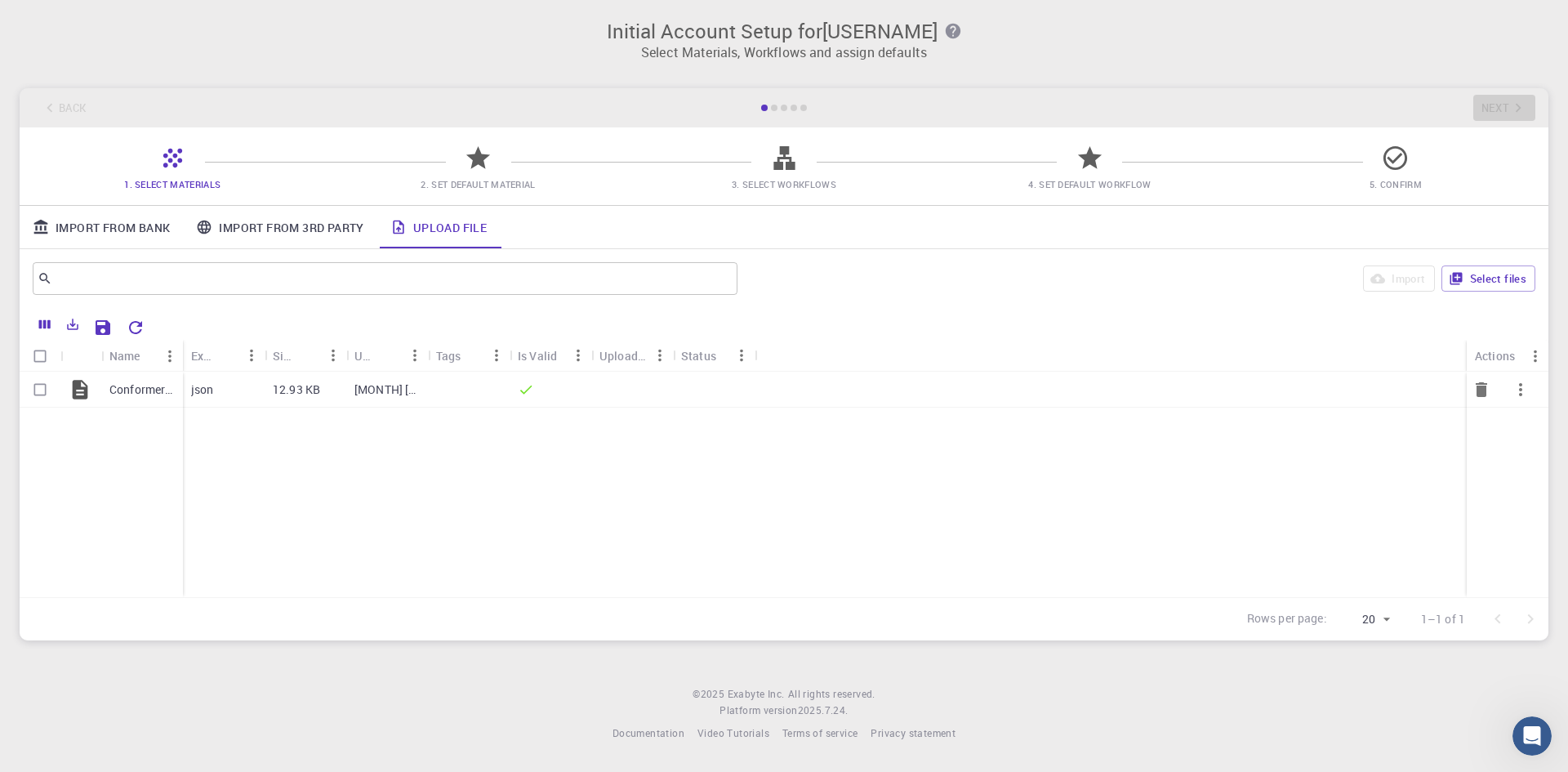 click at bounding box center (40, 390) 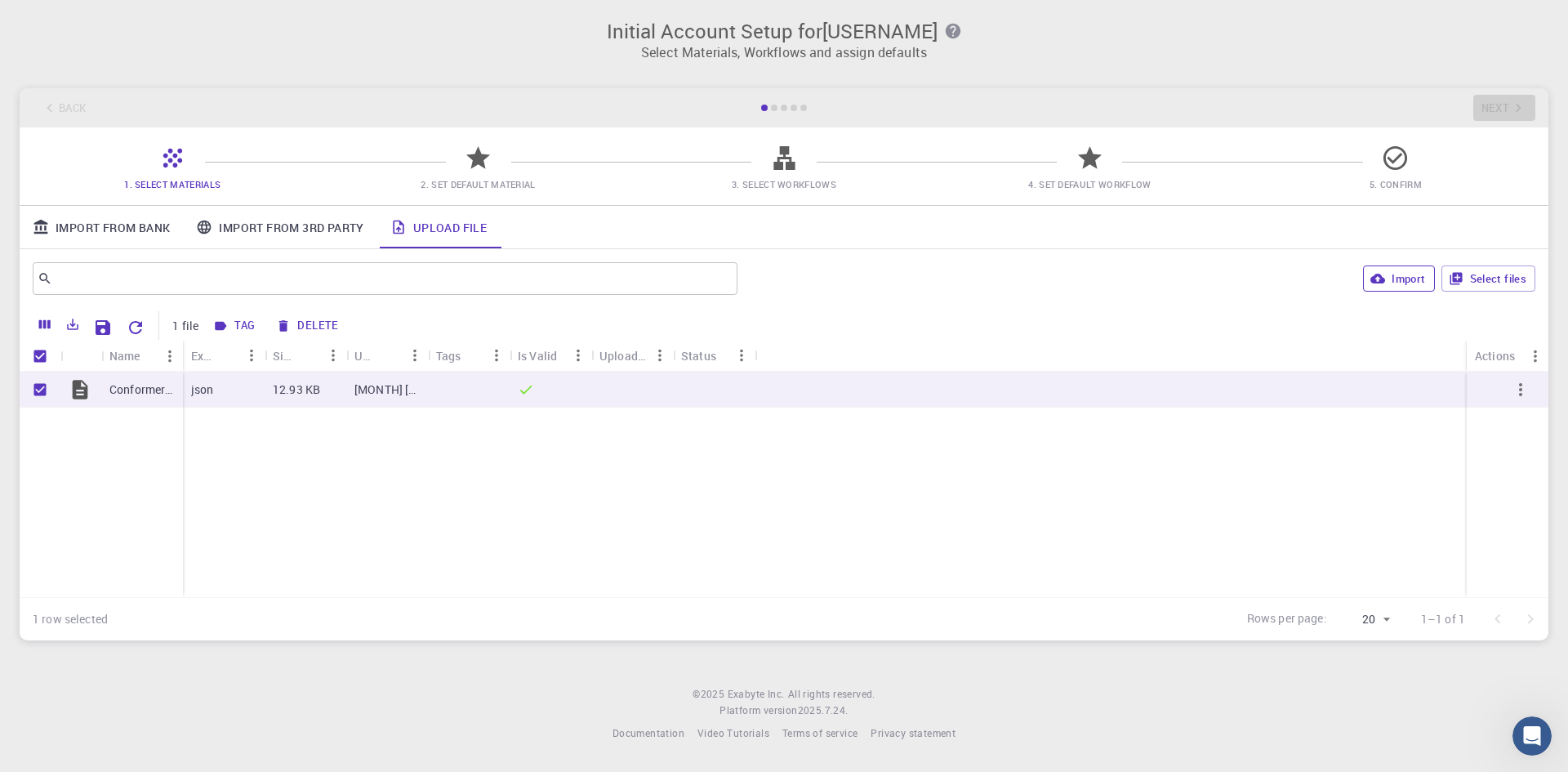 click on "Import" at bounding box center [1398, 279] 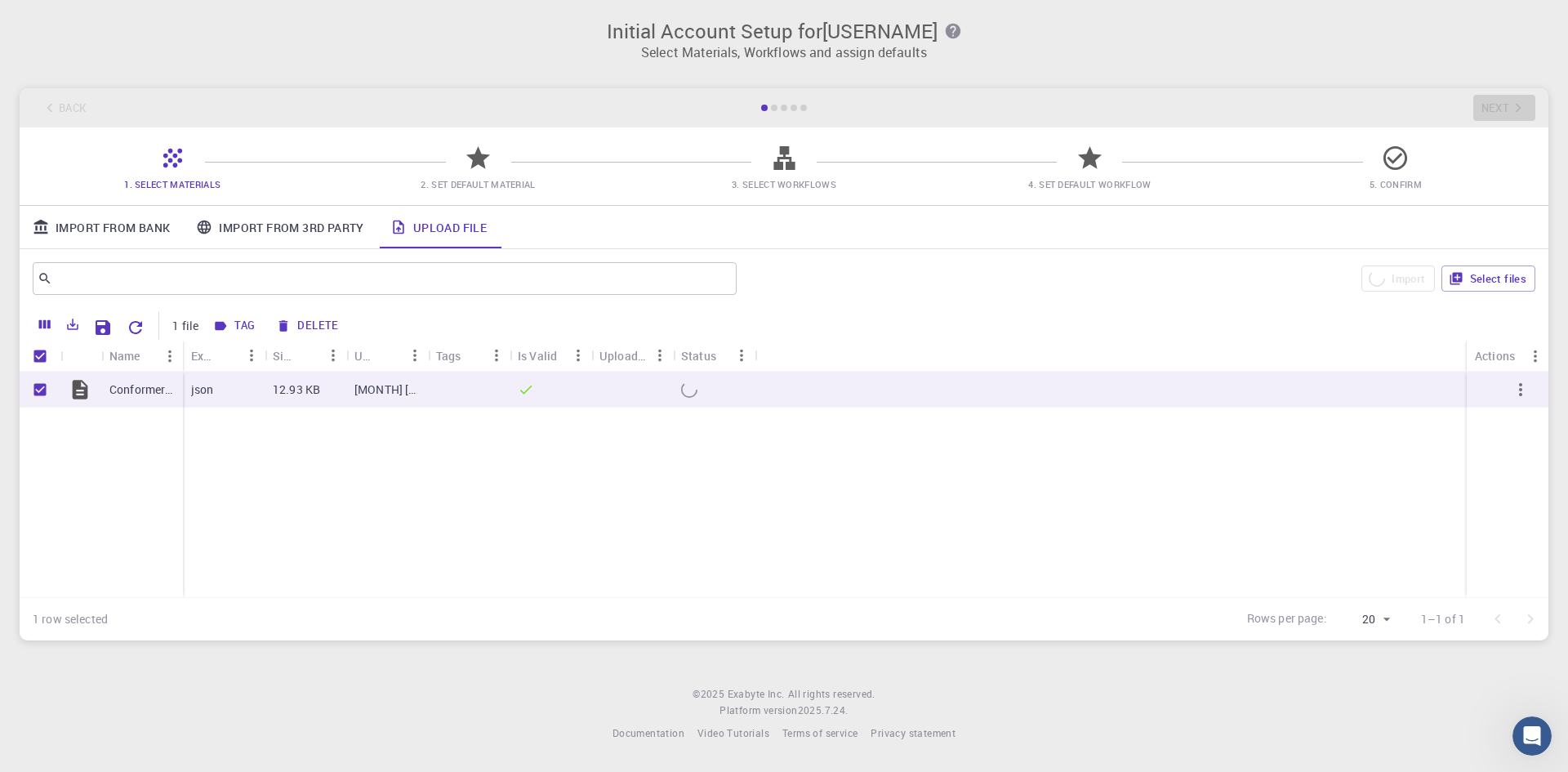 checkbox on "false" 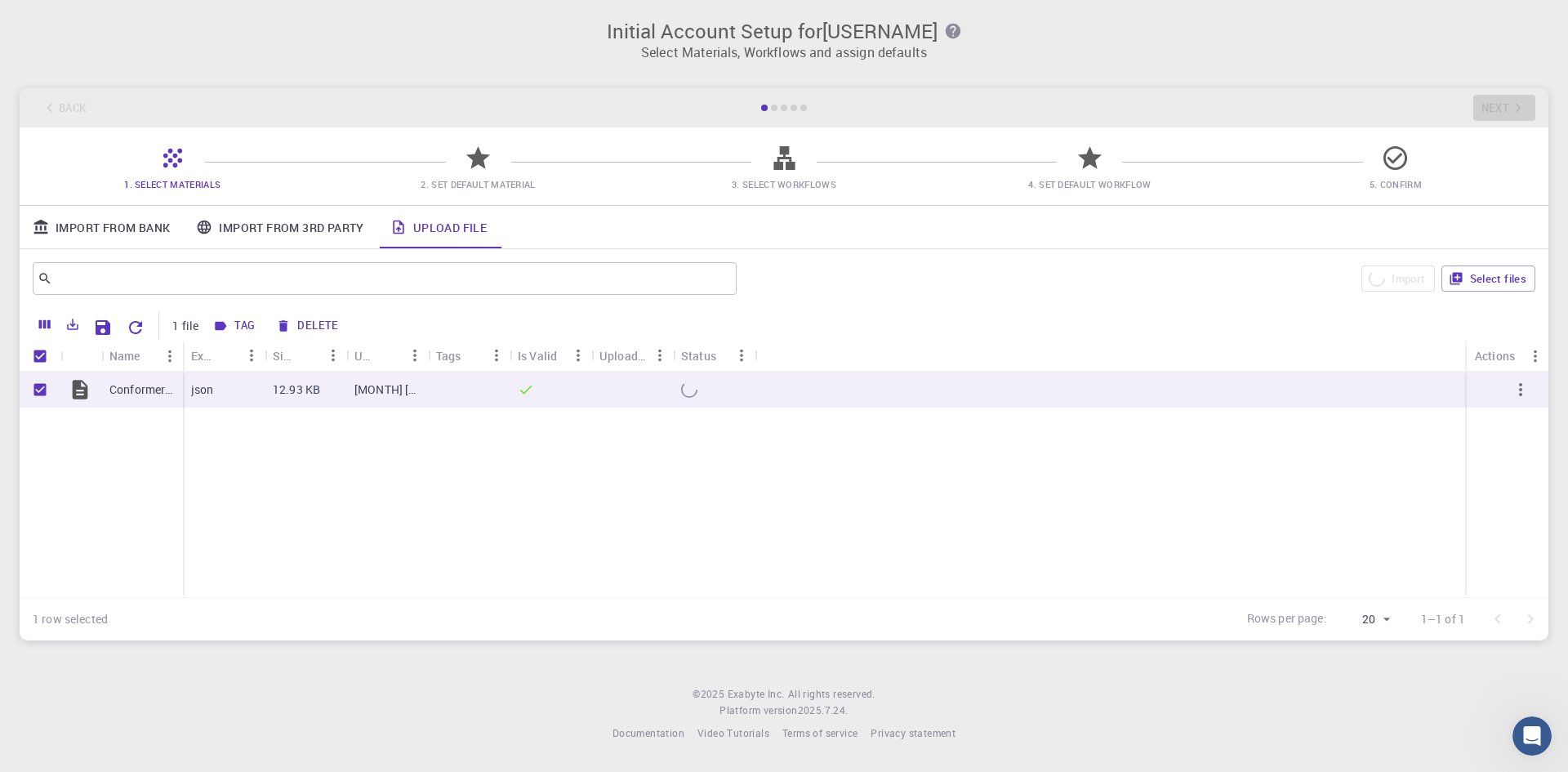 checkbox on "false" 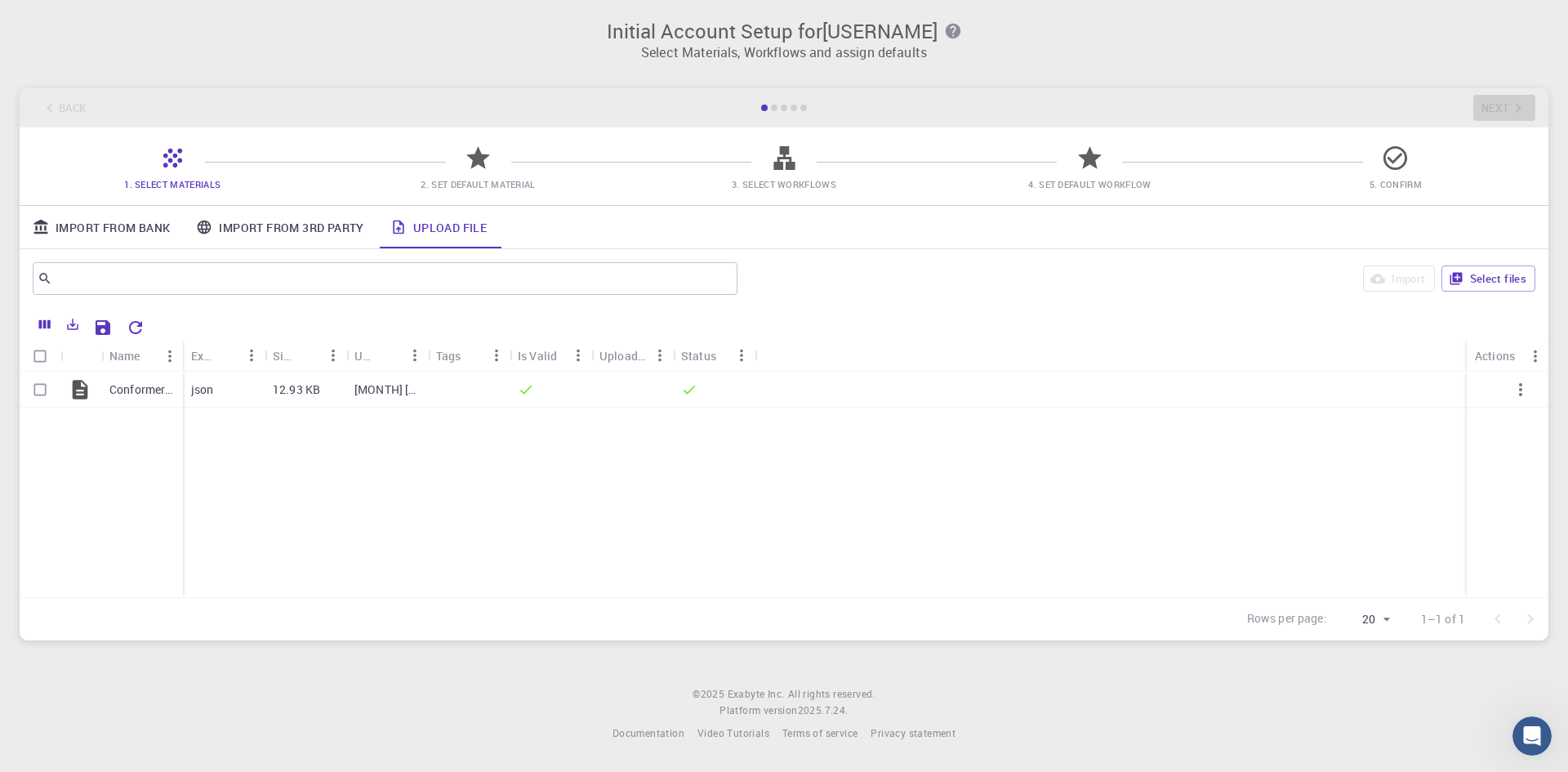 click 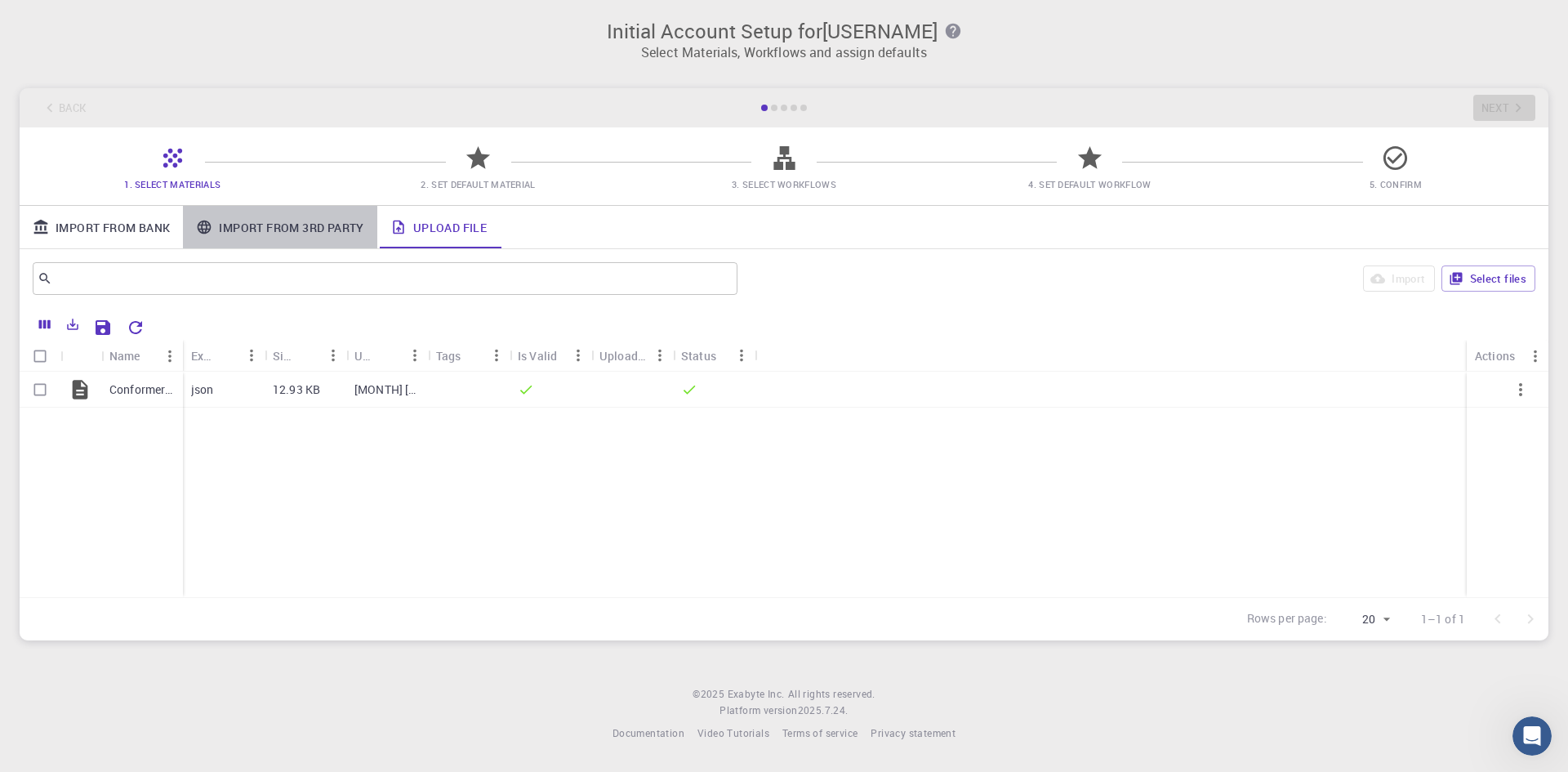 click on "Import From 3rd Party" at bounding box center (279, 227) 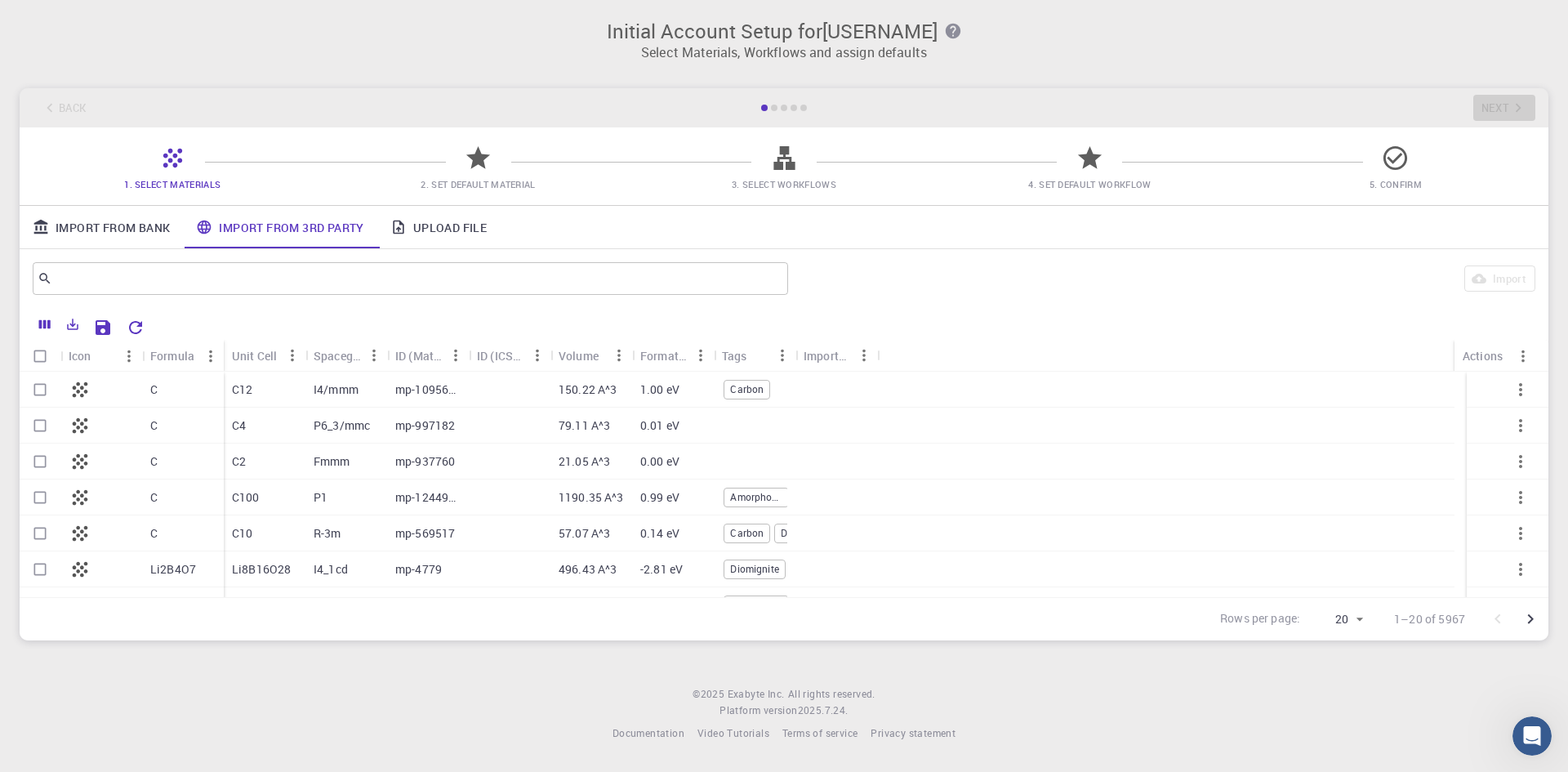 click on "Import From Bank" at bounding box center (101, 227) 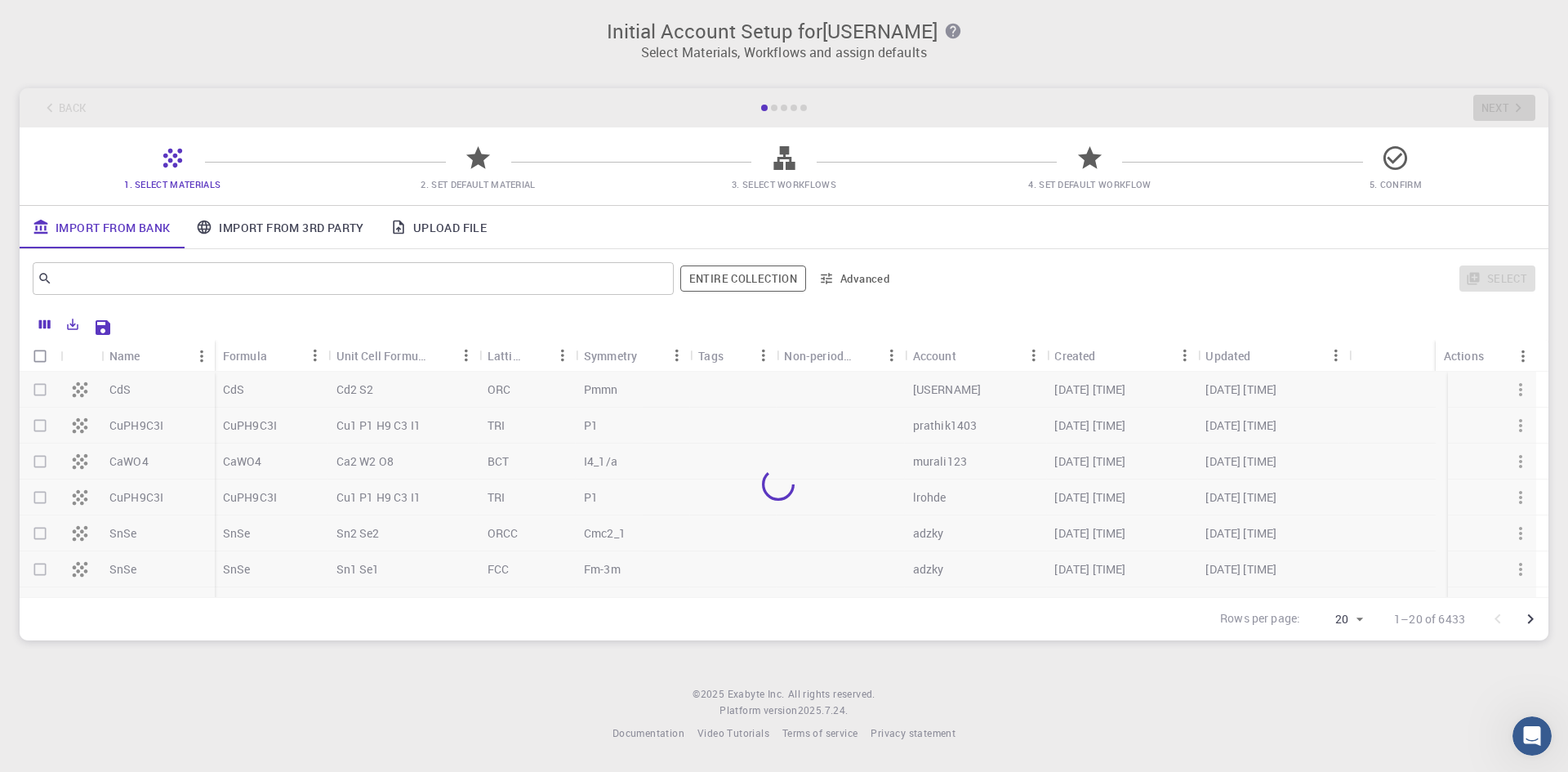 click on "Upload File" at bounding box center [439, 227] 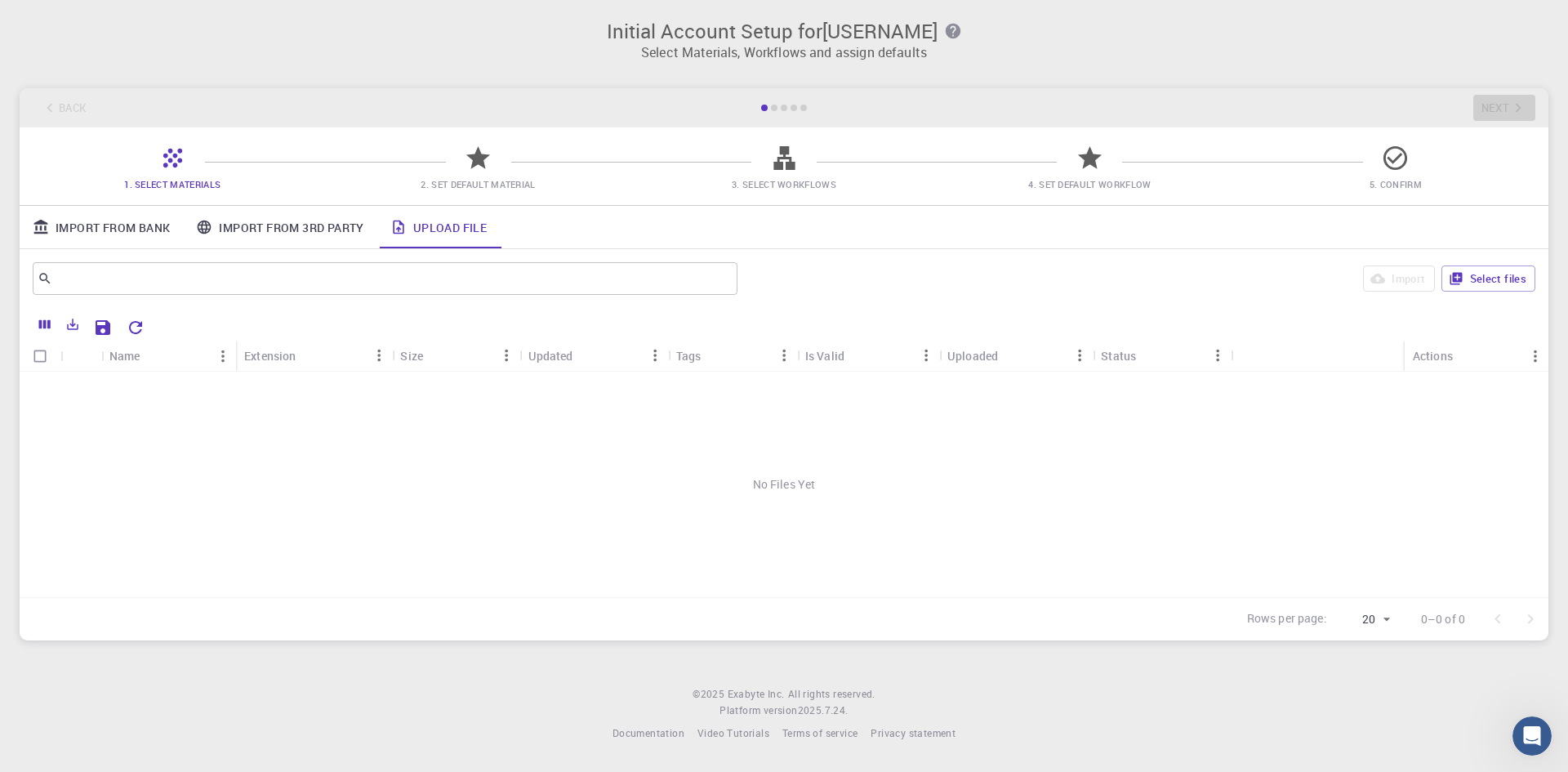 click on "Import From Bank" at bounding box center (101, 227) 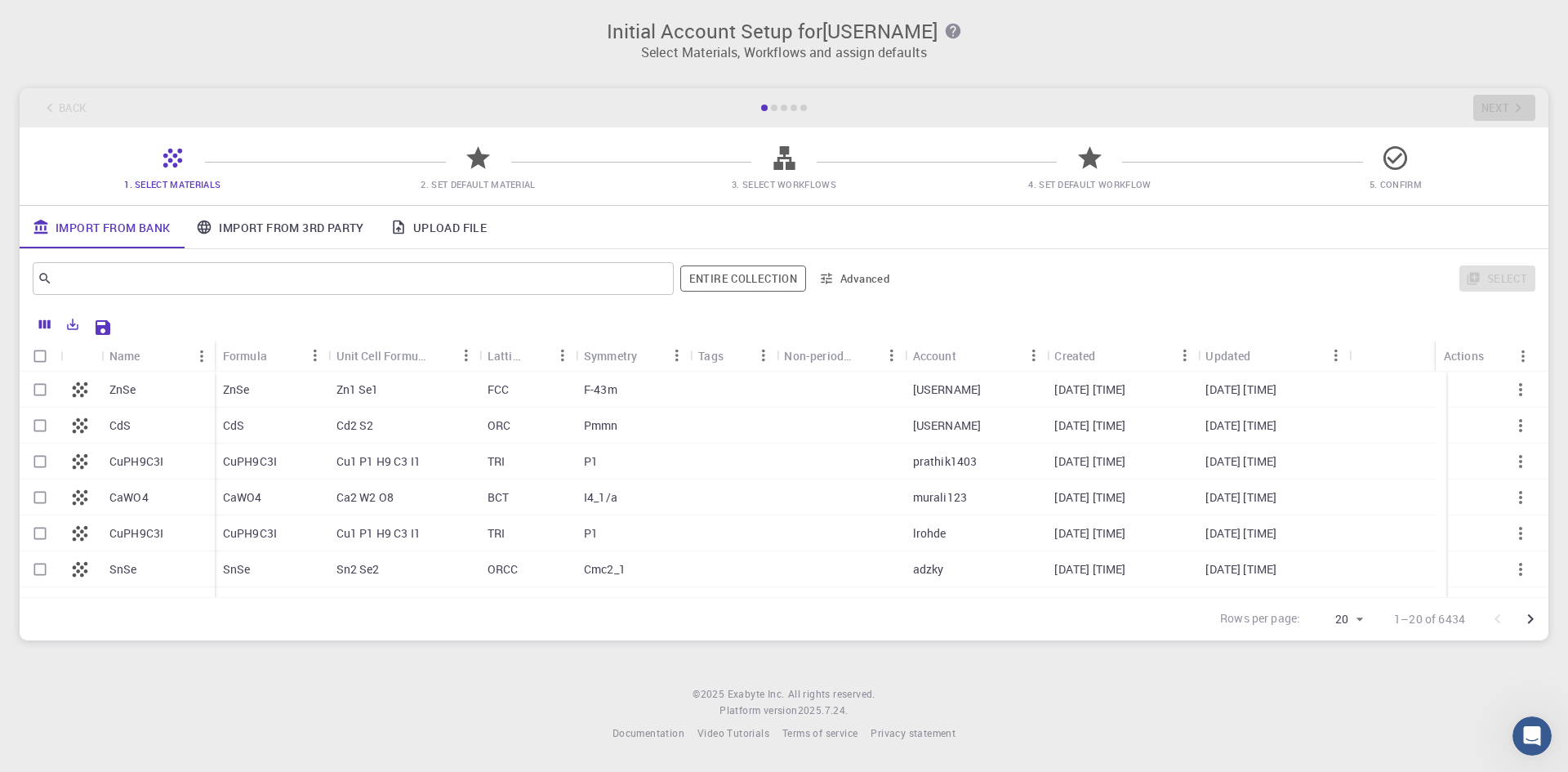 click 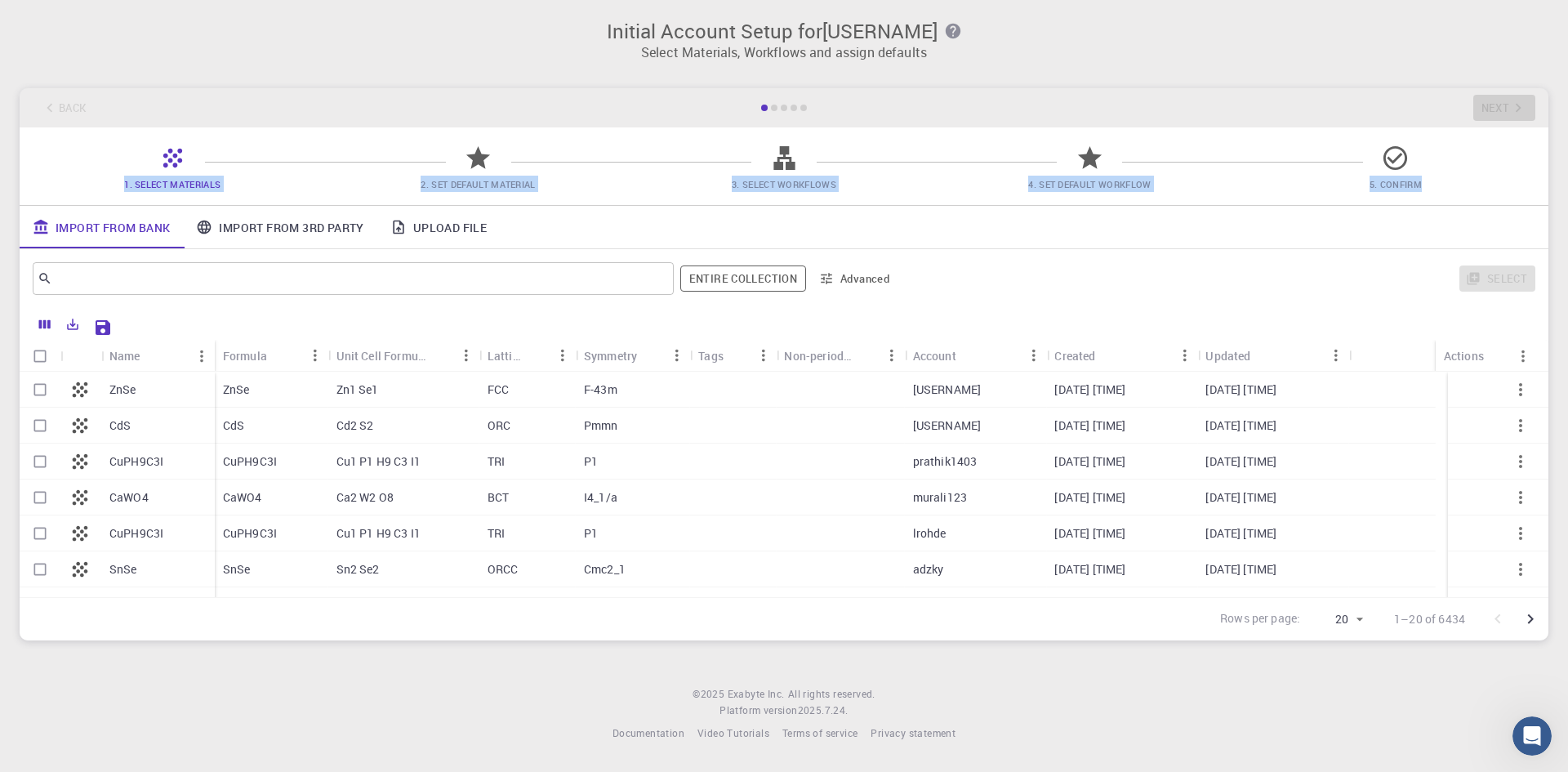 drag, startPoint x: 1495, startPoint y: 136, endPoint x: 1294, endPoint y: 243, distance: 227.70595 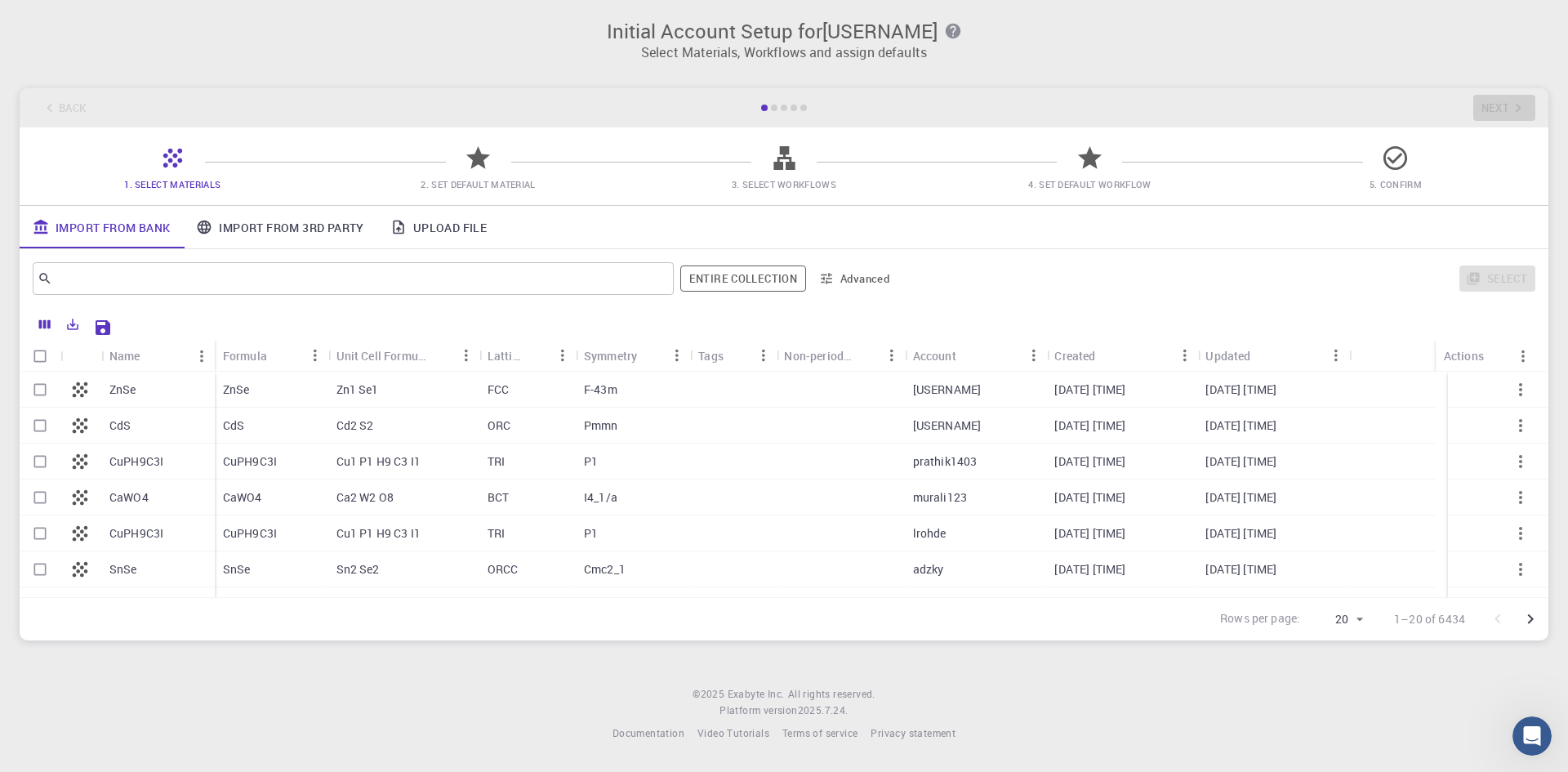 click on "Import From Bank Import From 3rd Party Upload File" at bounding box center [784, 227] 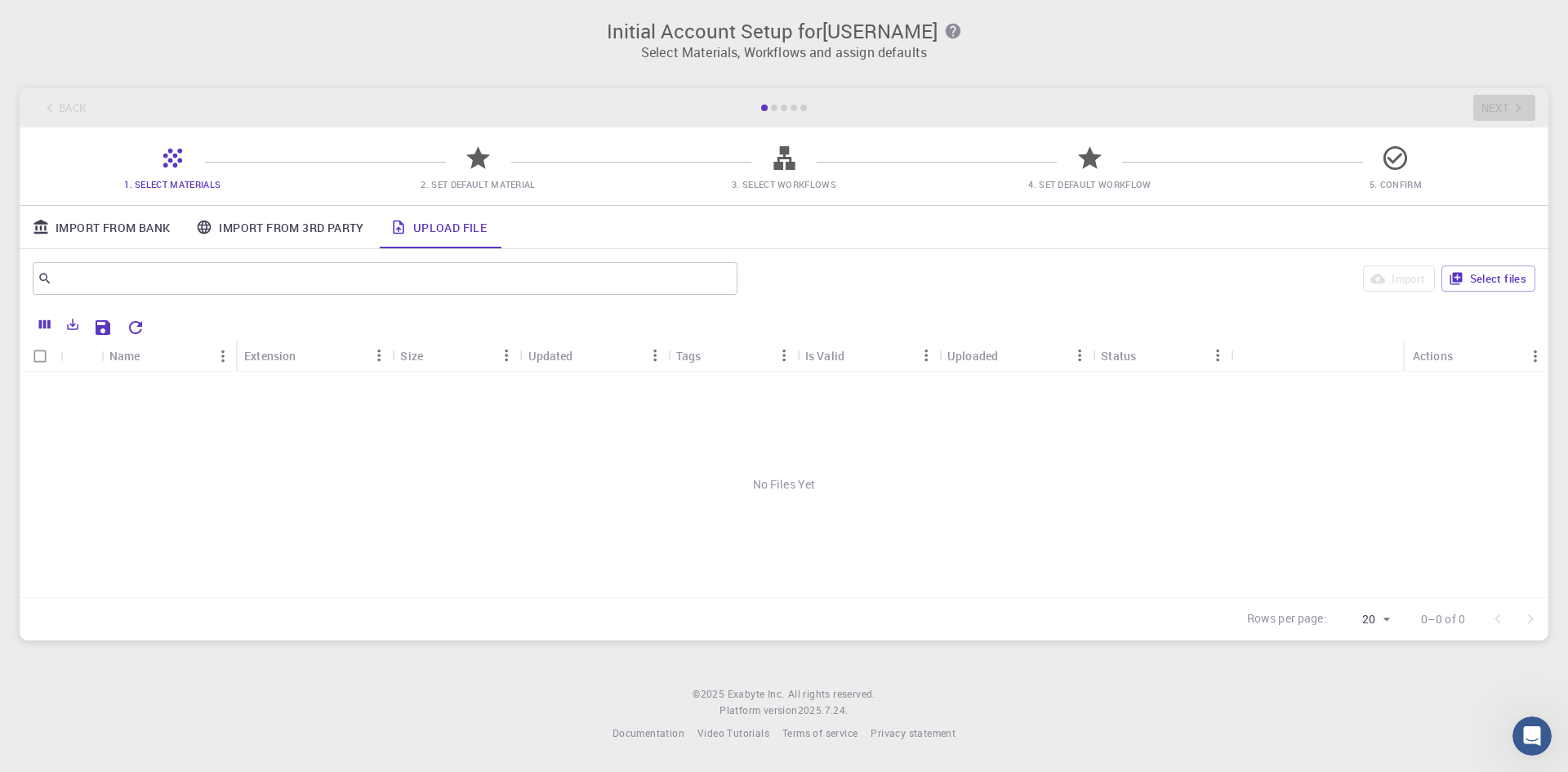 click on "No Files Yet" at bounding box center [784, 484] 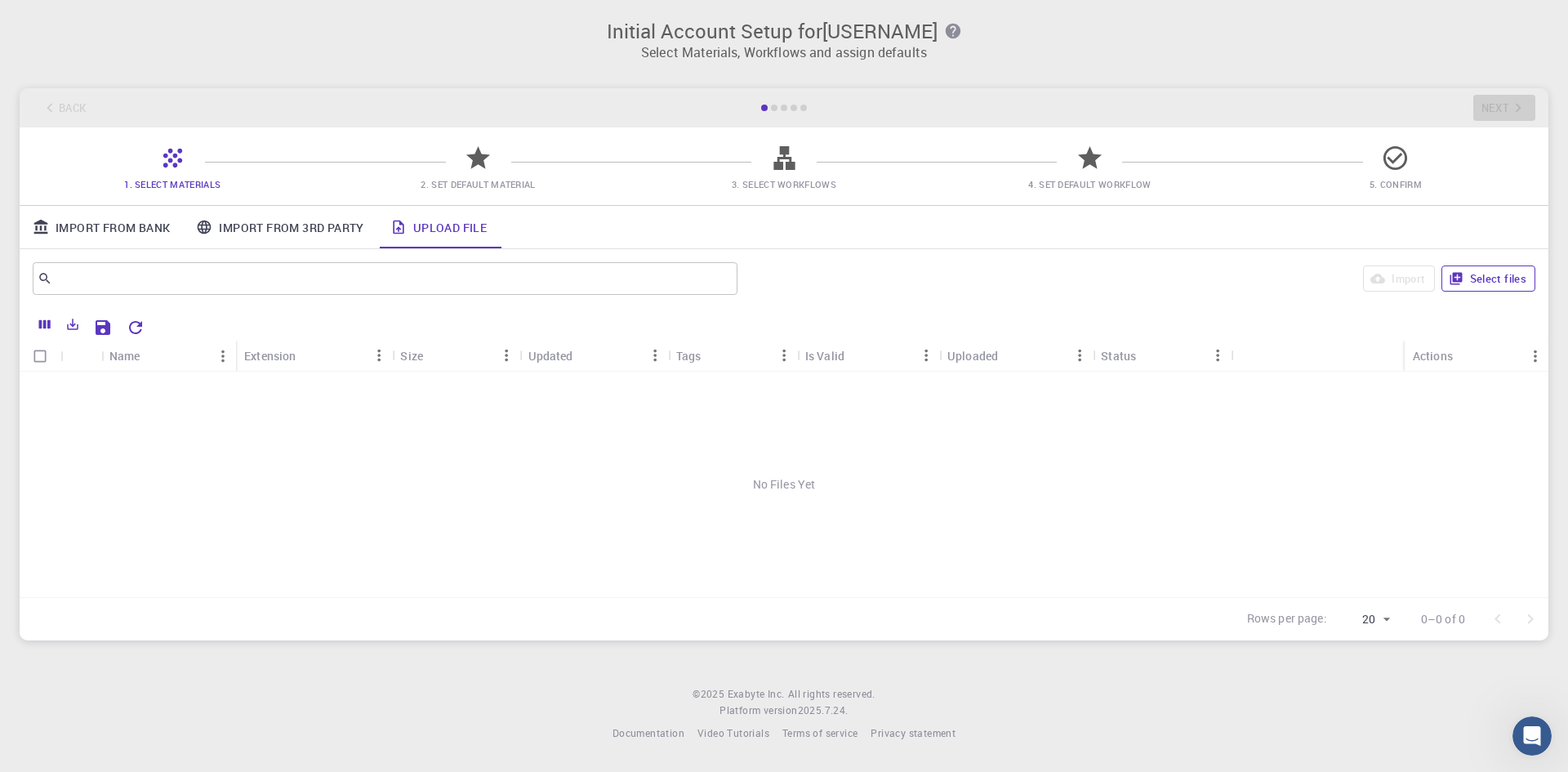 click 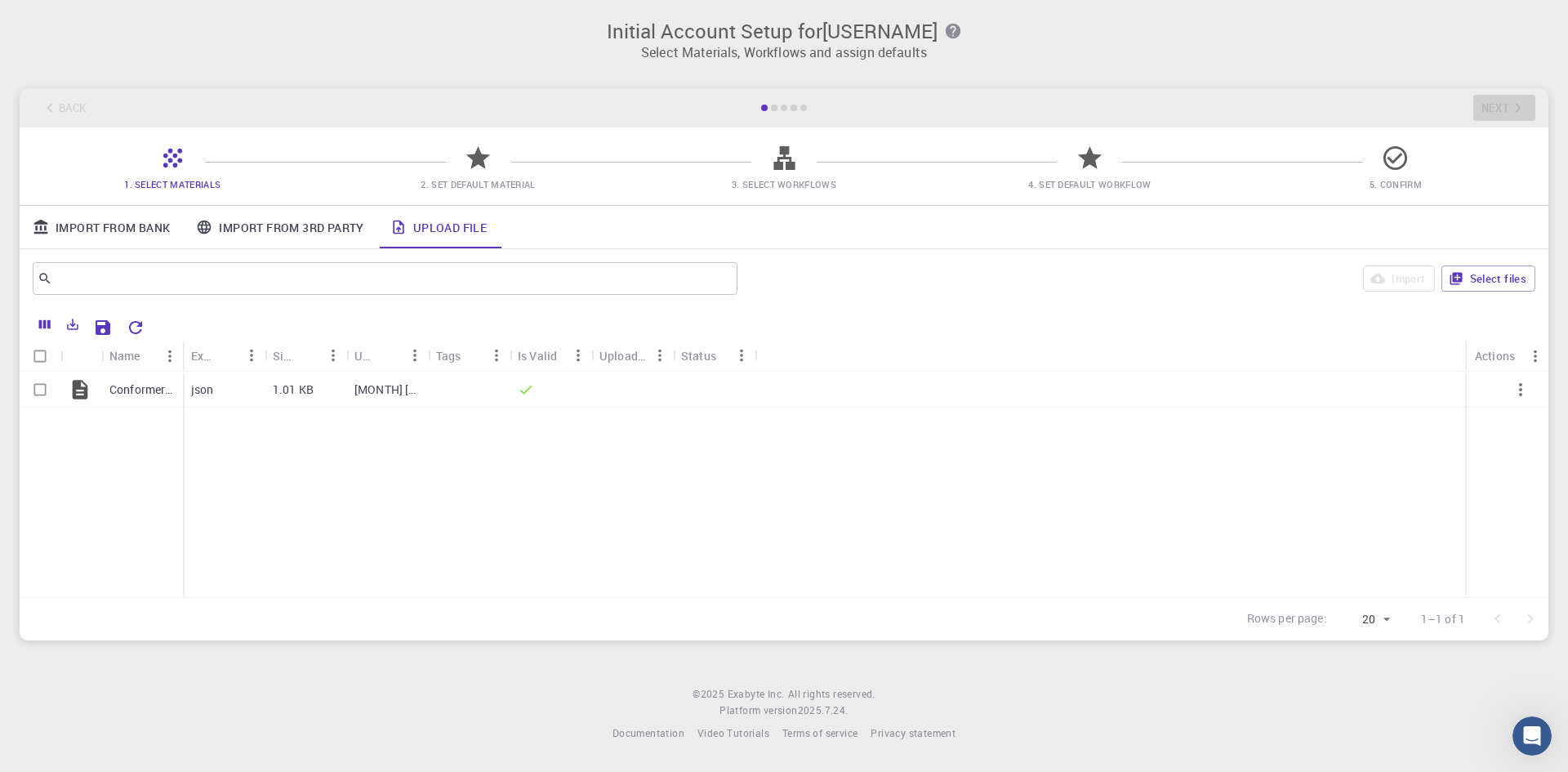 click at bounding box center (40, 356) 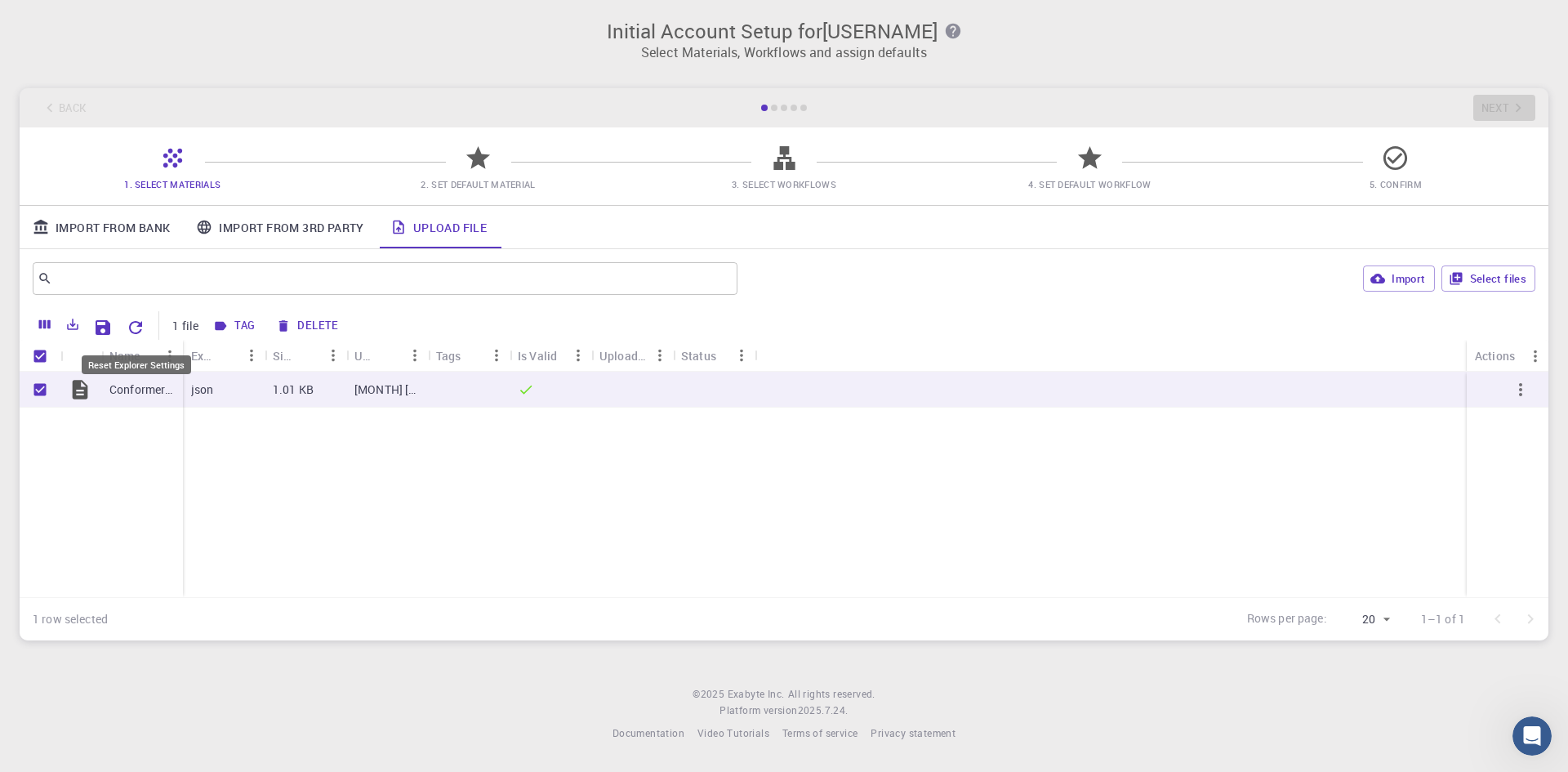 click 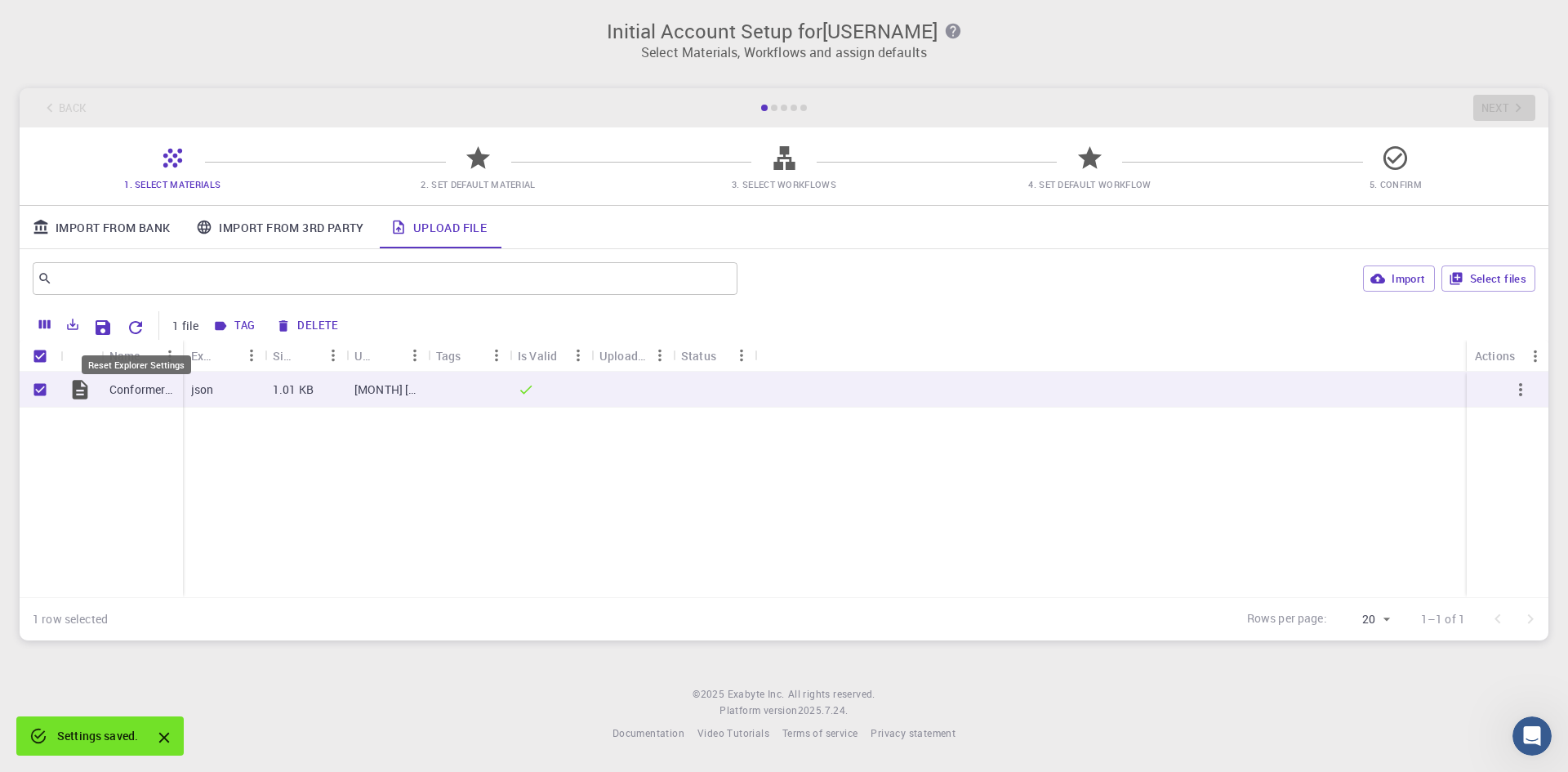 click 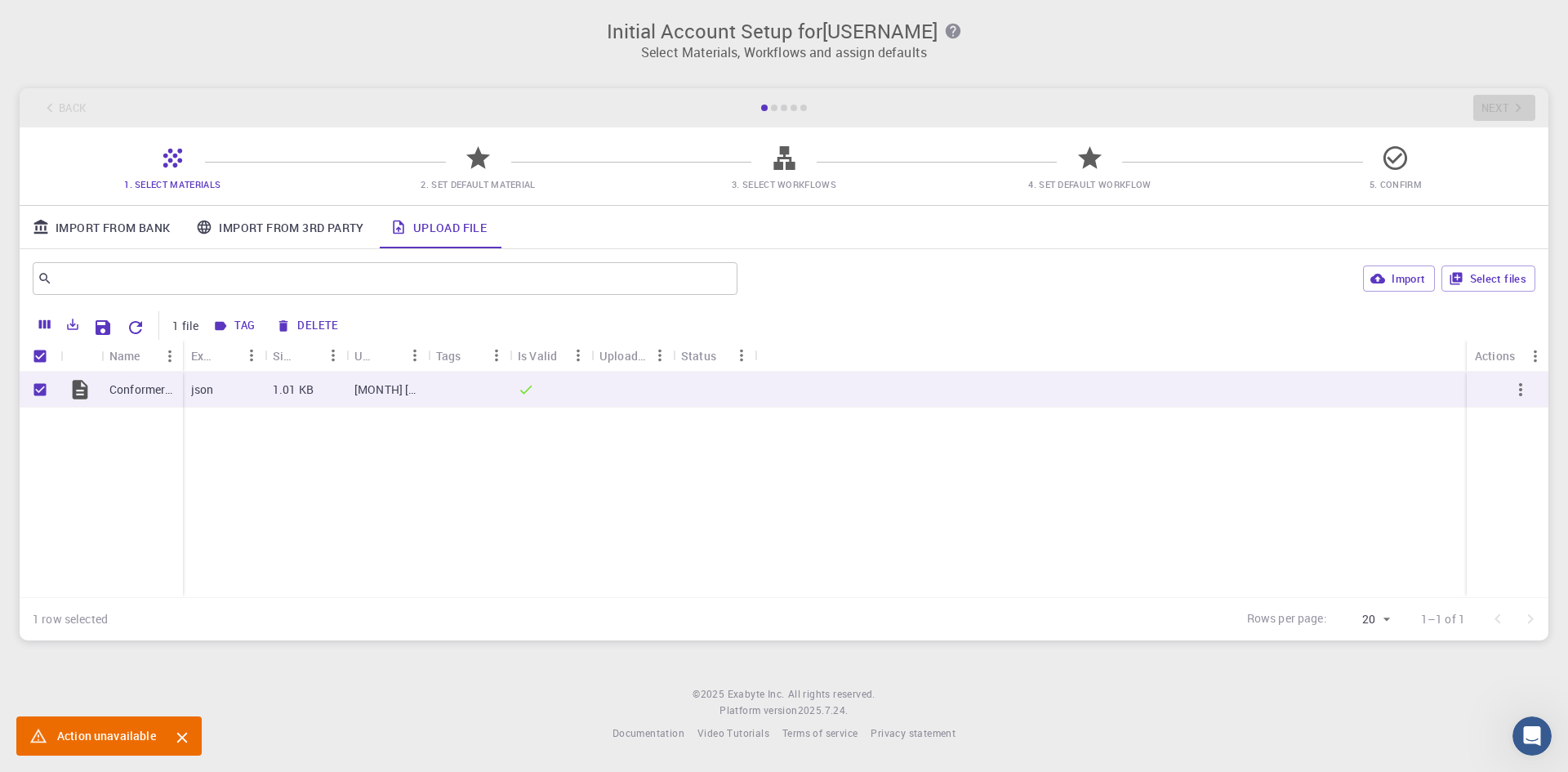 click on "1 row selected Rows per page: 20 20 1–1 of 1" at bounding box center [784, 618] 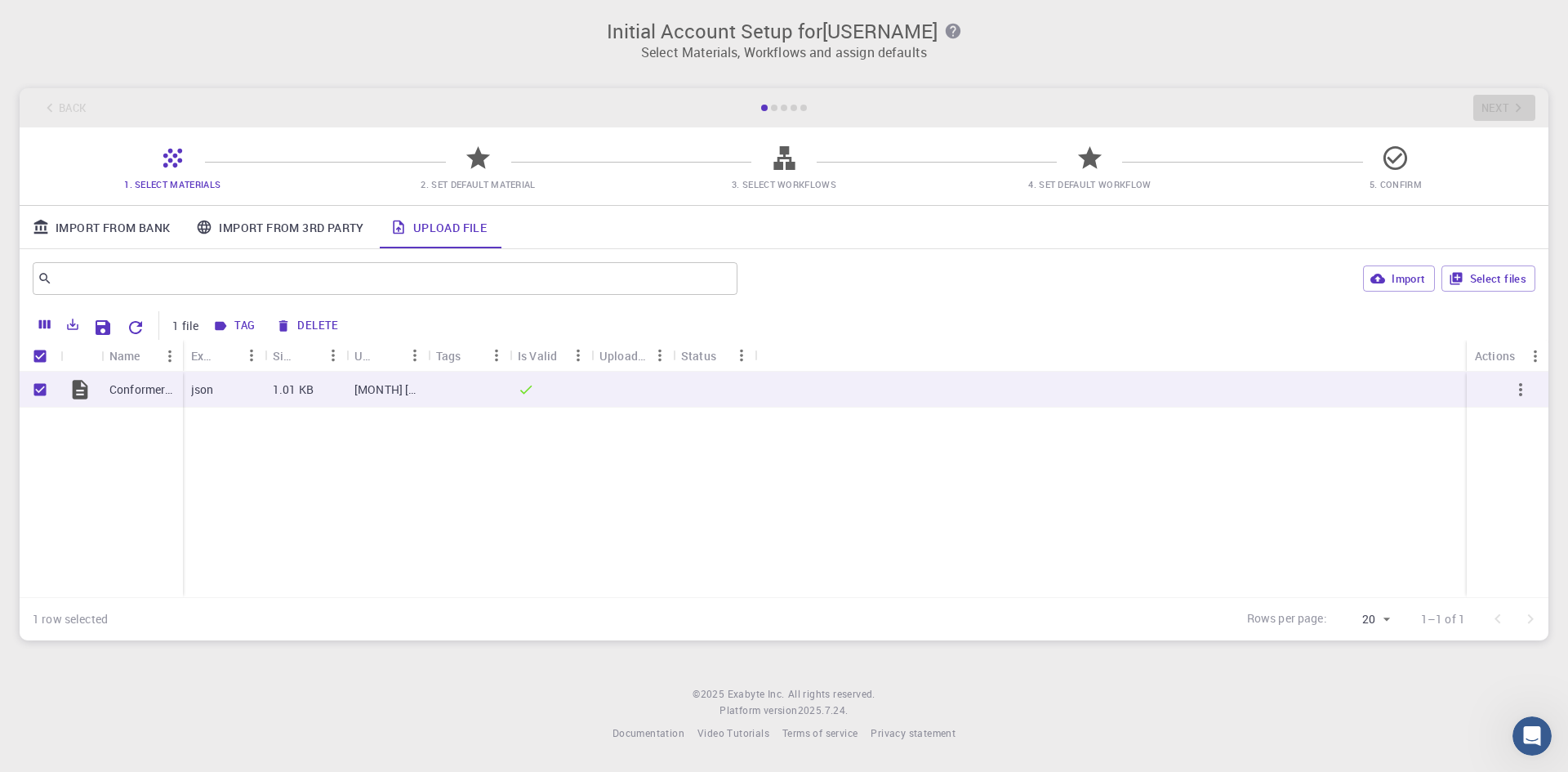 click on "Conformer3D_compound_cid_15625_2.json json 1.01 KB Aug 4, 2025, 13:31 PM" at bounding box center (784, 484) 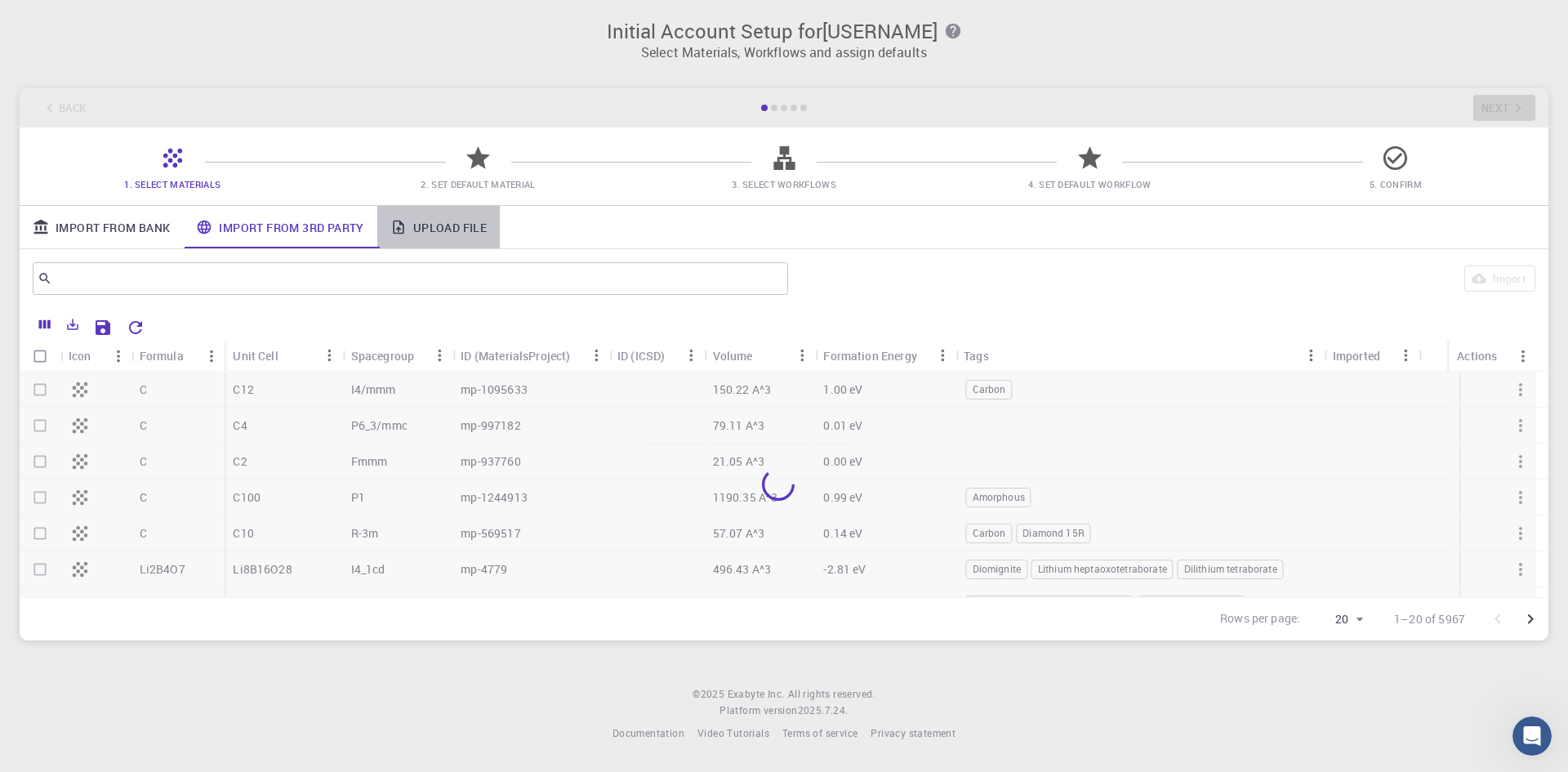 click on "Upload File" at bounding box center (439, 227) 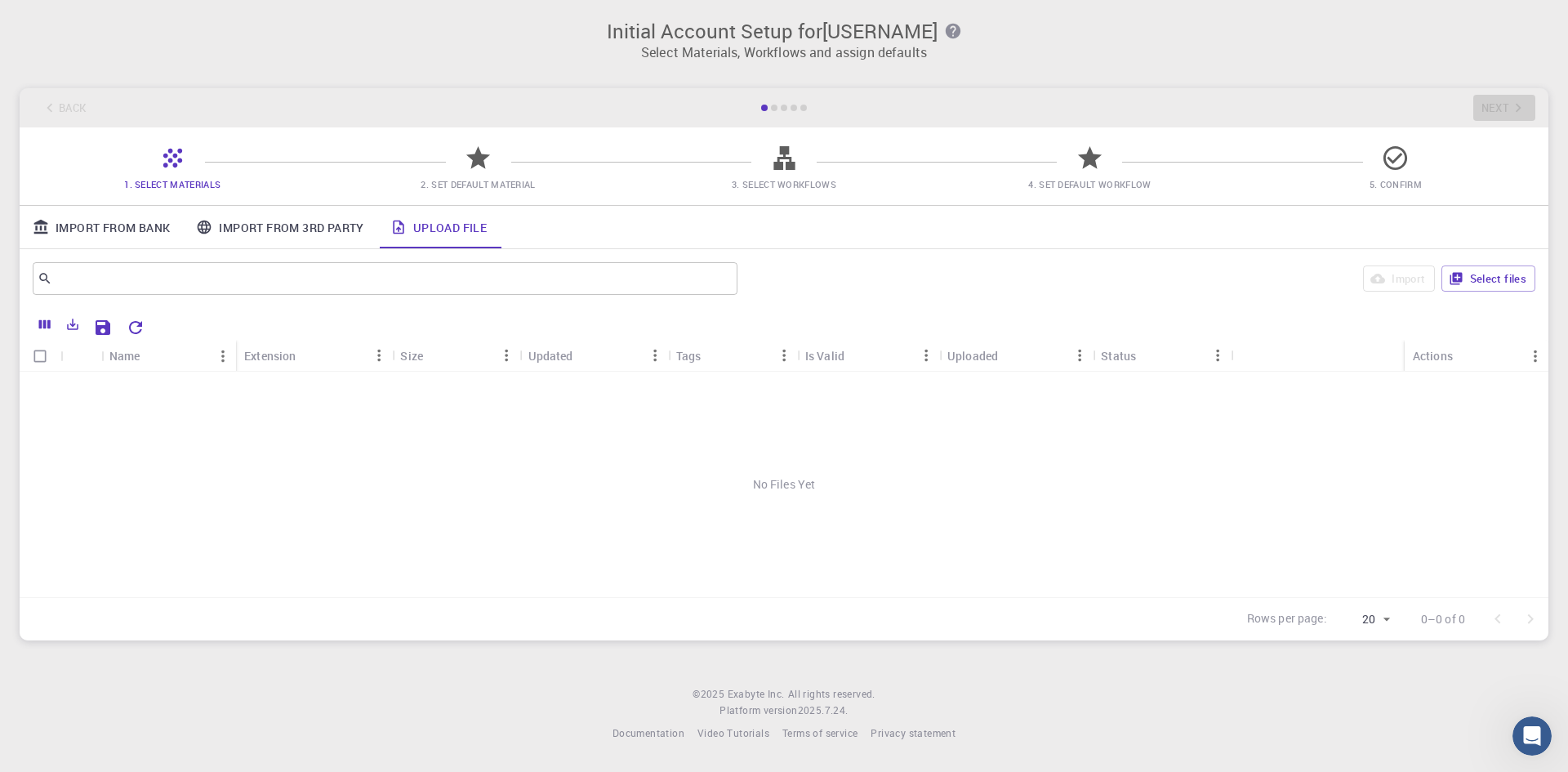 click on "No Files Yet" at bounding box center [784, 484] 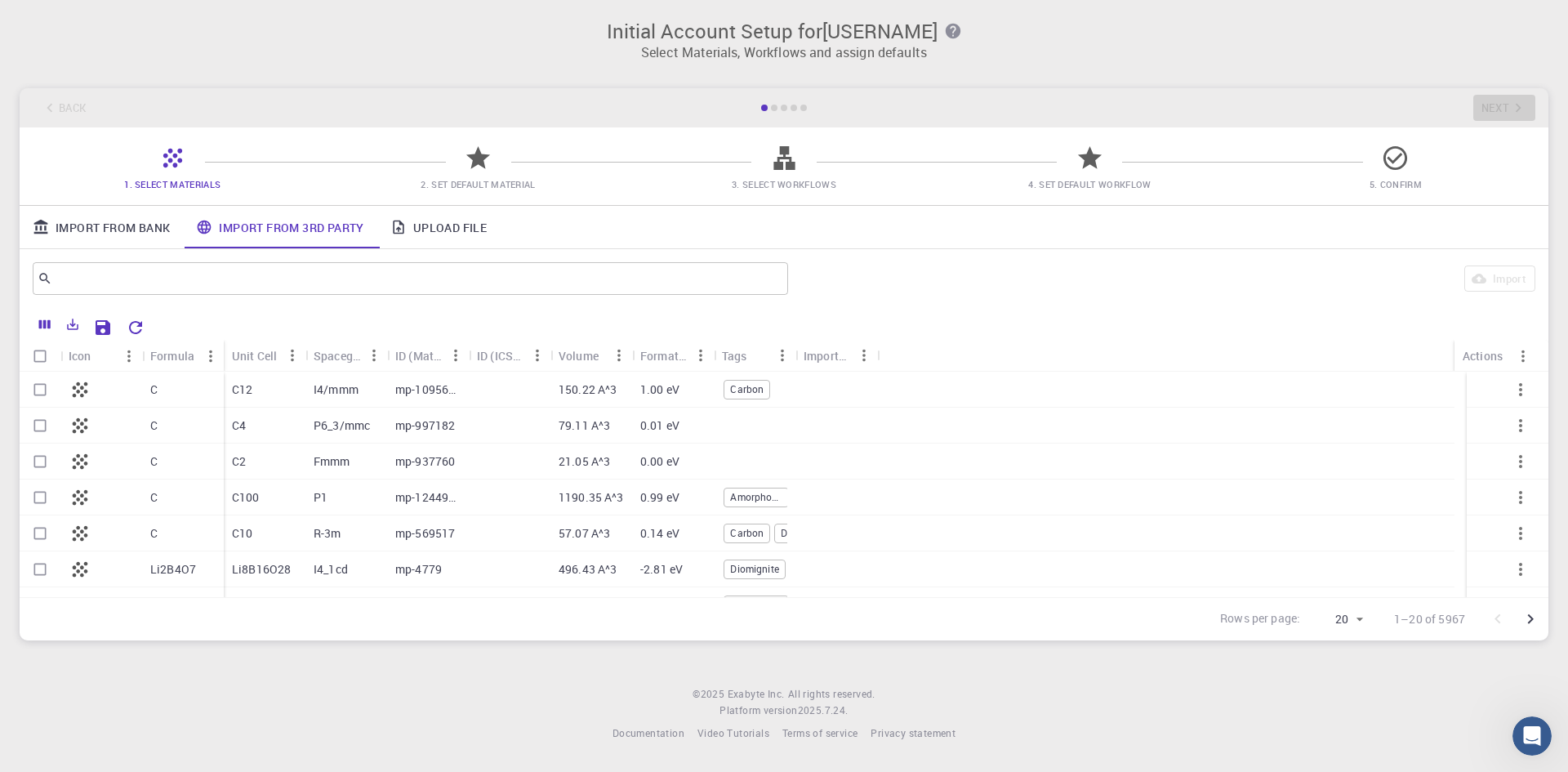 click on "Upload File" at bounding box center (439, 227) 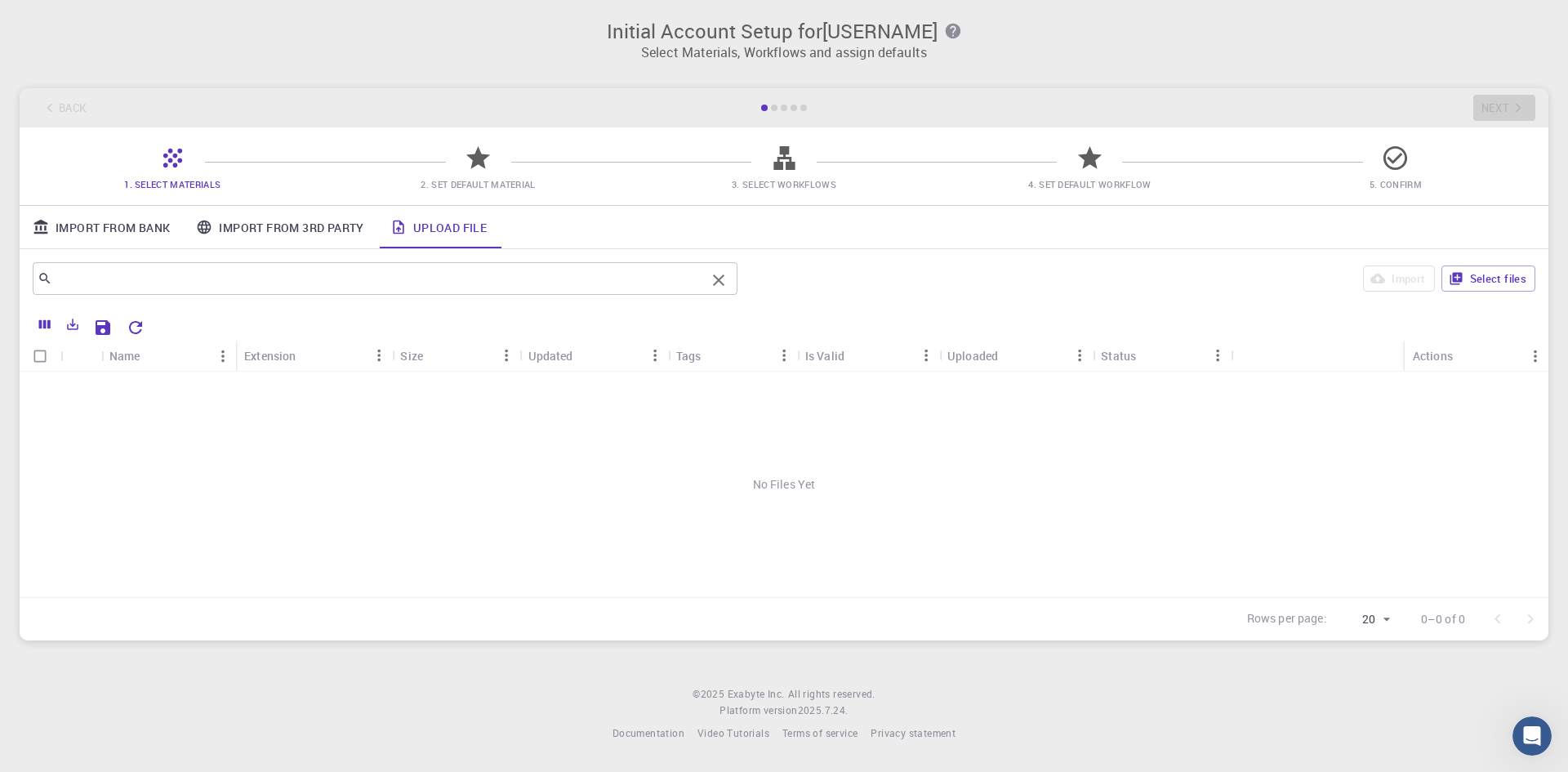 click at bounding box center (379, 279) 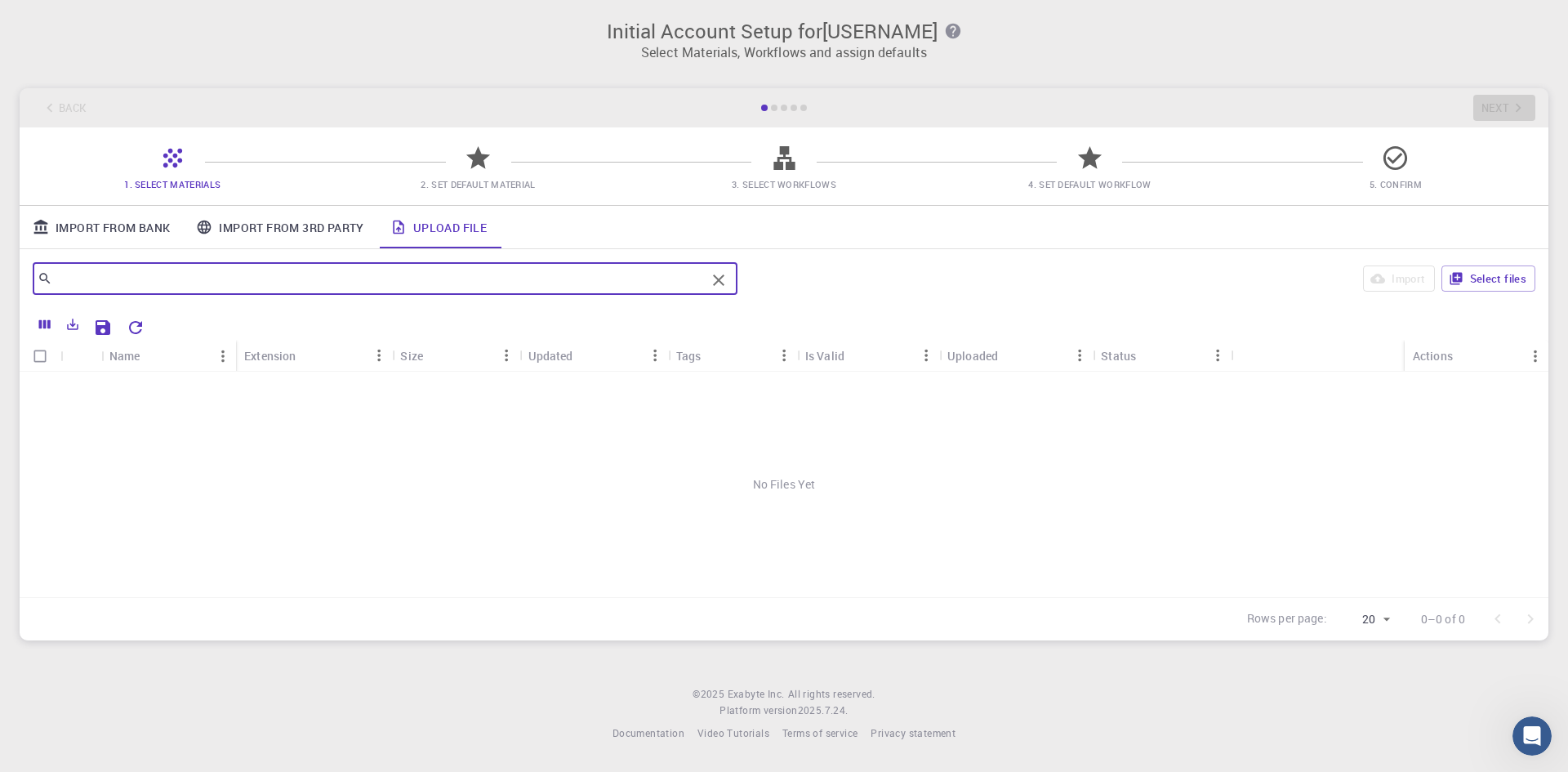 type on "3" 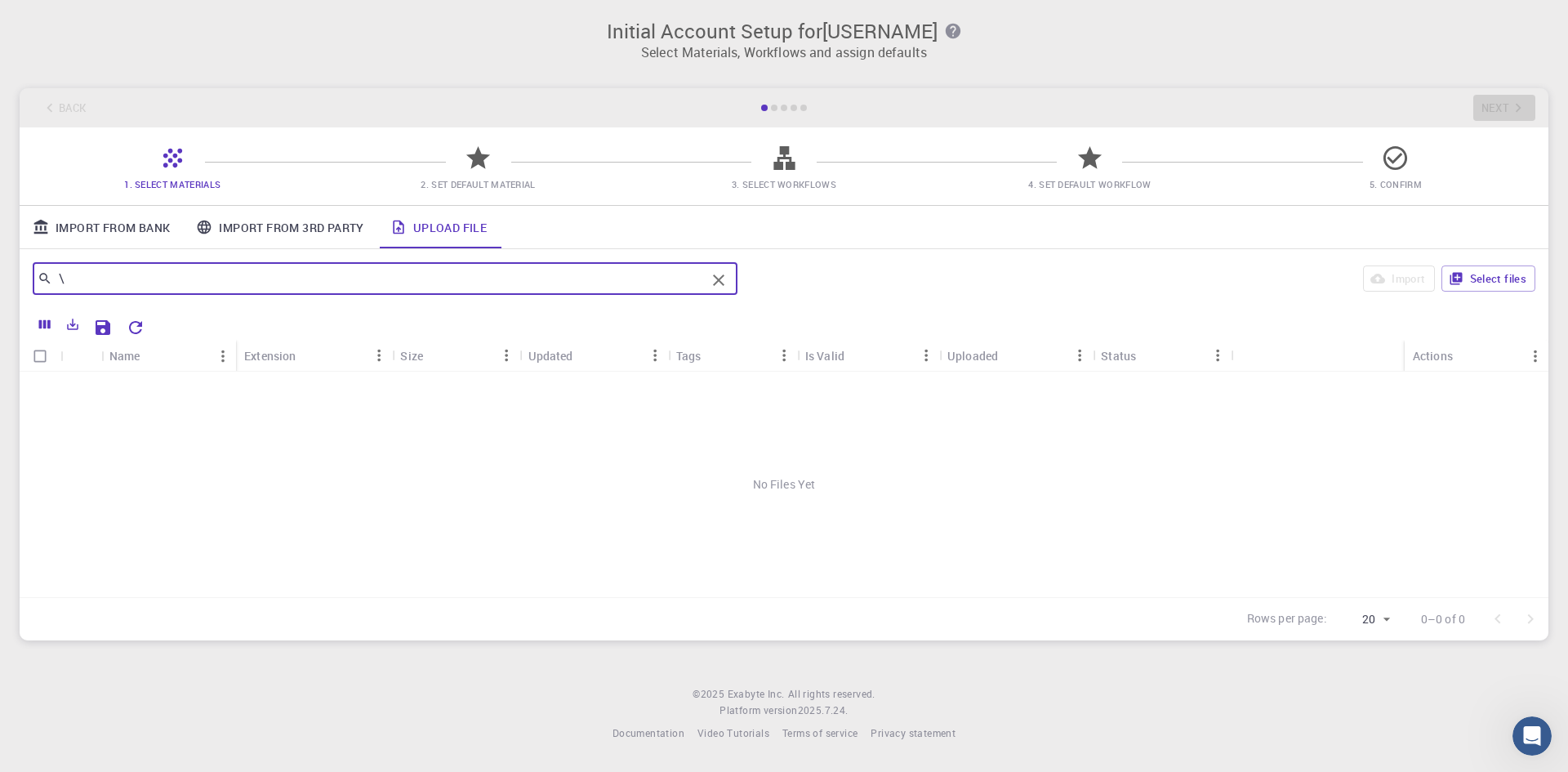type 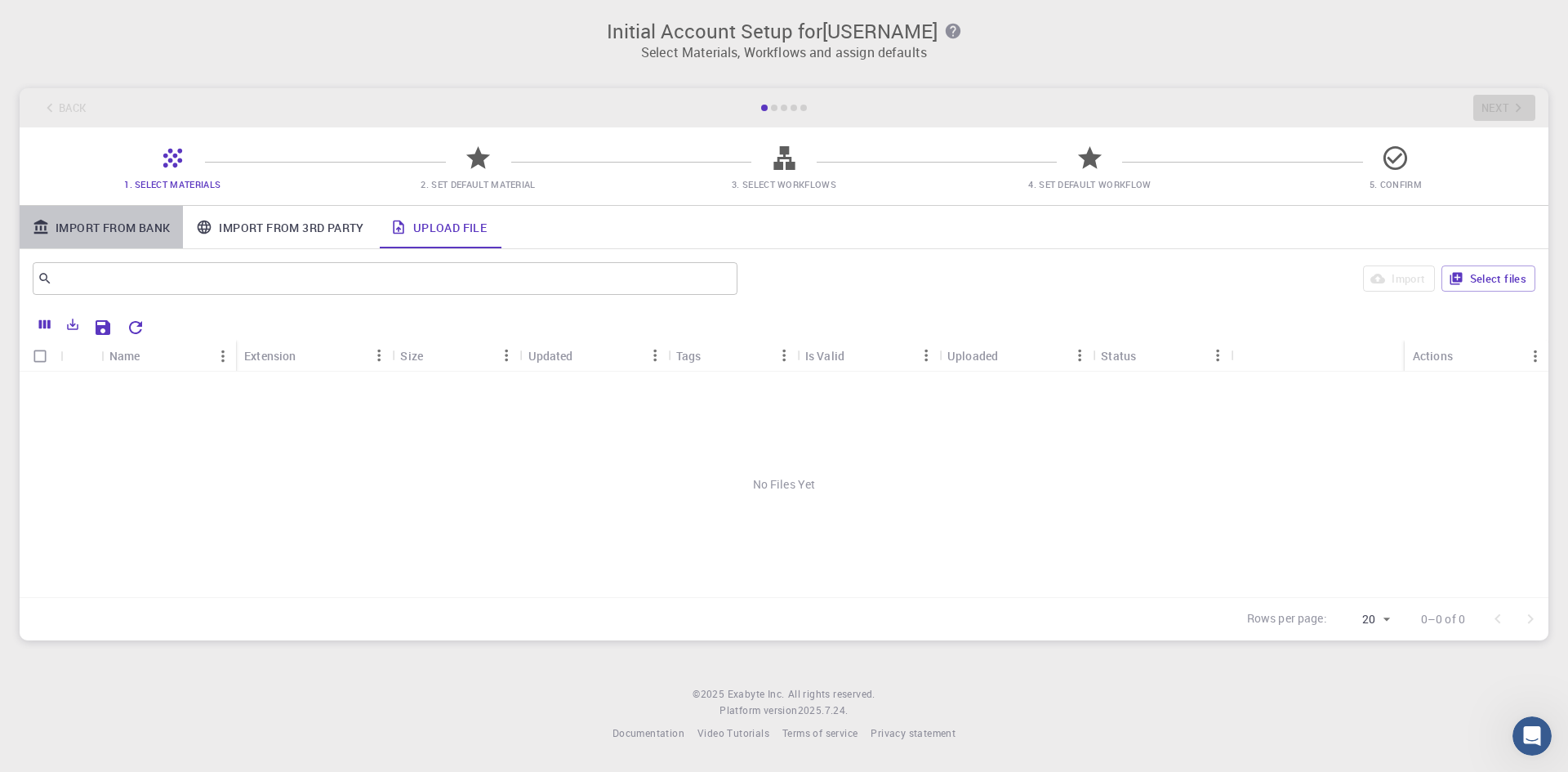 click on "Import From Bank" at bounding box center [101, 227] 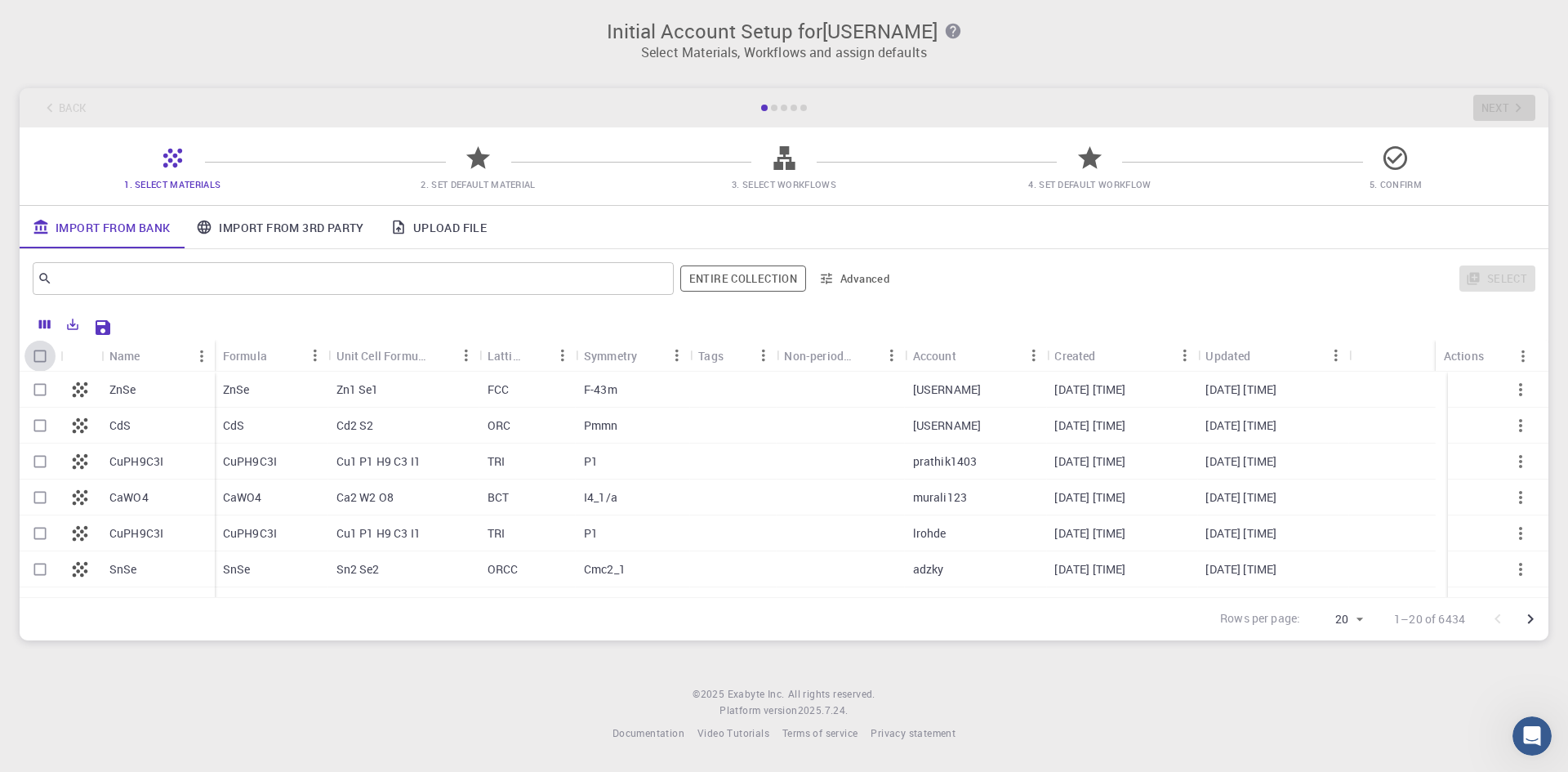 click at bounding box center [40, 356] 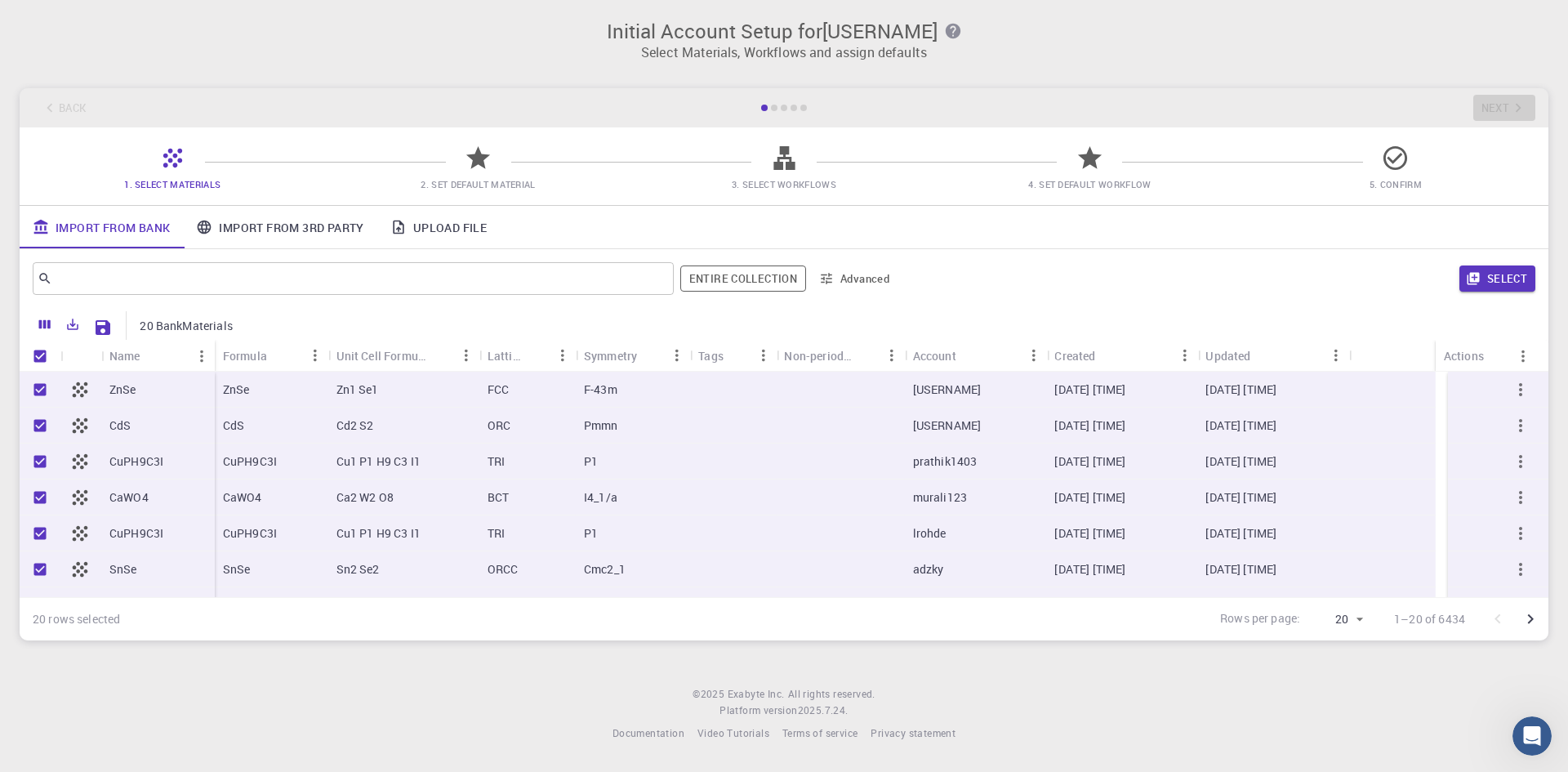 click at bounding box center (40, 356) 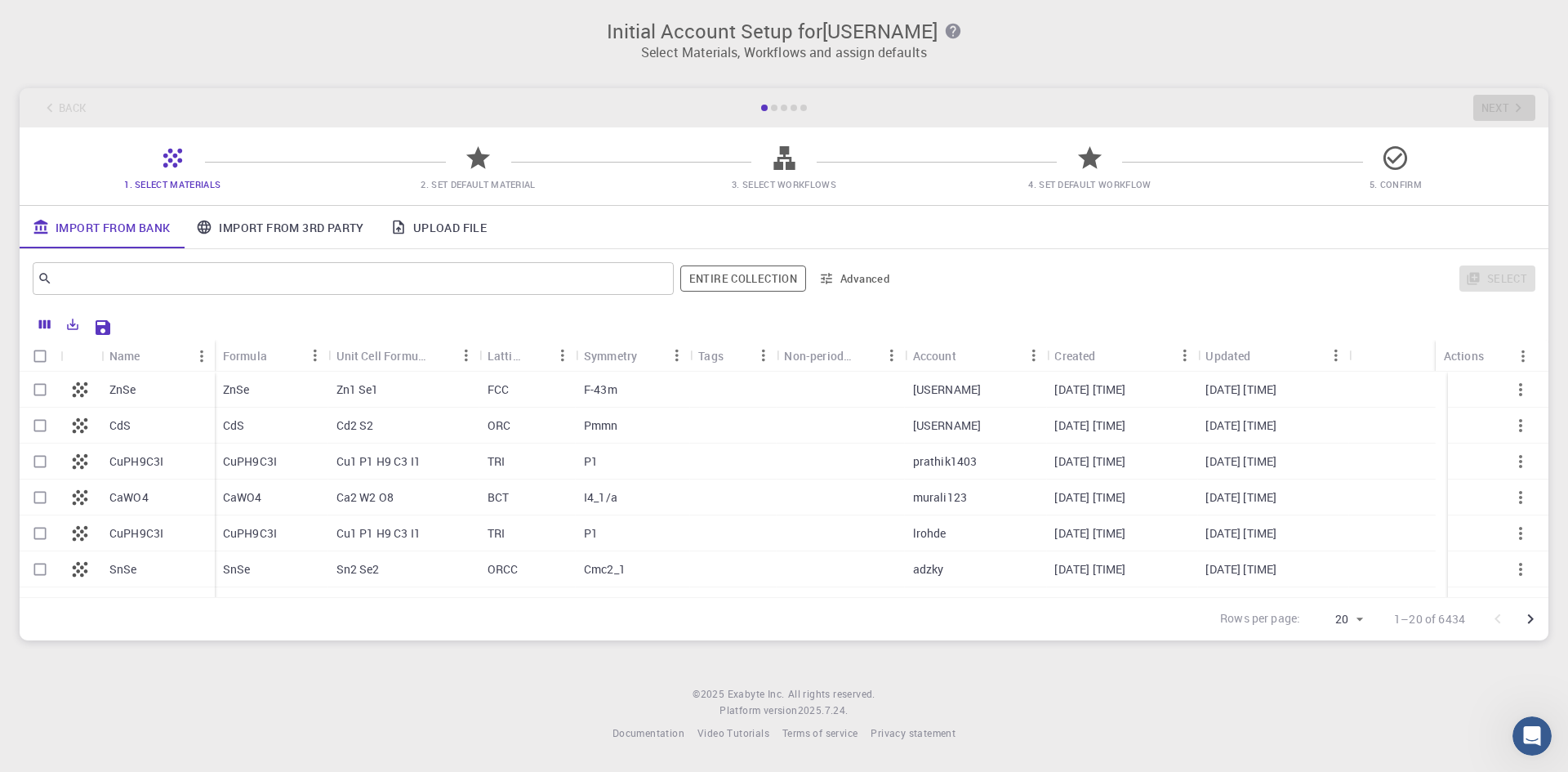 click at bounding box center (40, 390) 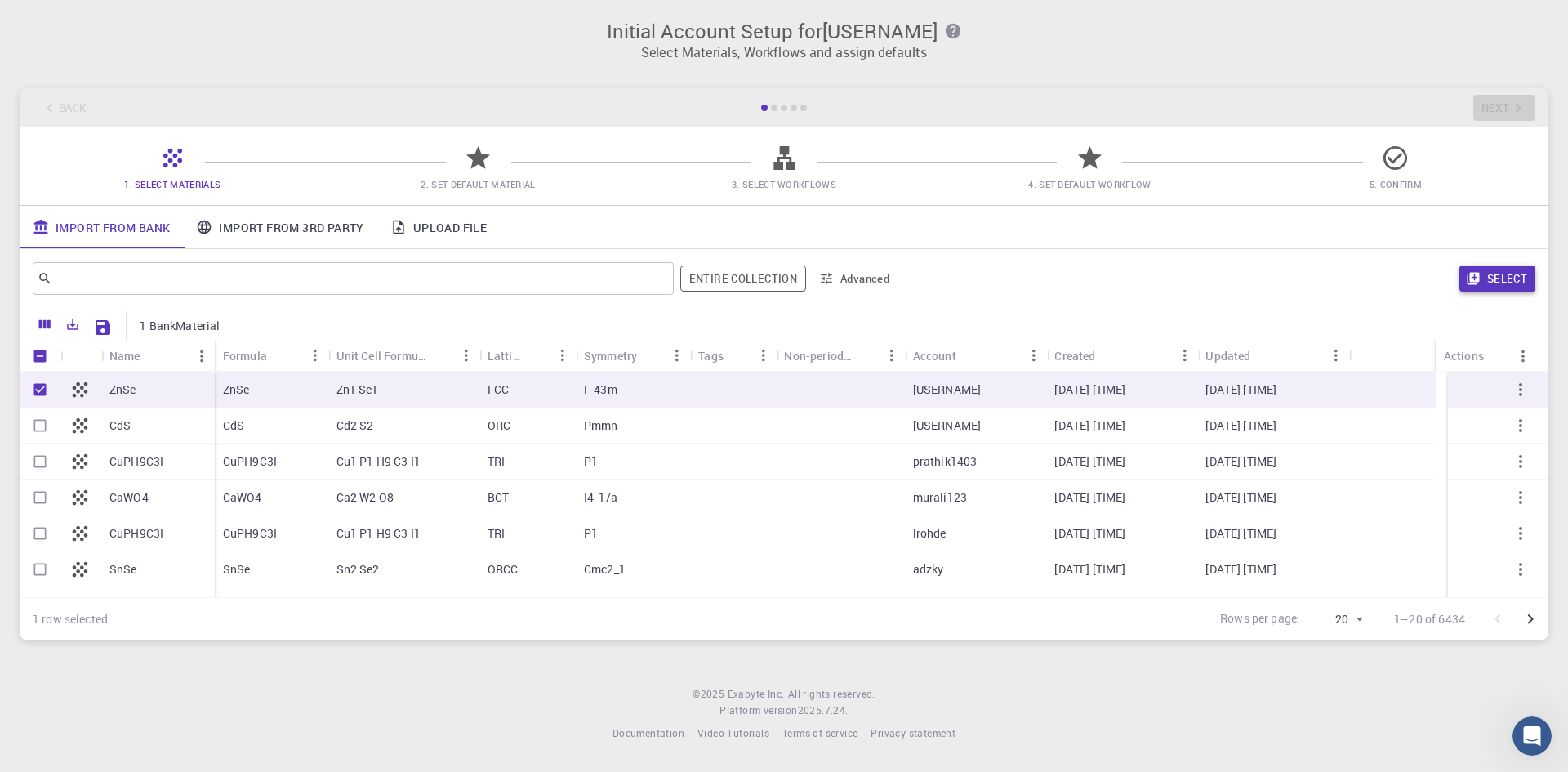 click on "Select" at bounding box center (1497, 279) 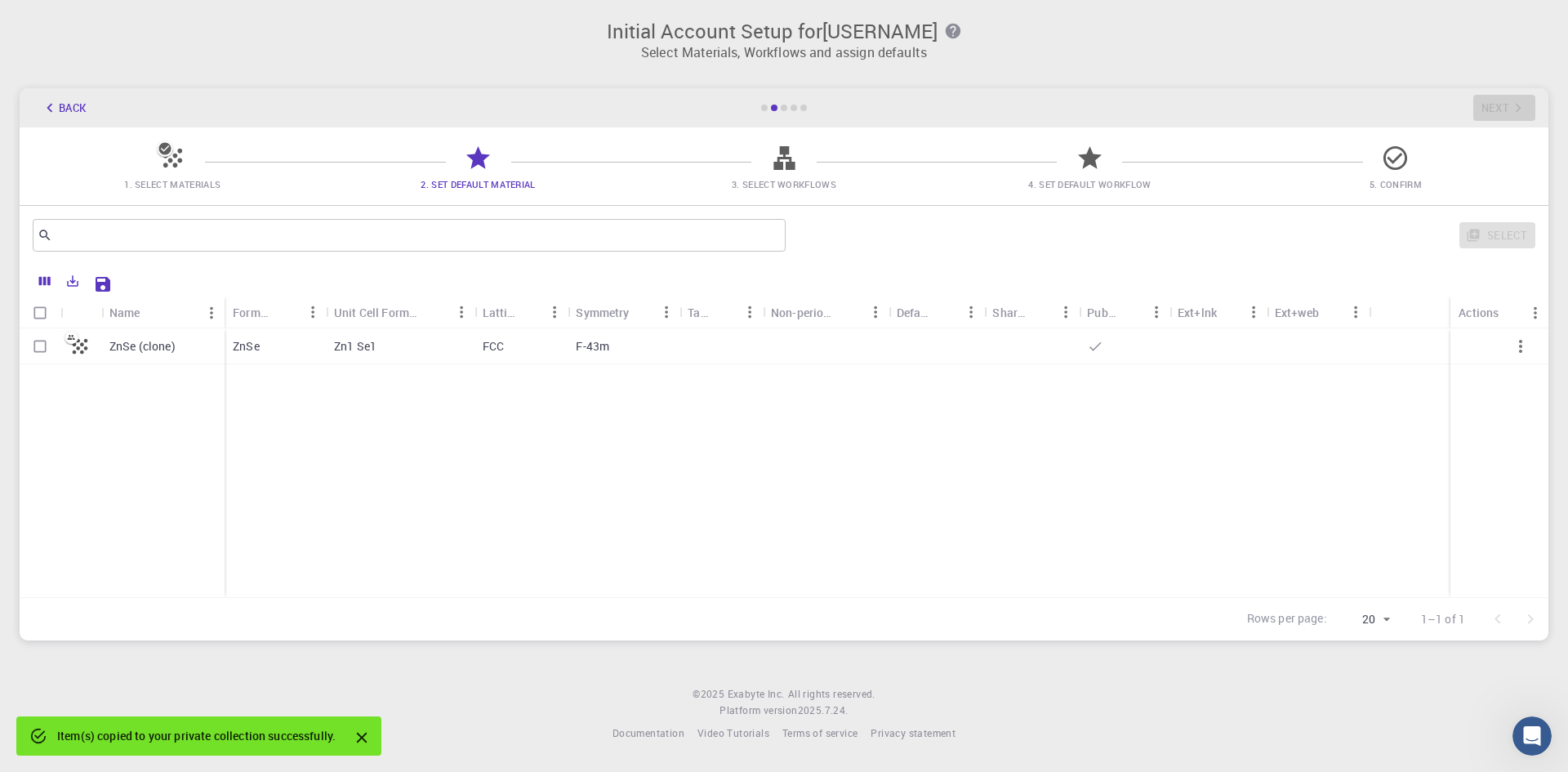 click on "Zn1 Se1" at bounding box center (355, 346) 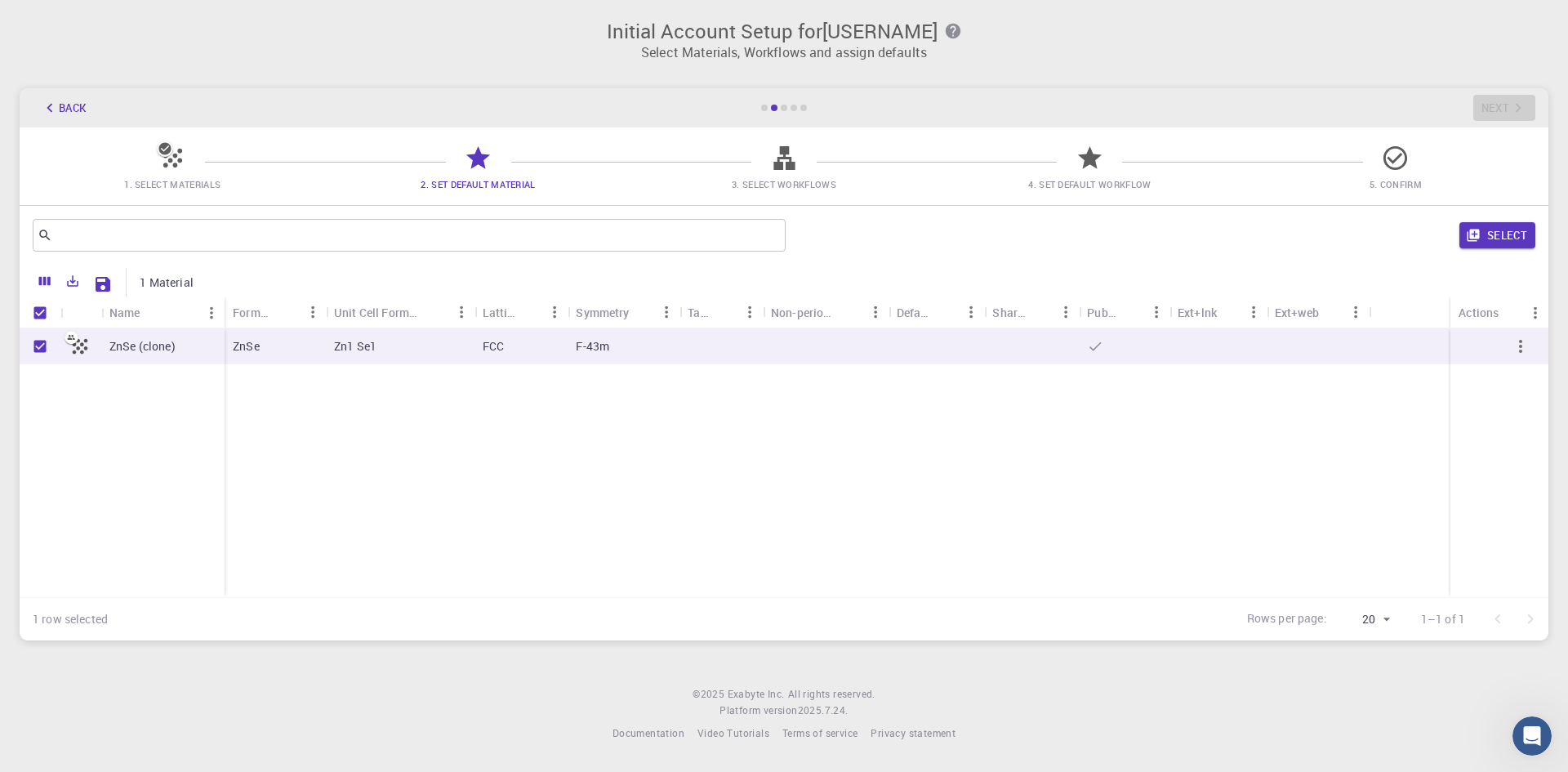 click on "Select" at bounding box center (1164, 235) 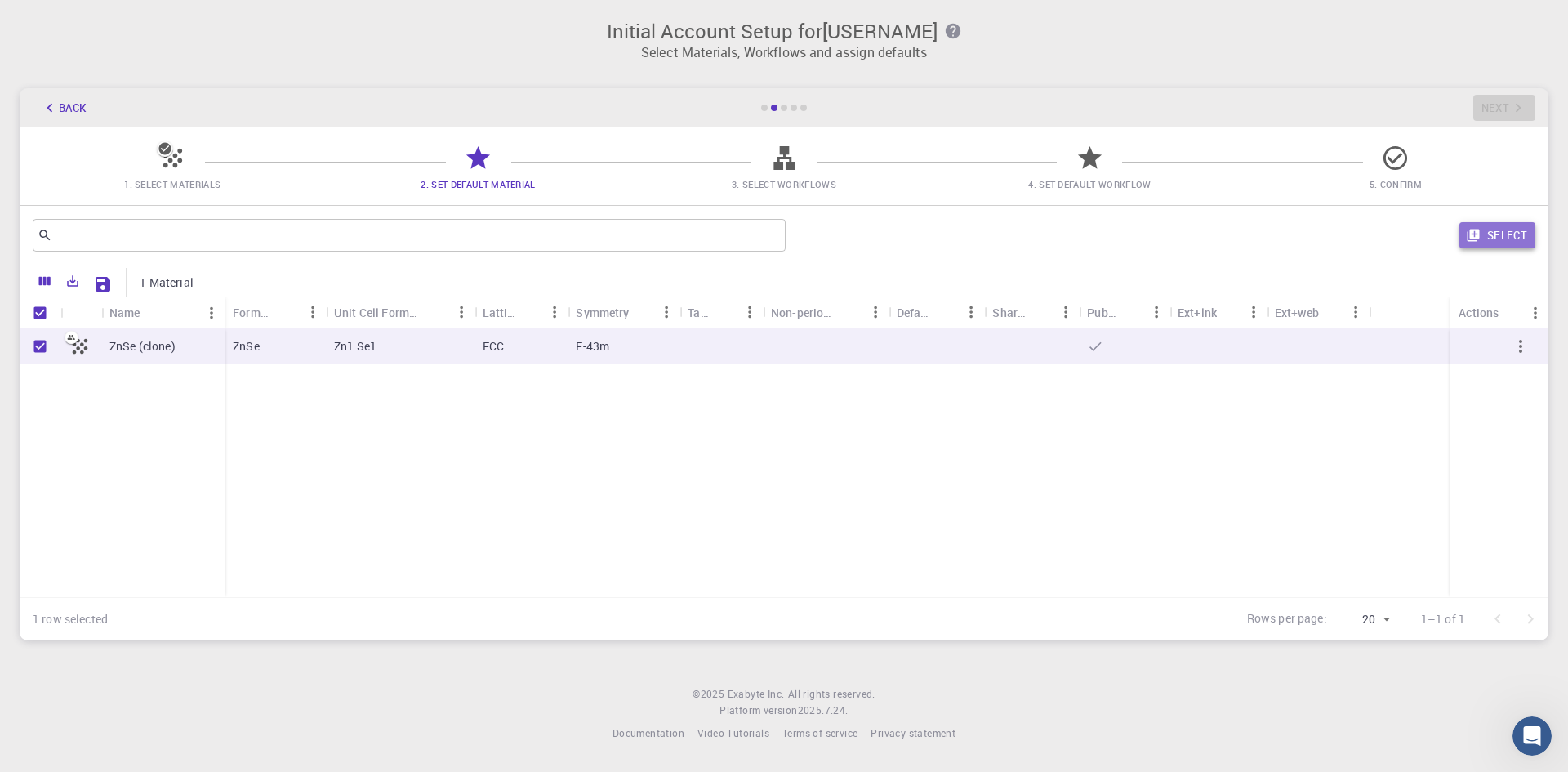 click on "Select" at bounding box center [1497, 235] 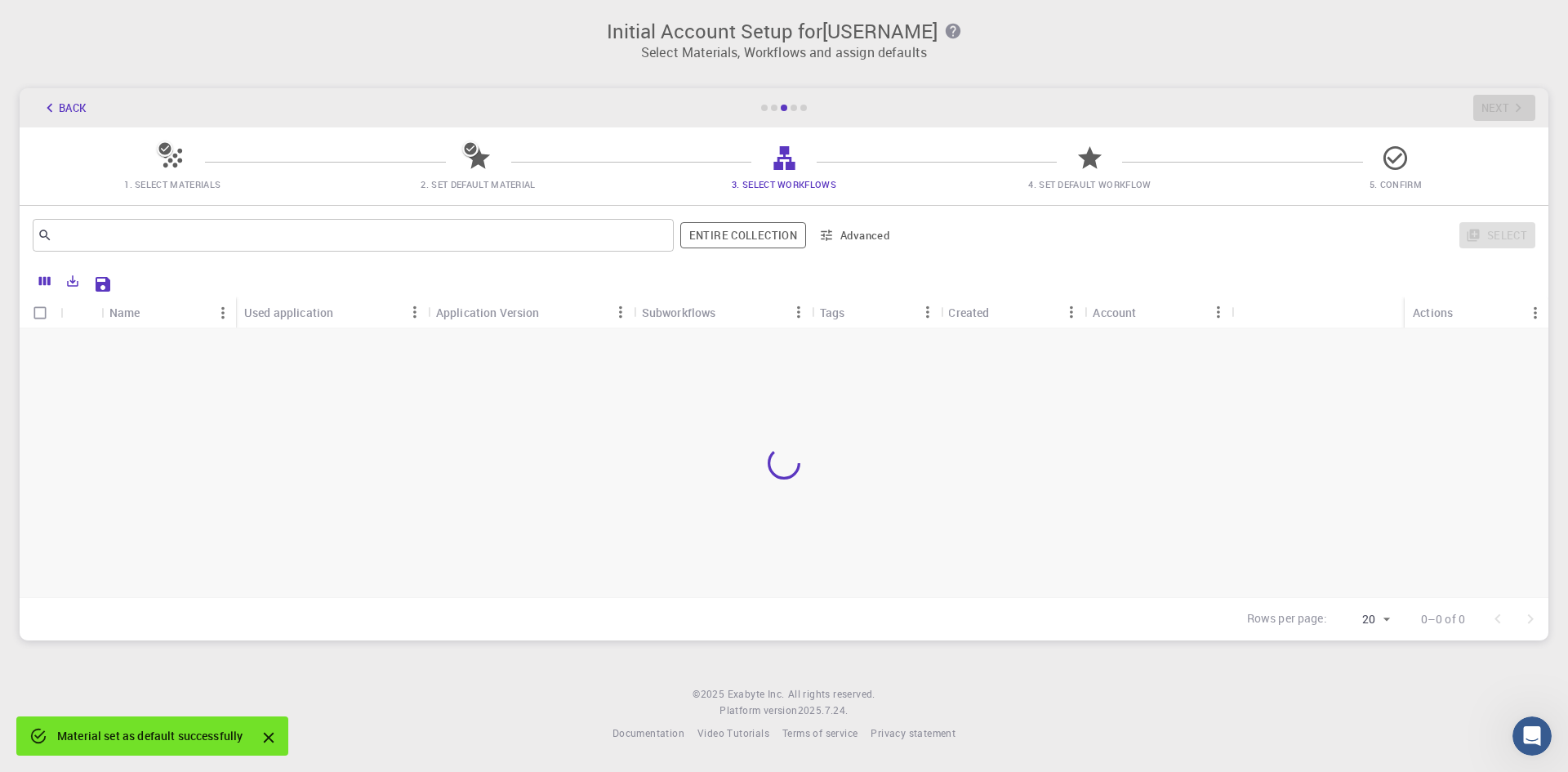click on "Back" at bounding box center [64, 108] 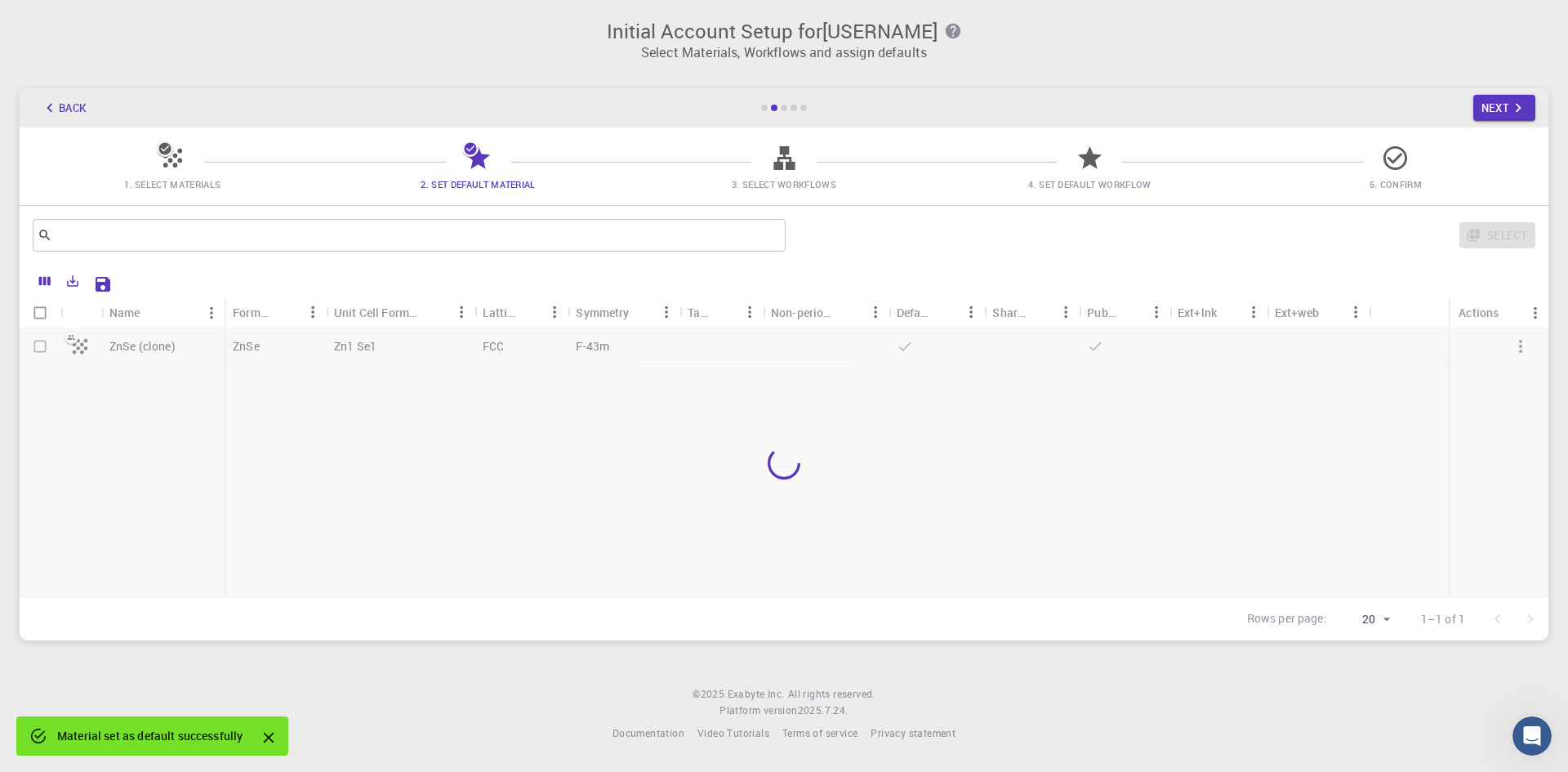 click on "Back" at bounding box center (64, 108) 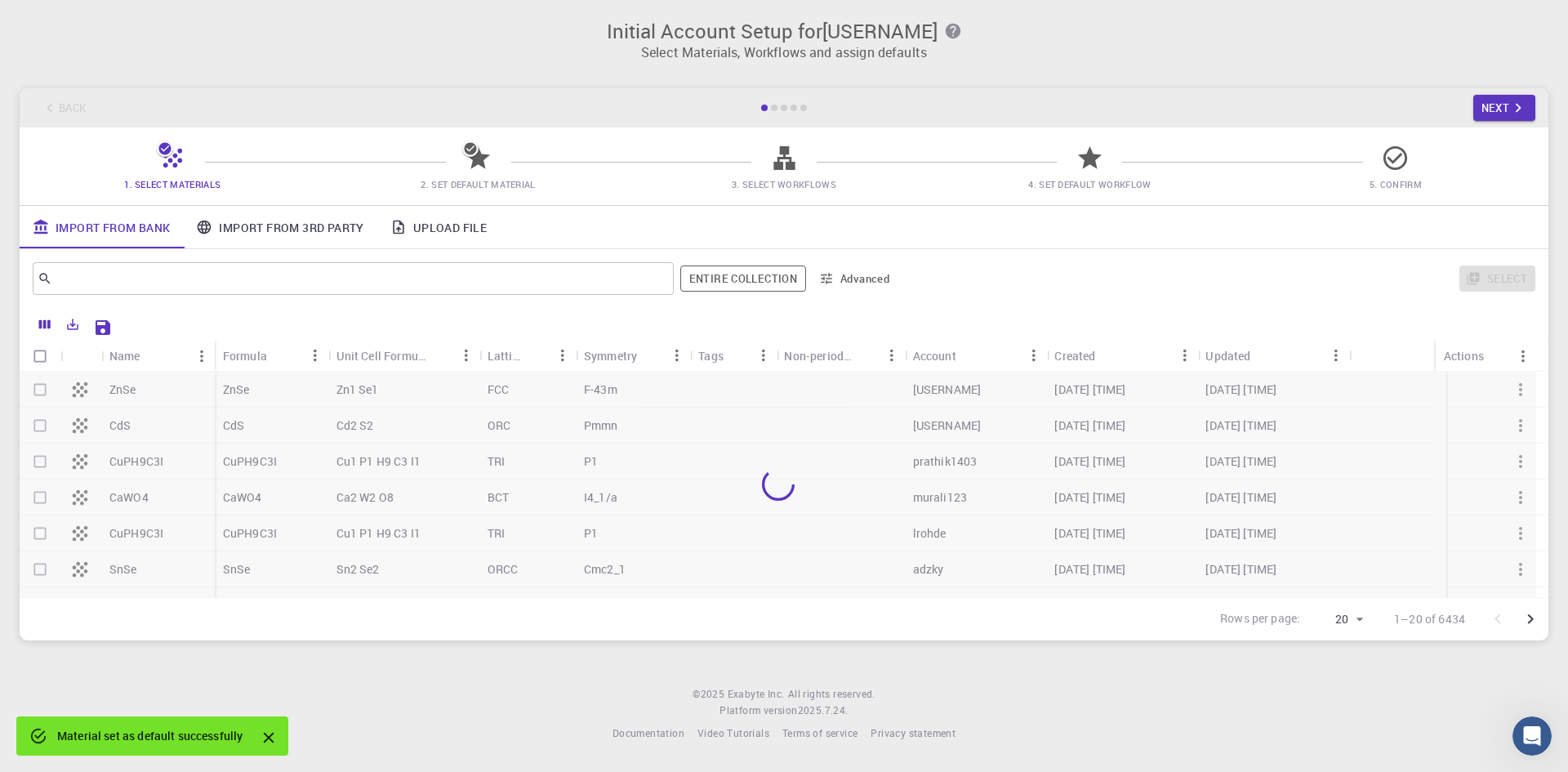 click on "Back Next" at bounding box center [784, 108] 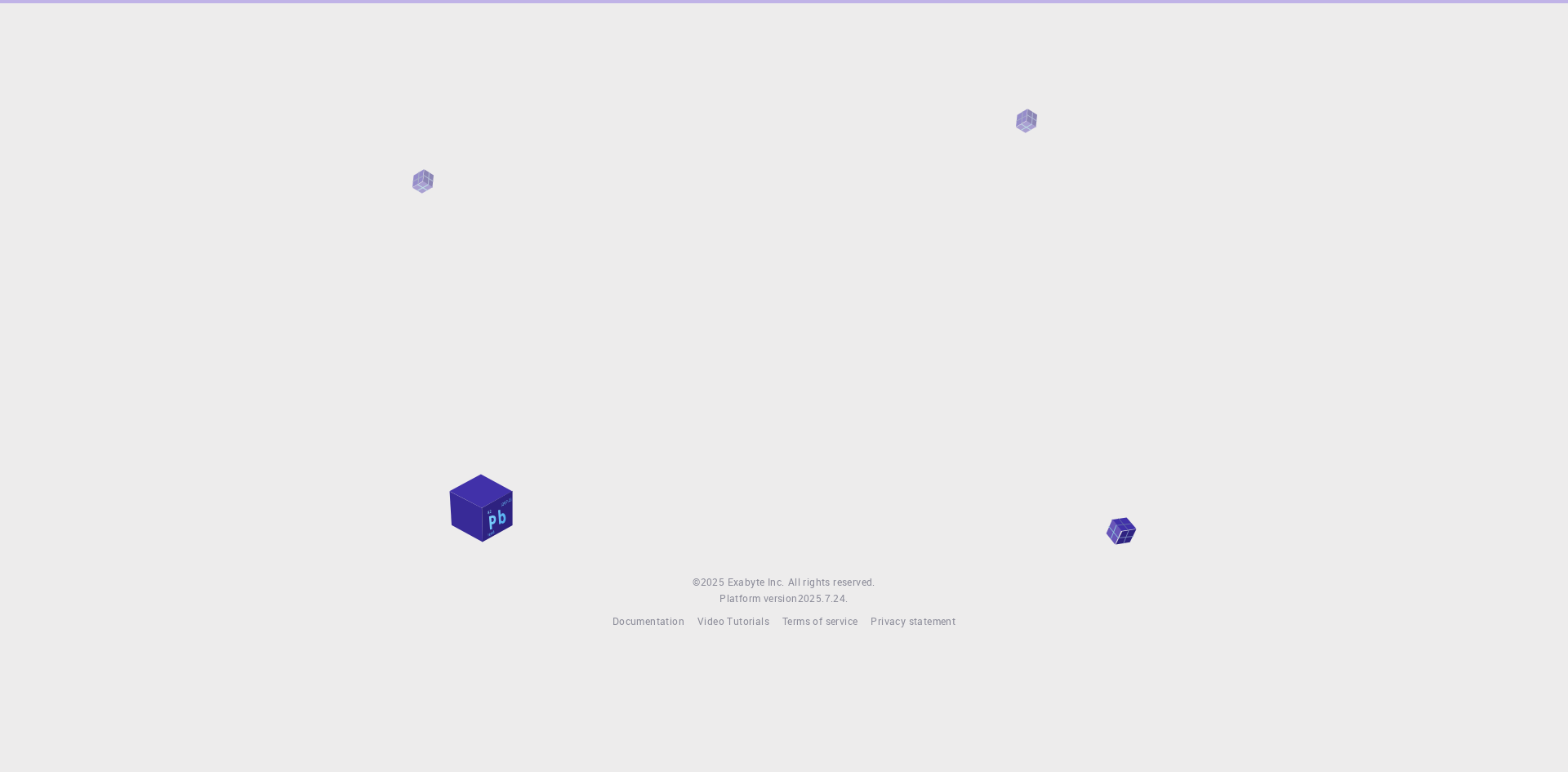 scroll, scrollTop: 0, scrollLeft: 0, axis: both 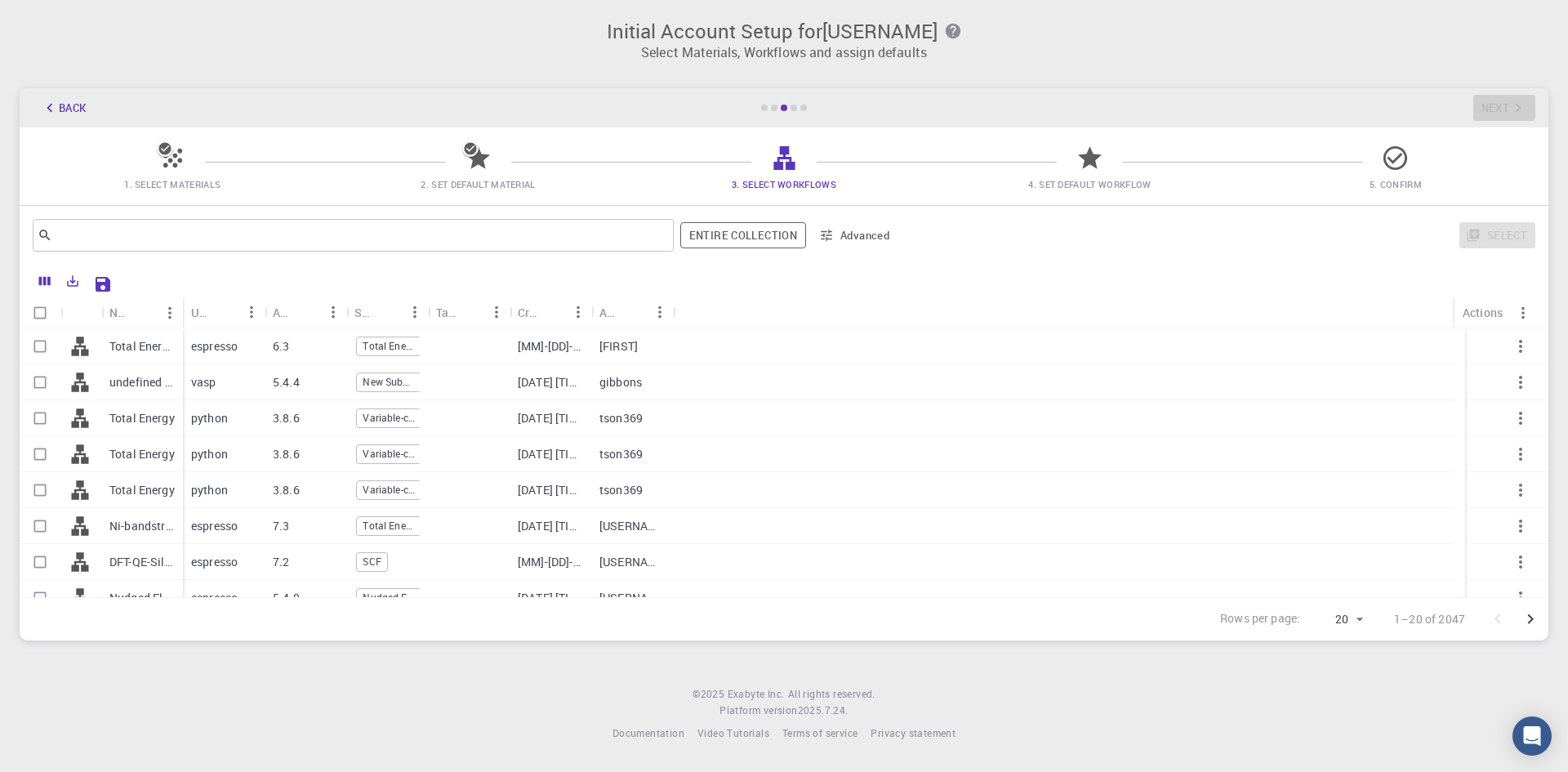 click 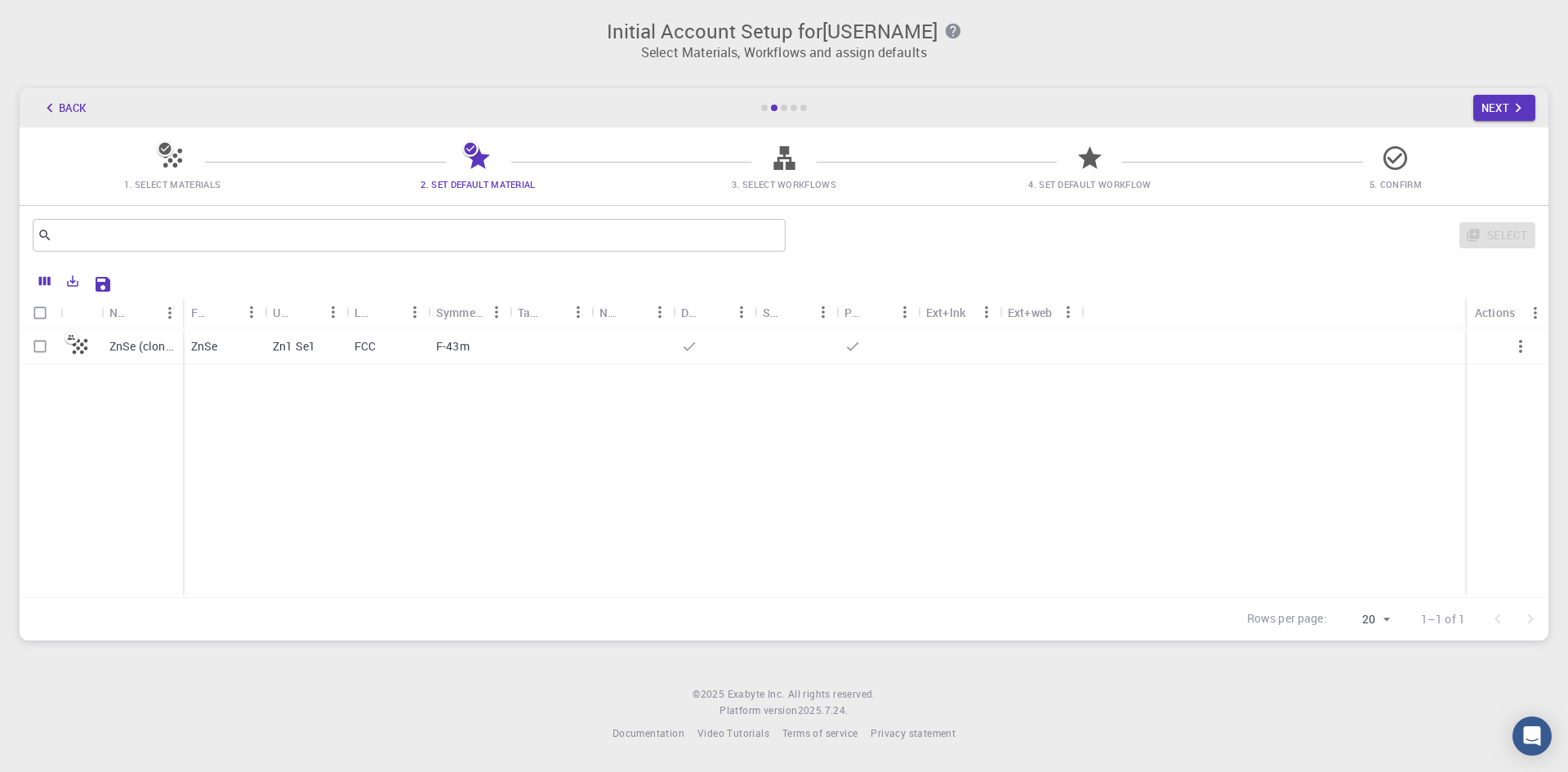 click on "Back" at bounding box center (64, 108) 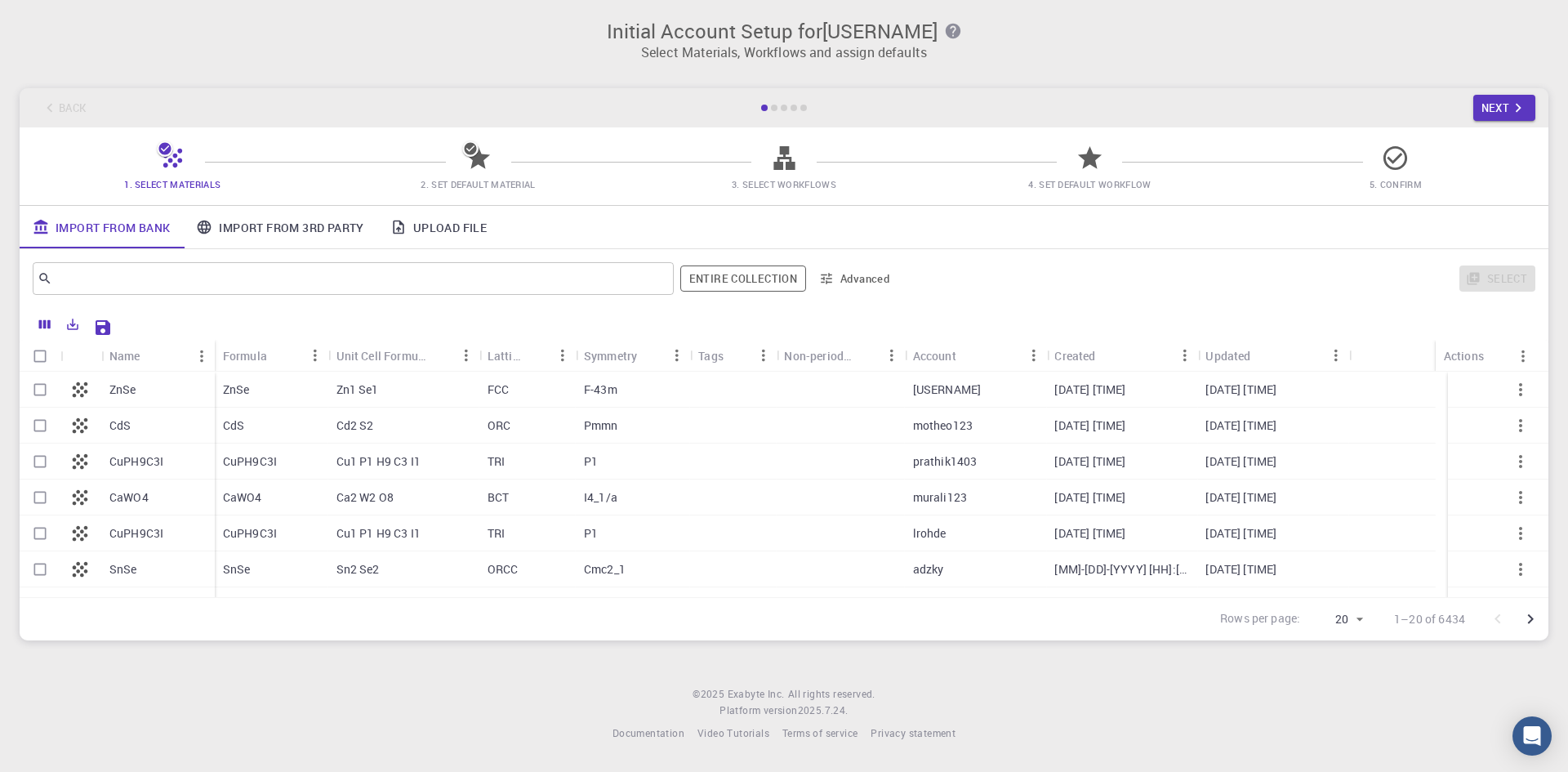 click at bounding box center [40, 356] 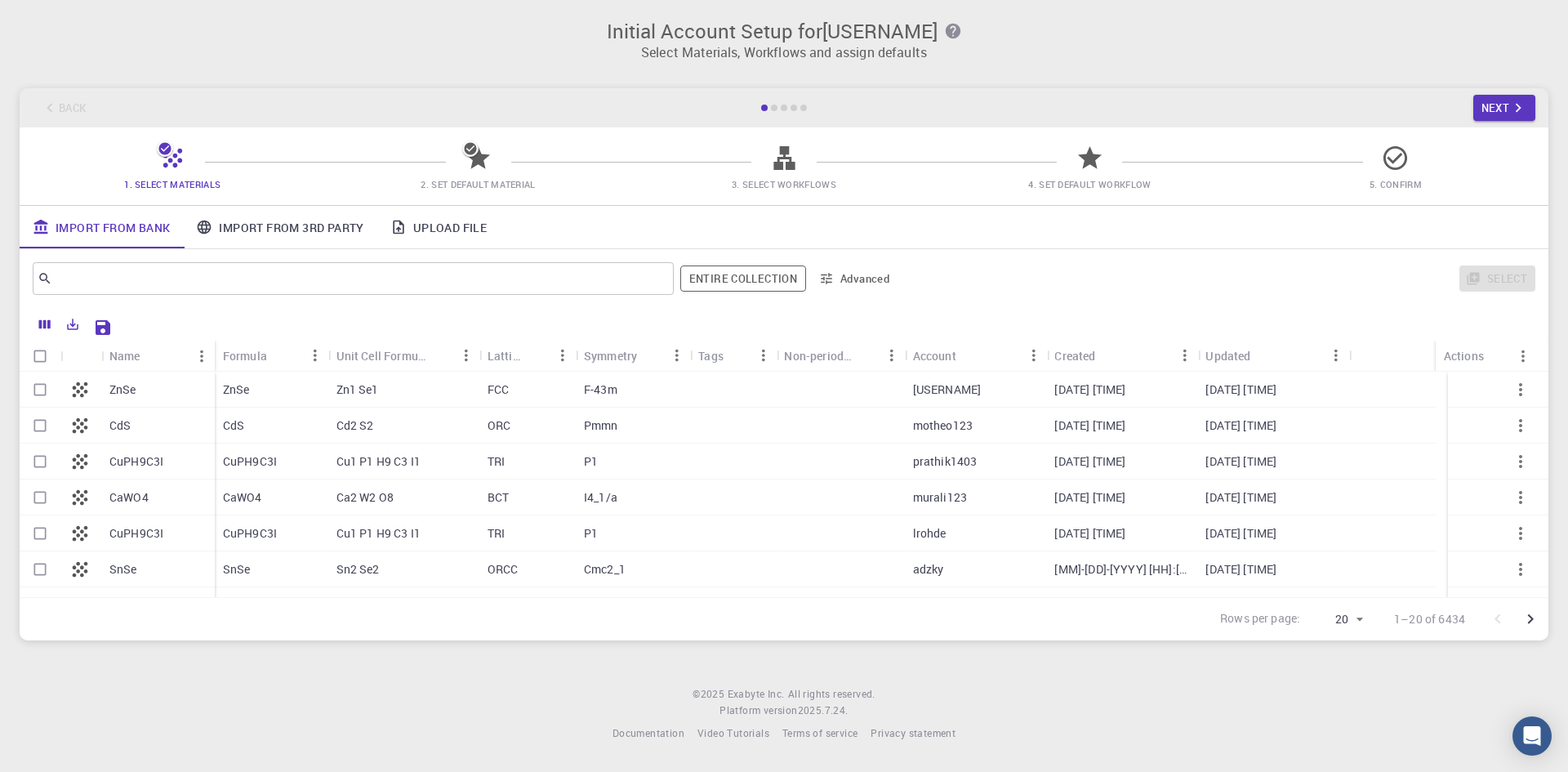 checkbox on "true" 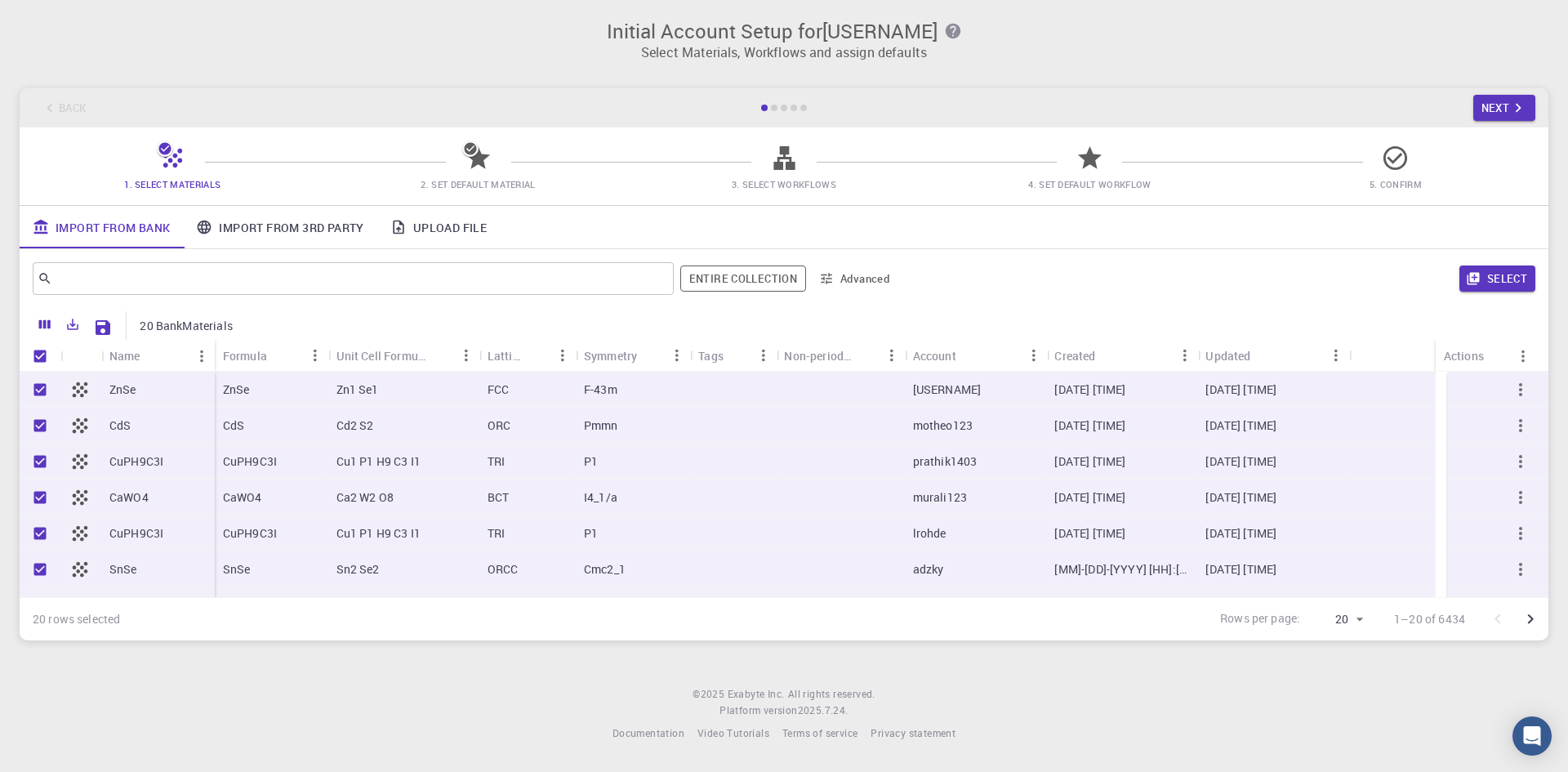 click at bounding box center (40, 356) 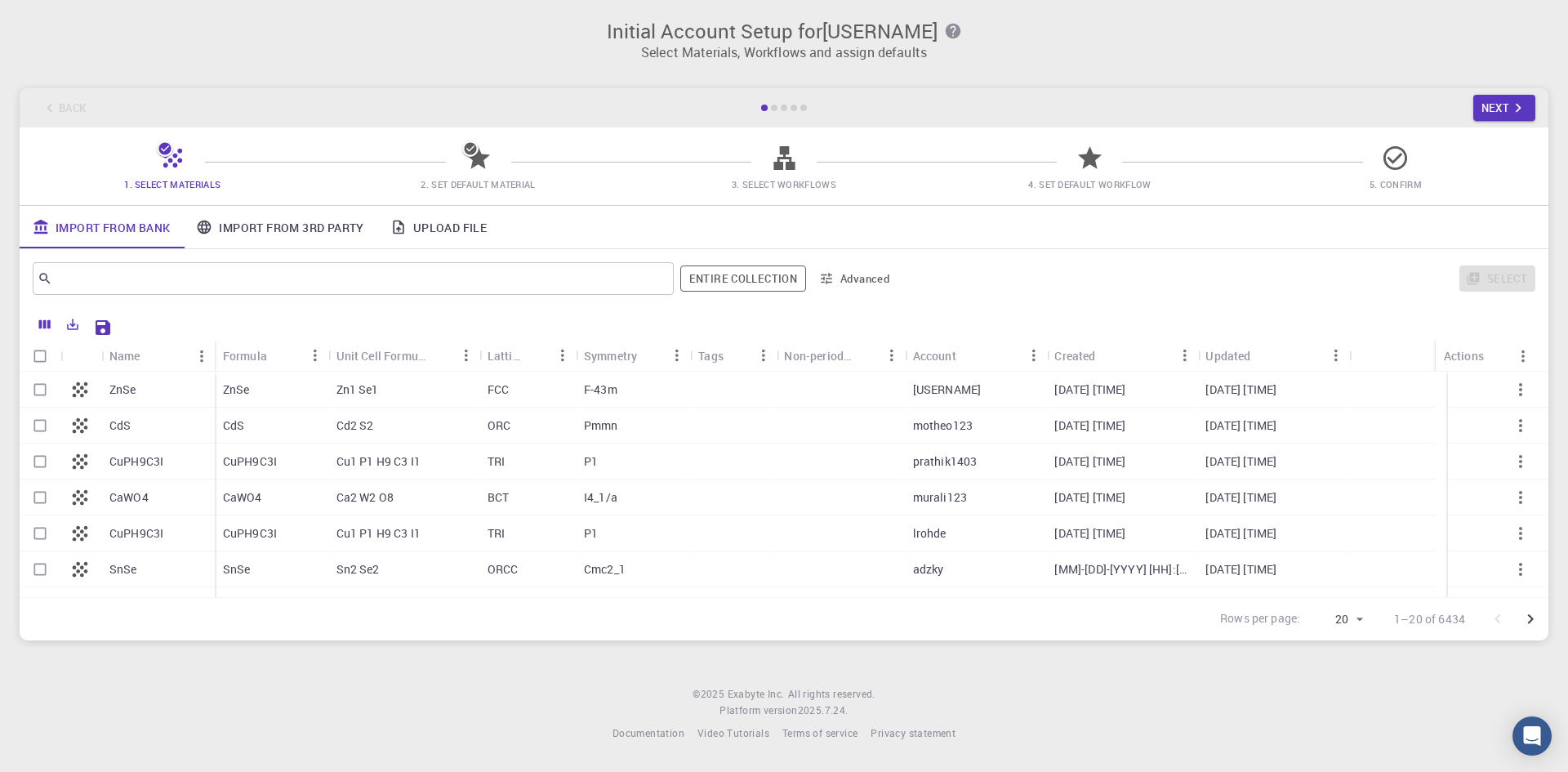 click on "Import From 3rd Party" at bounding box center (279, 227) 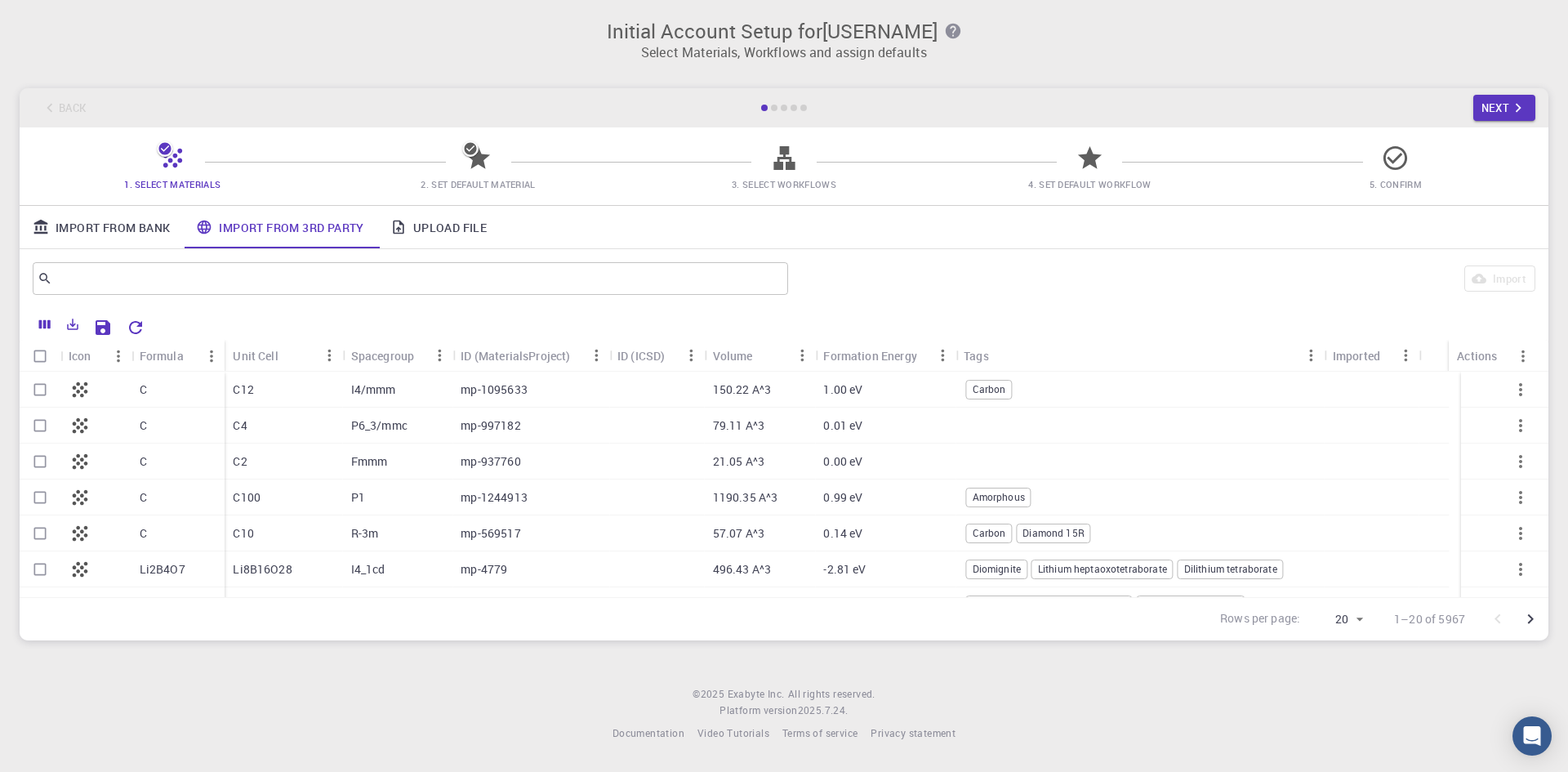 click on "Upload File" at bounding box center (439, 227) 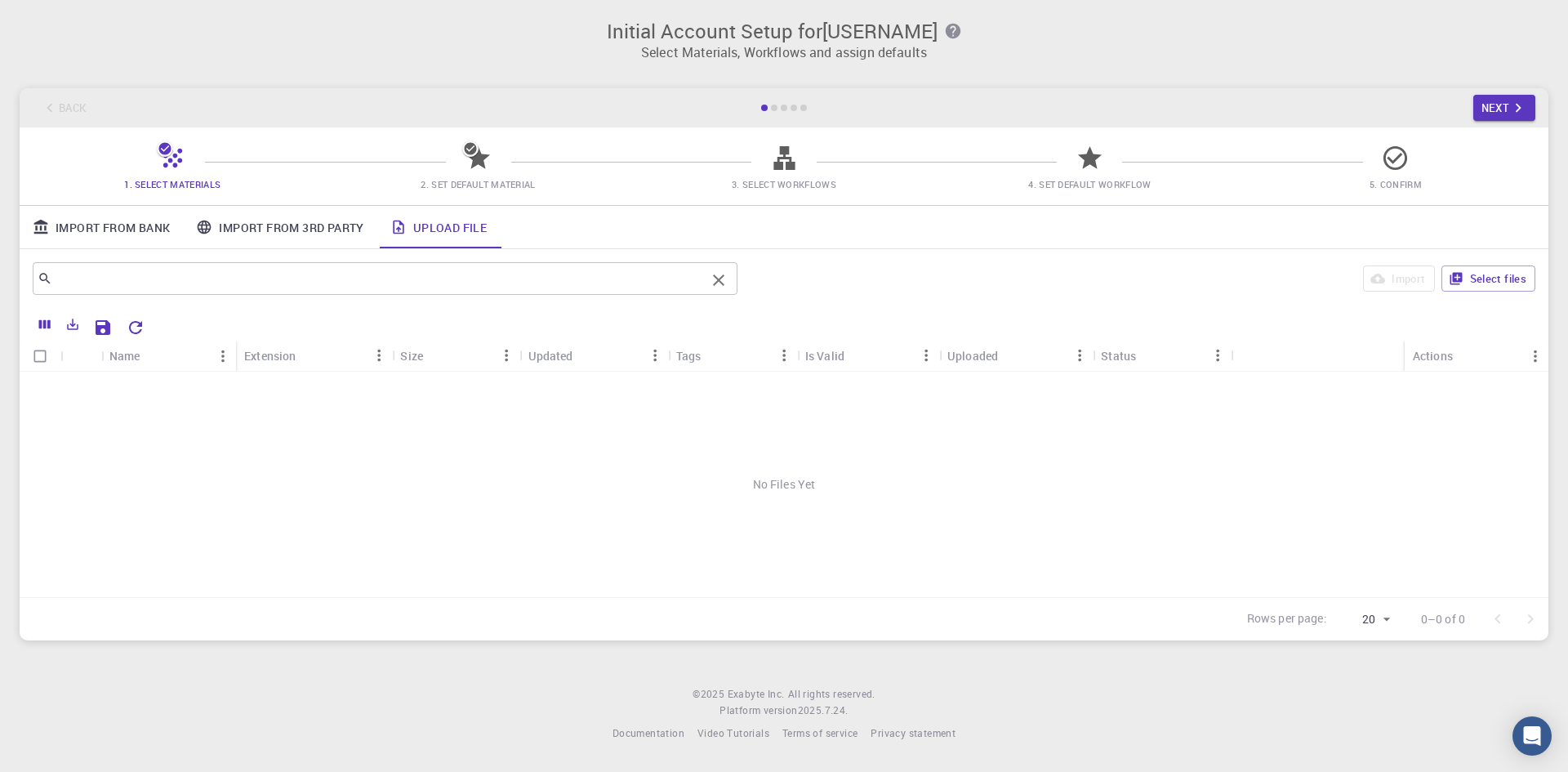 click at bounding box center (379, 279) 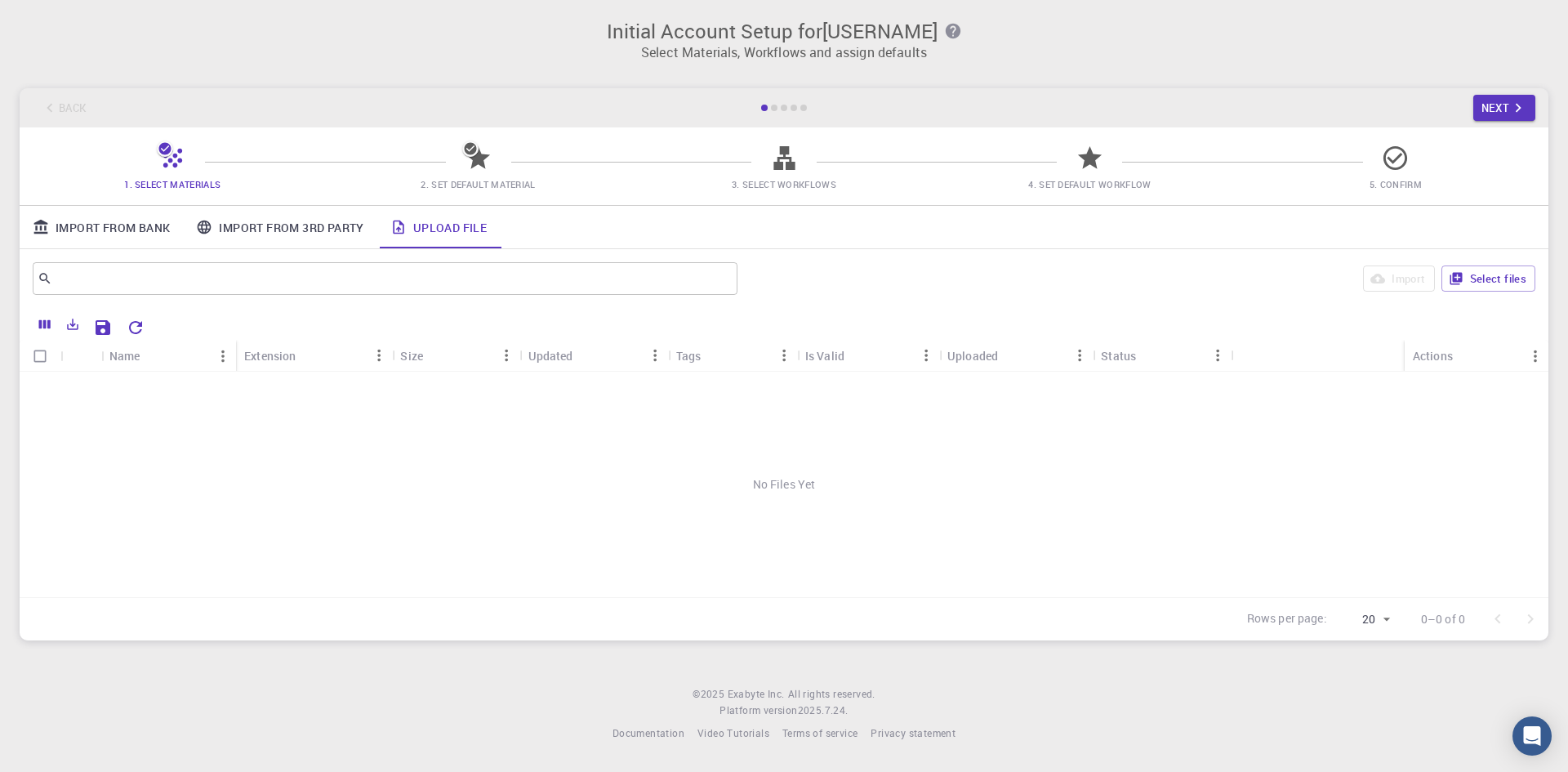click on "Import Select files" at bounding box center (1139, 279) 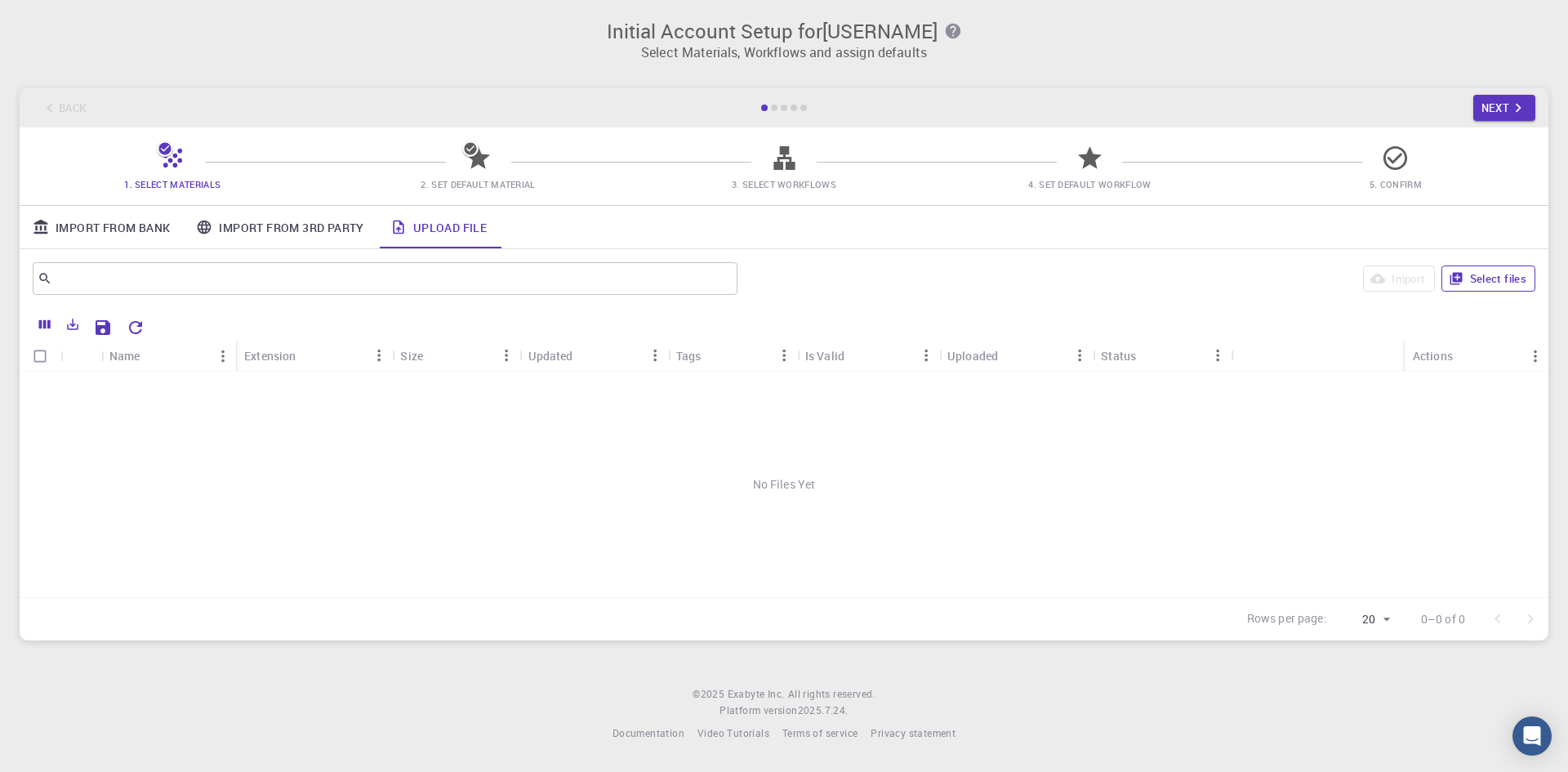 click on "Select files" at bounding box center (1488, 279) 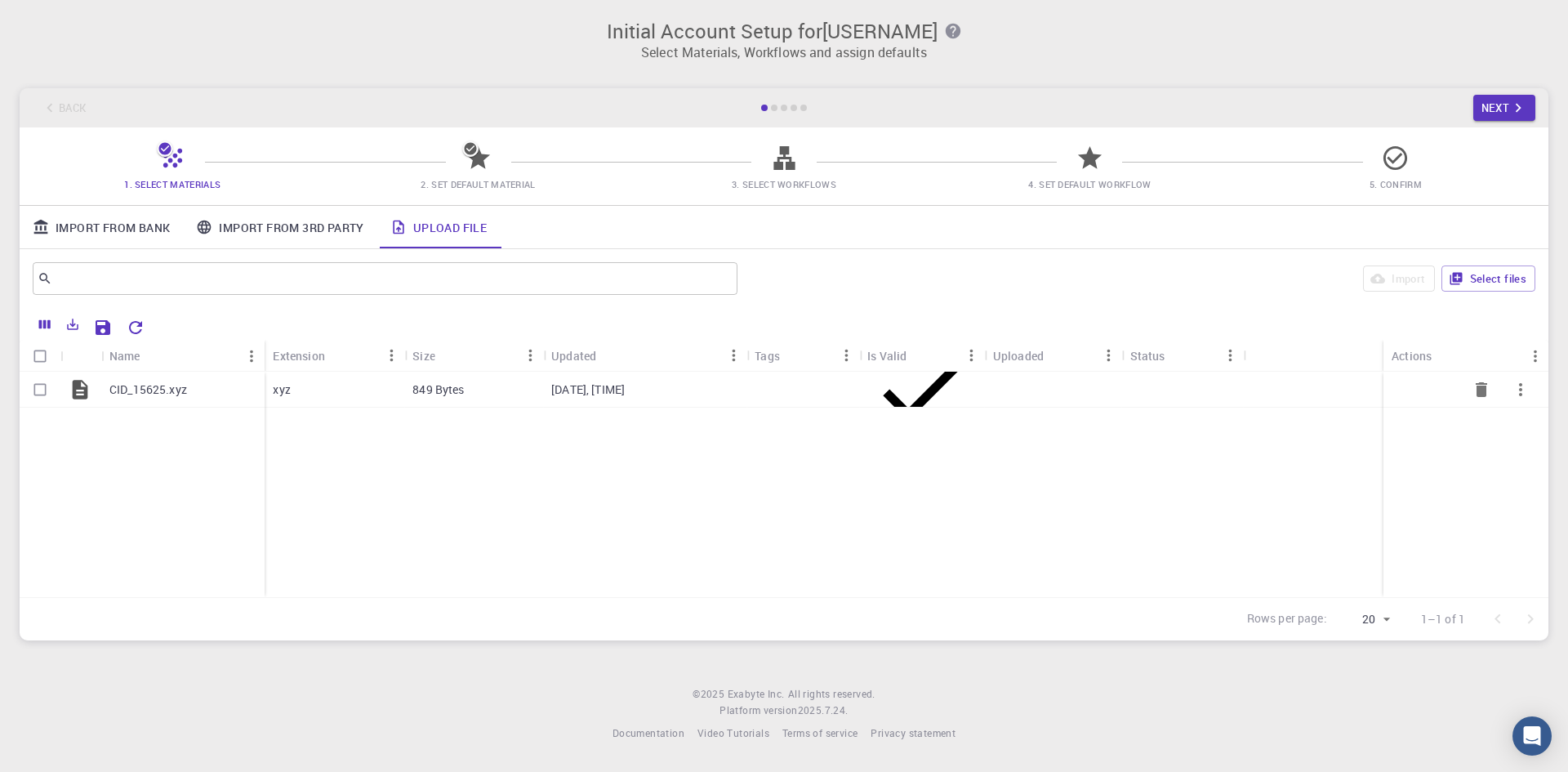 click at bounding box center [40, 390] 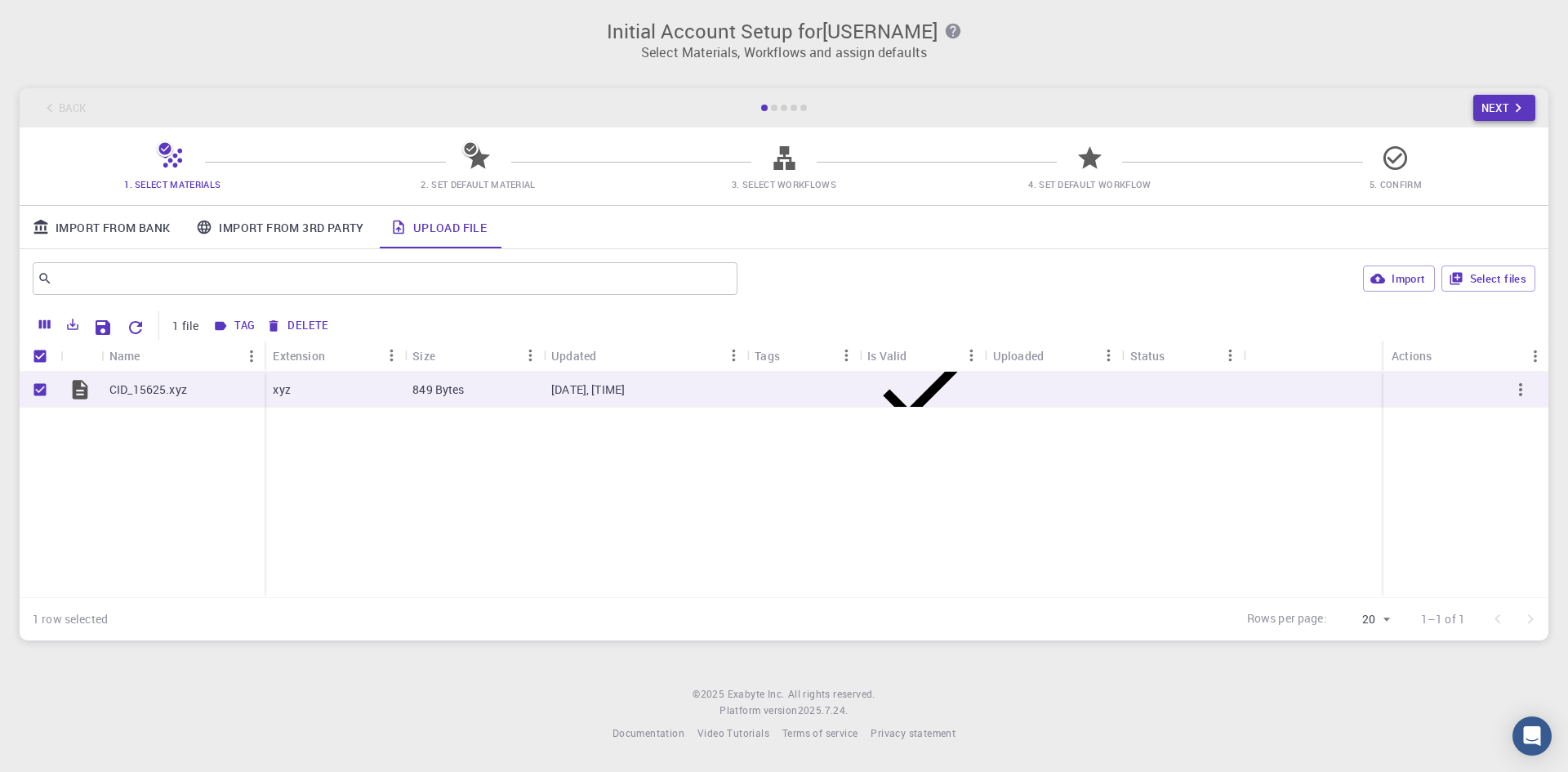 click 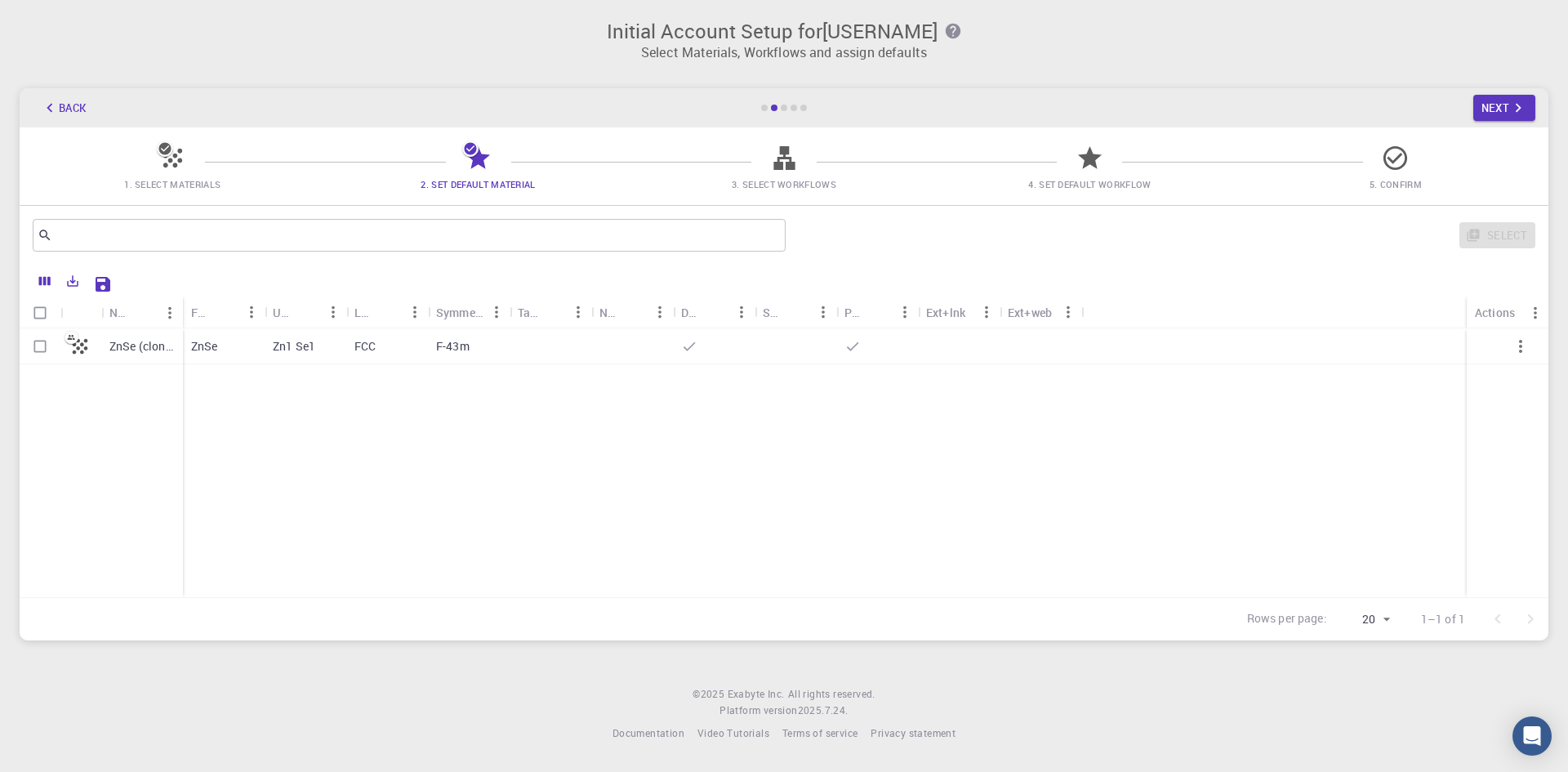 click at bounding box center (40, 346) 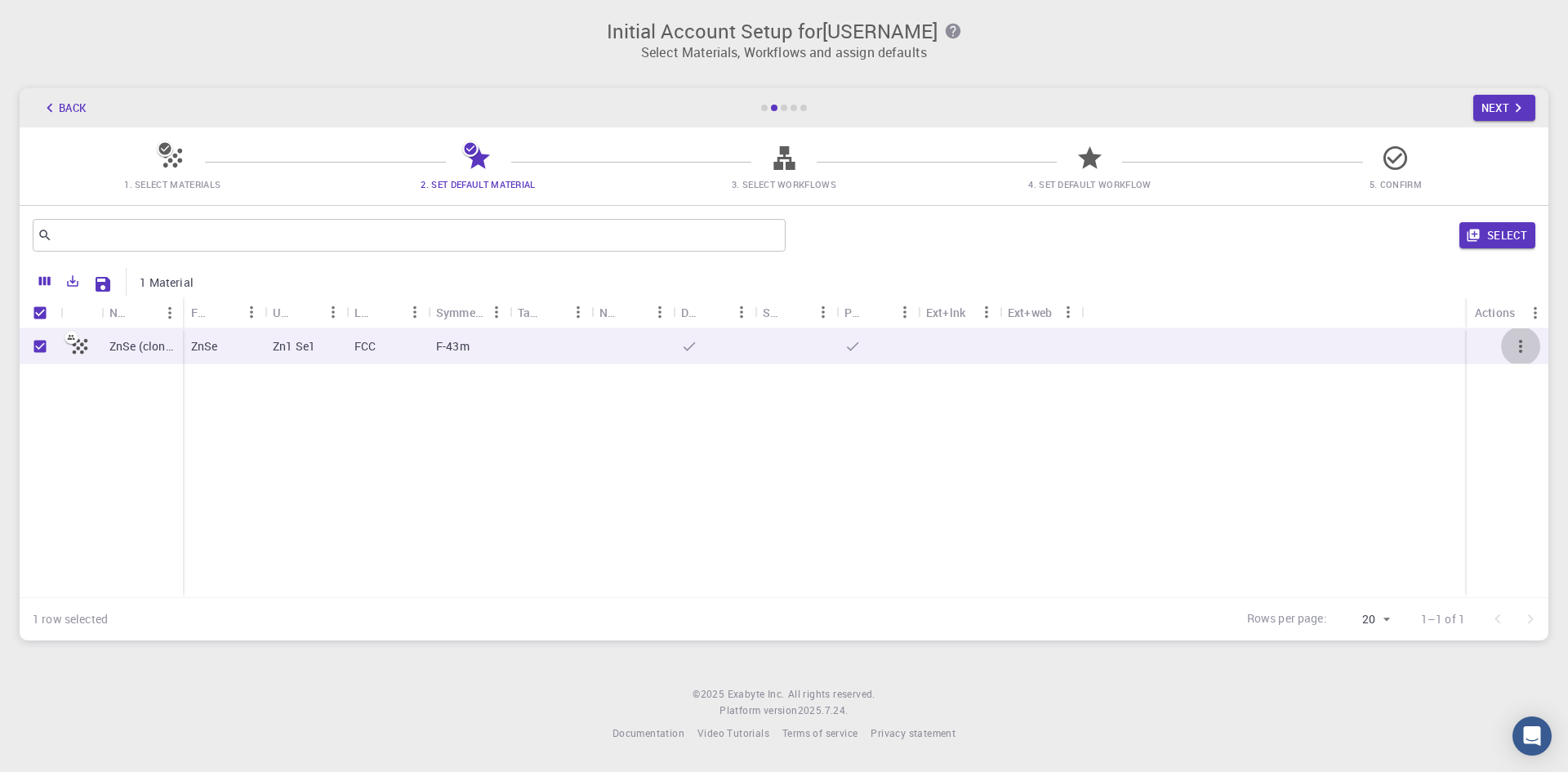 click 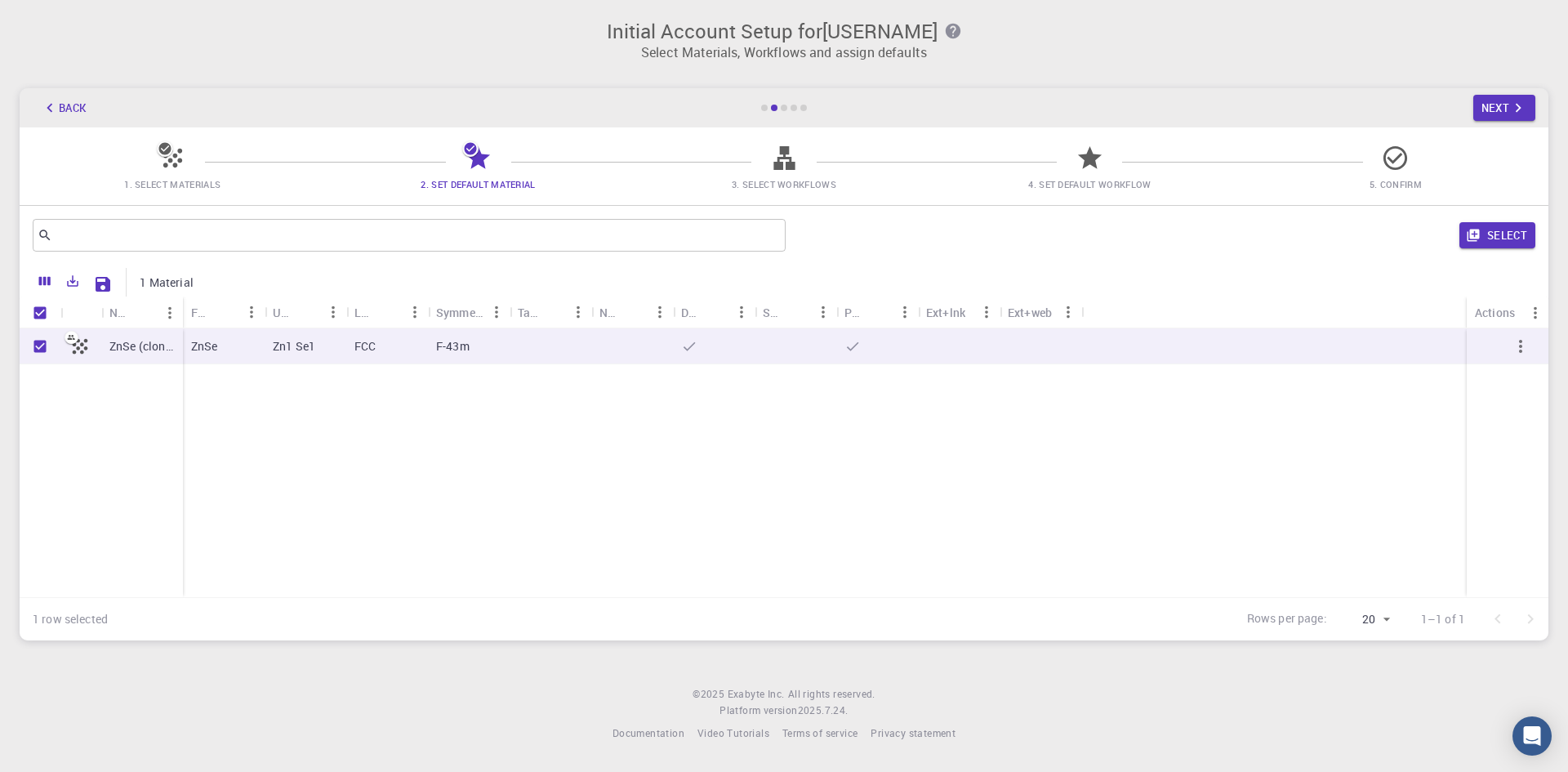 click at bounding box center [714, 346] 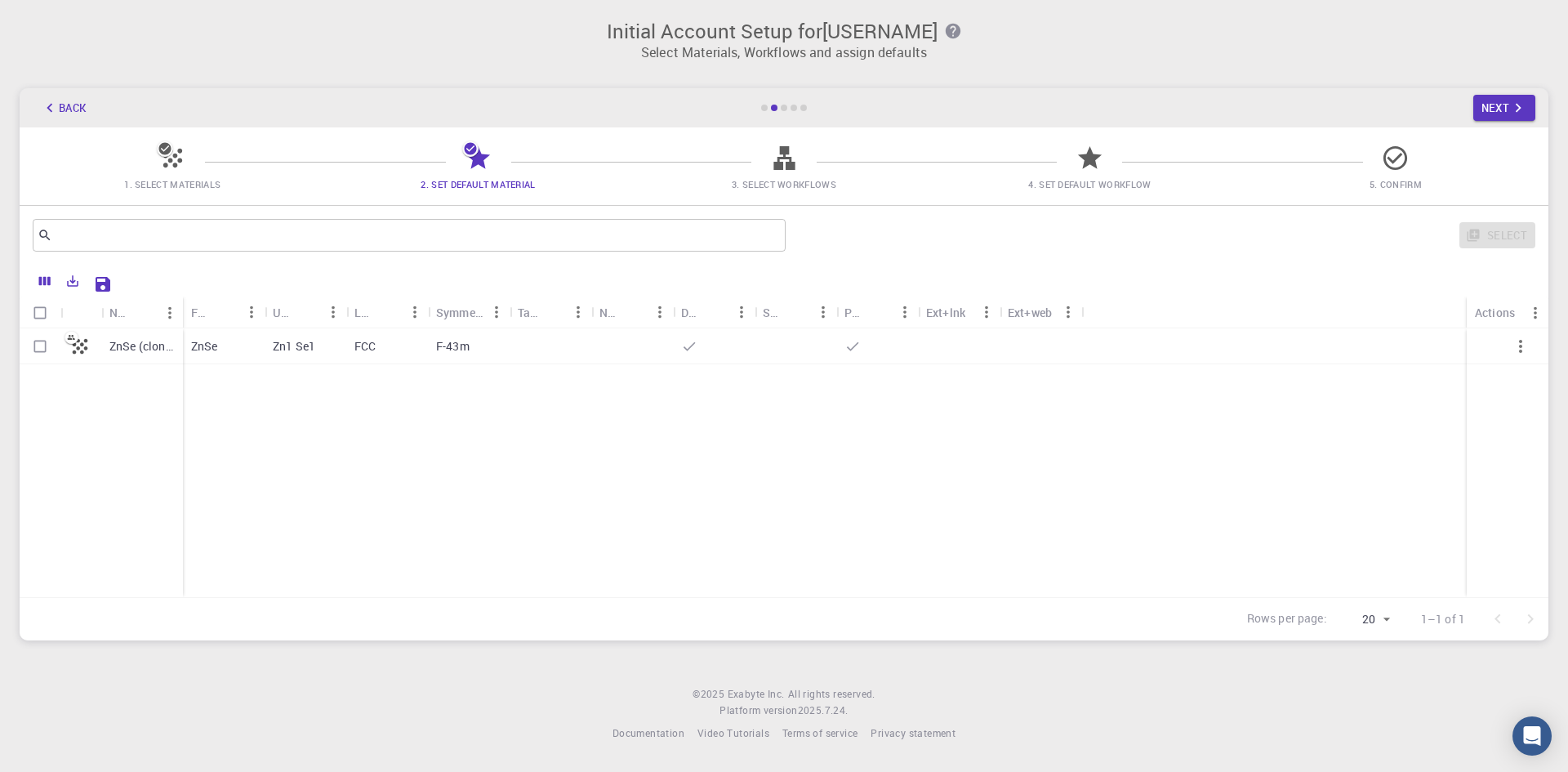 click on "1. Select Materials" at bounding box center (172, 184) 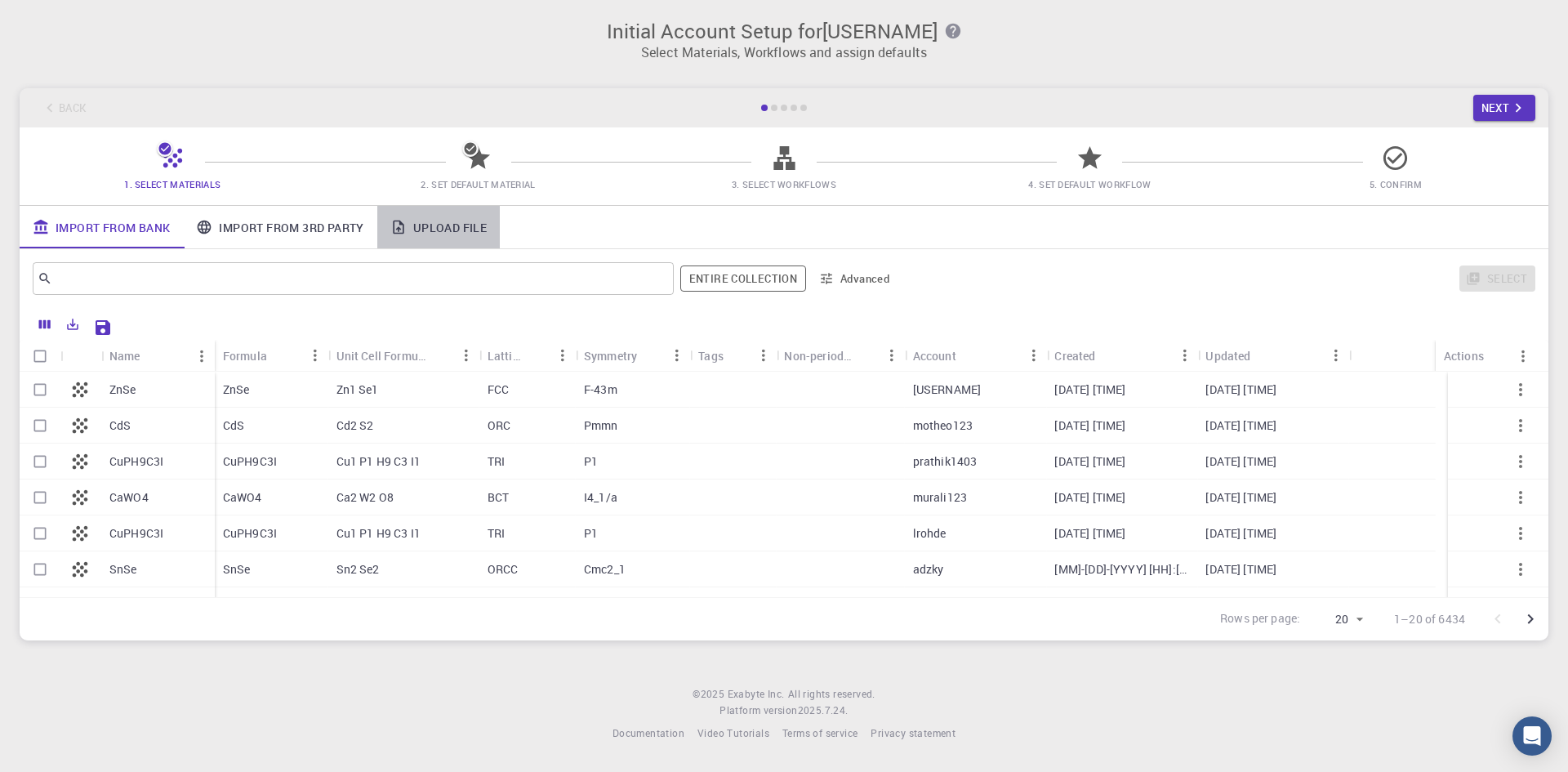 click on "Upload File" at bounding box center (439, 227) 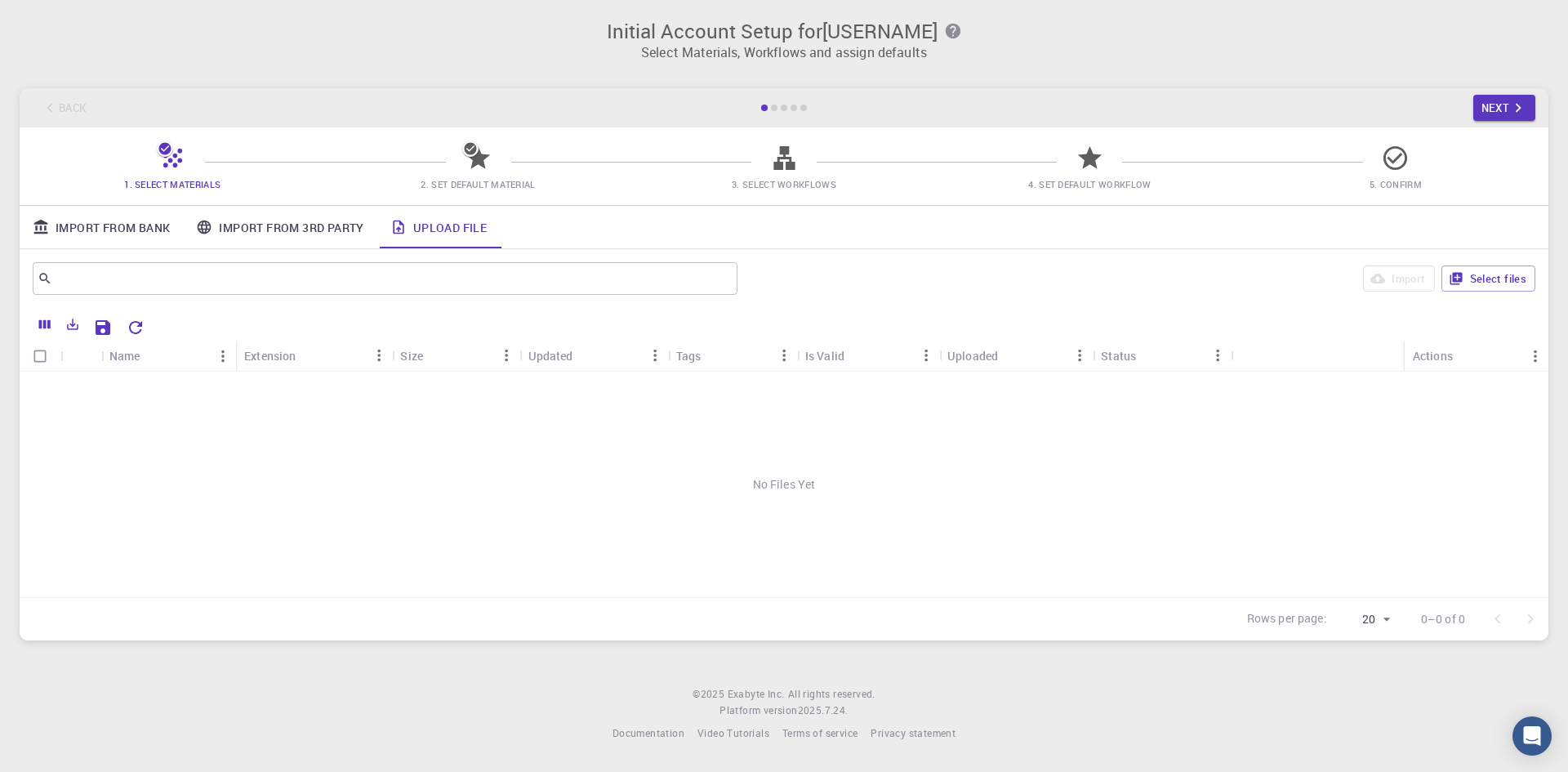 click on "Import From 3rd Party" at bounding box center [279, 227] 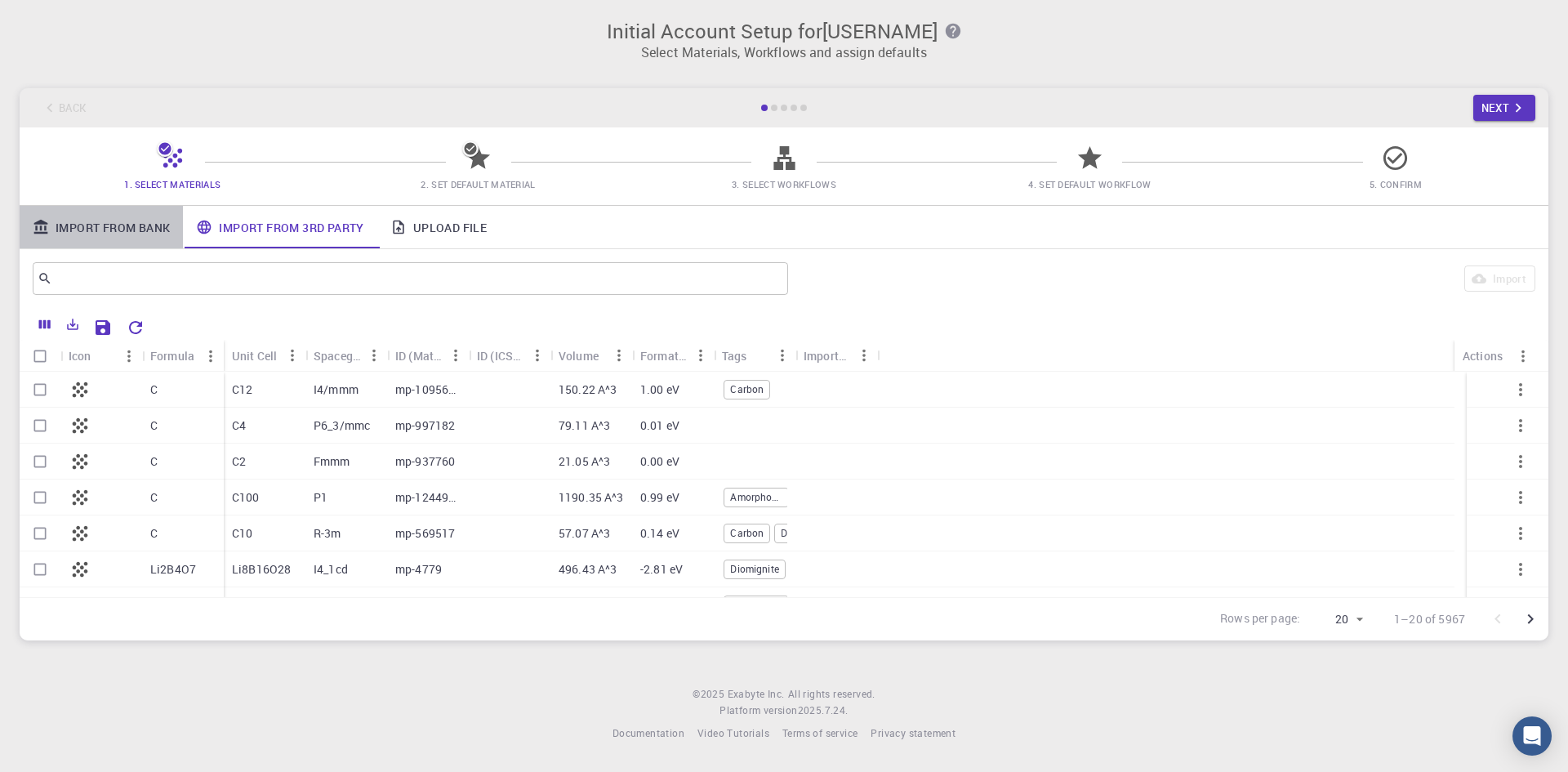 click on "Import From Bank" at bounding box center (101, 227) 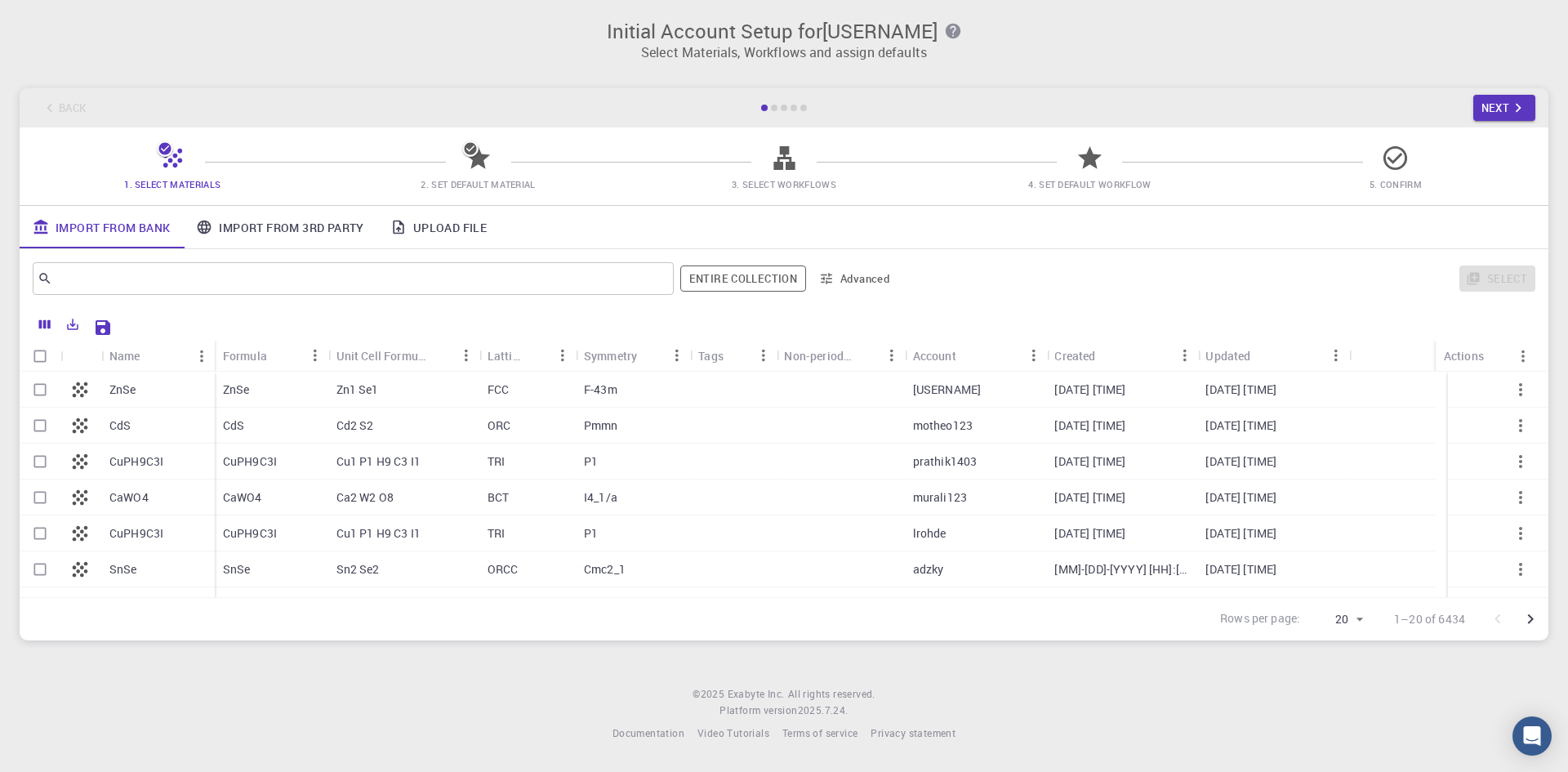 click at bounding box center (40, 390) 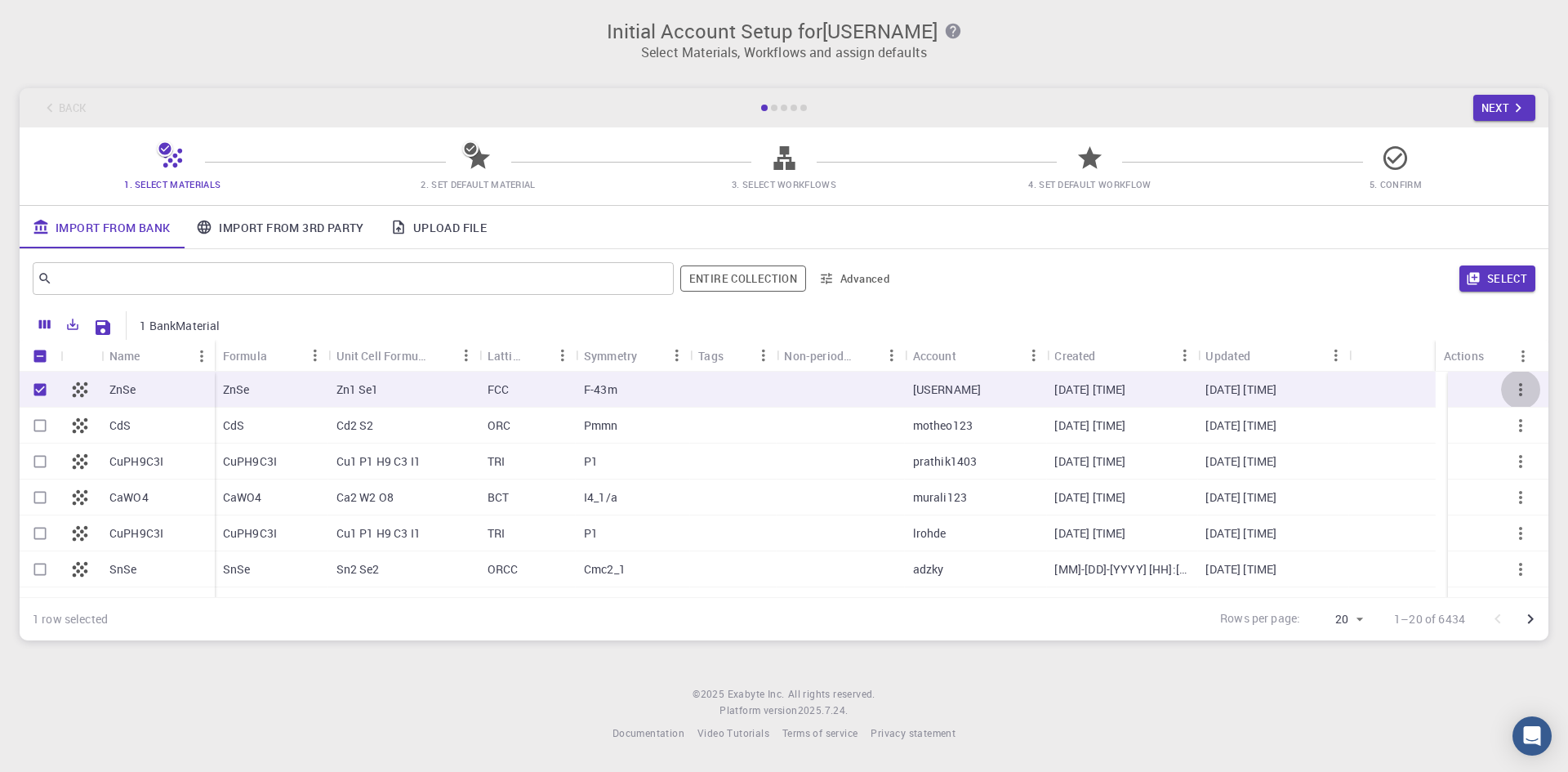 click 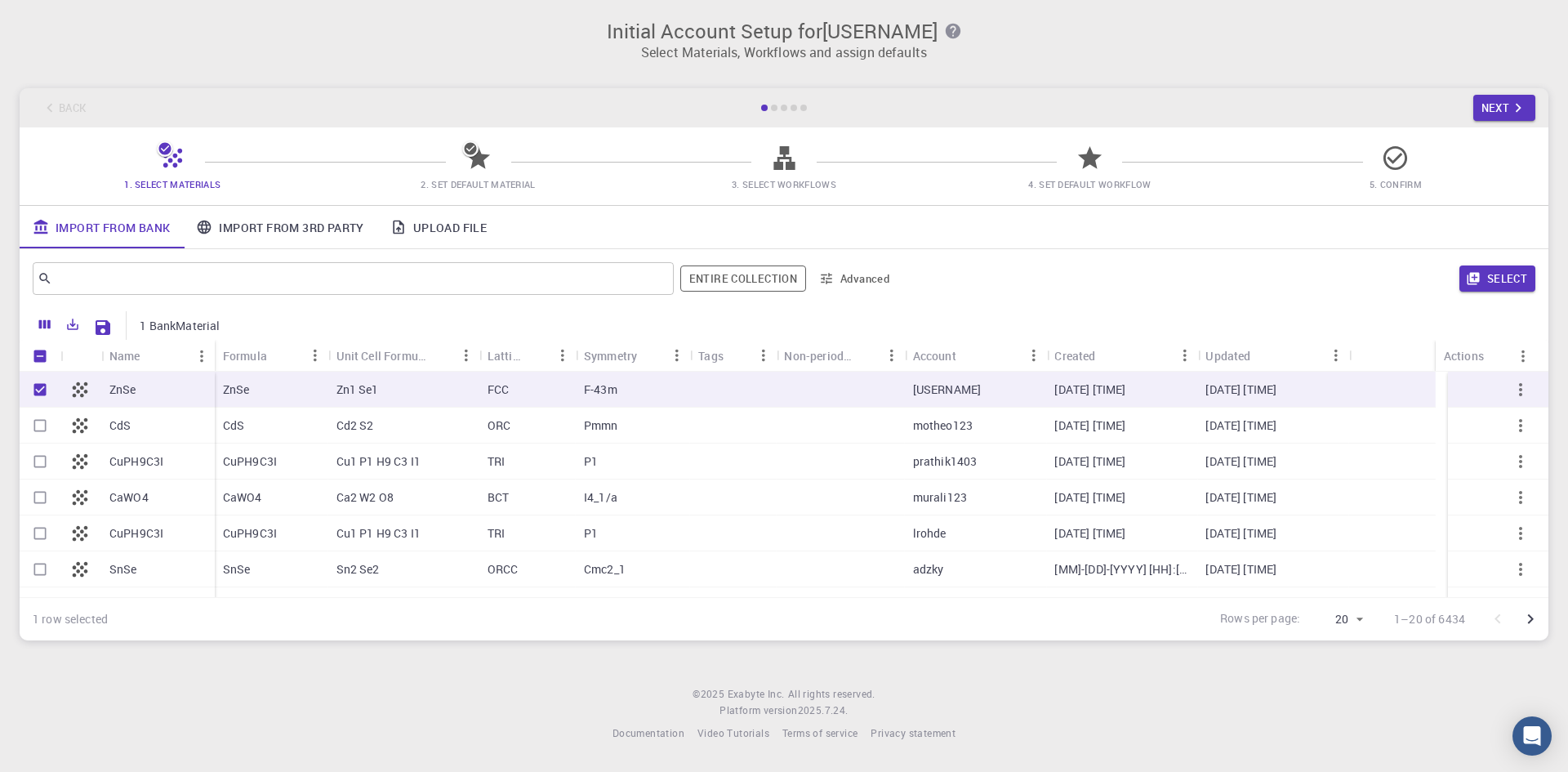 click on "Select" at bounding box center (1219, 279) 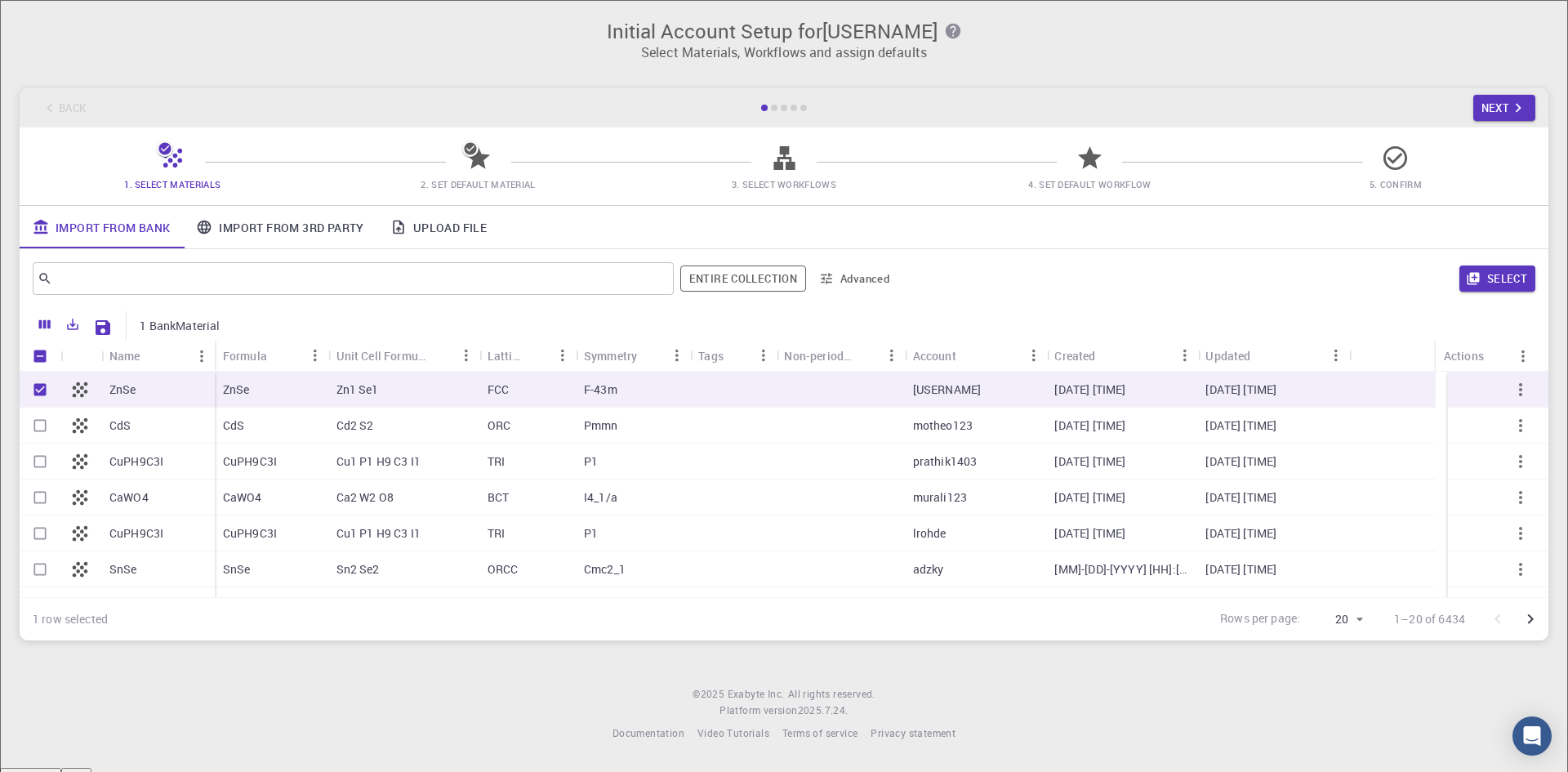 click at bounding box center (784, 768) 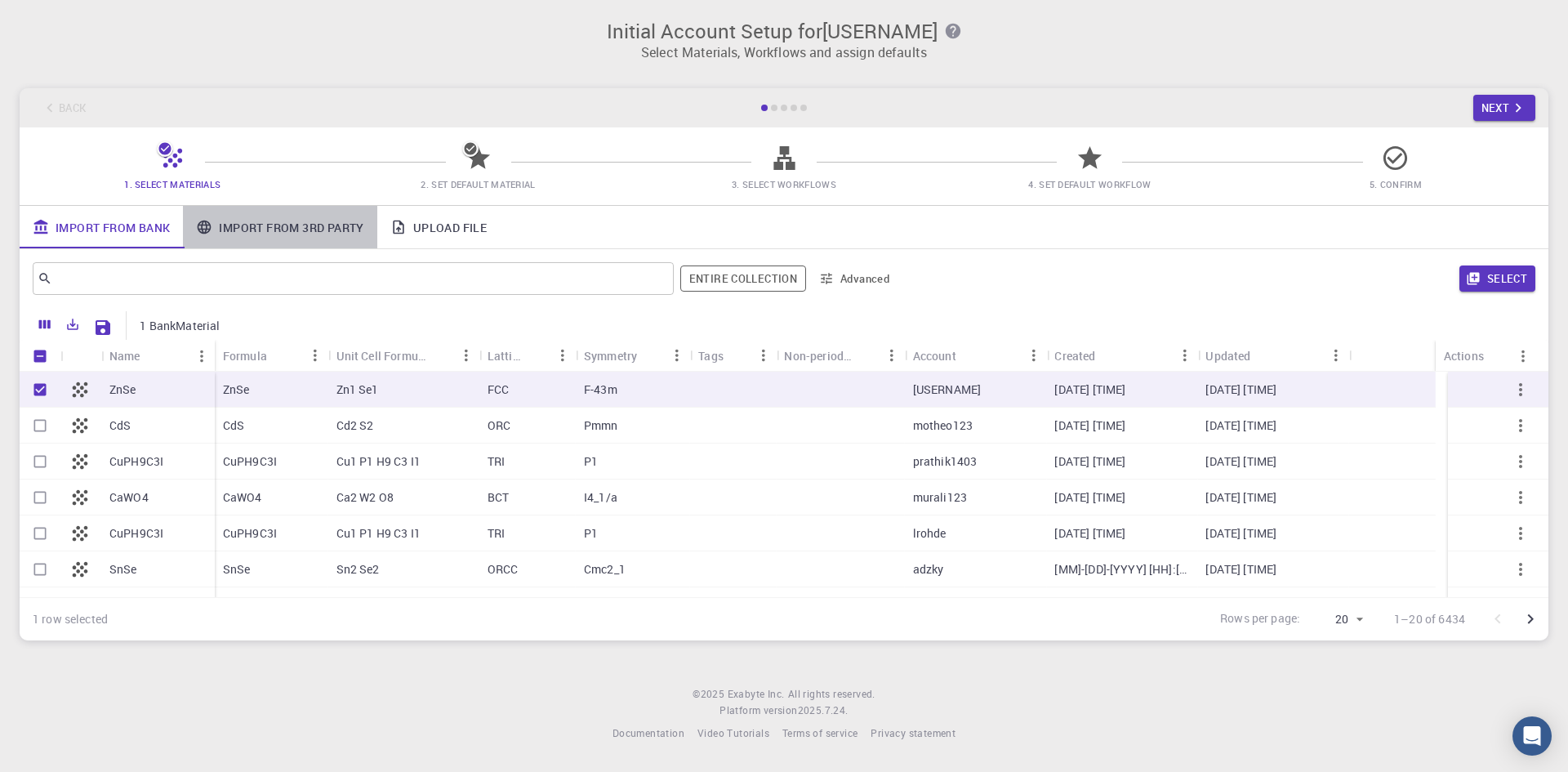 click on "Import From 3rd Party" at bounding box center (279, 227) 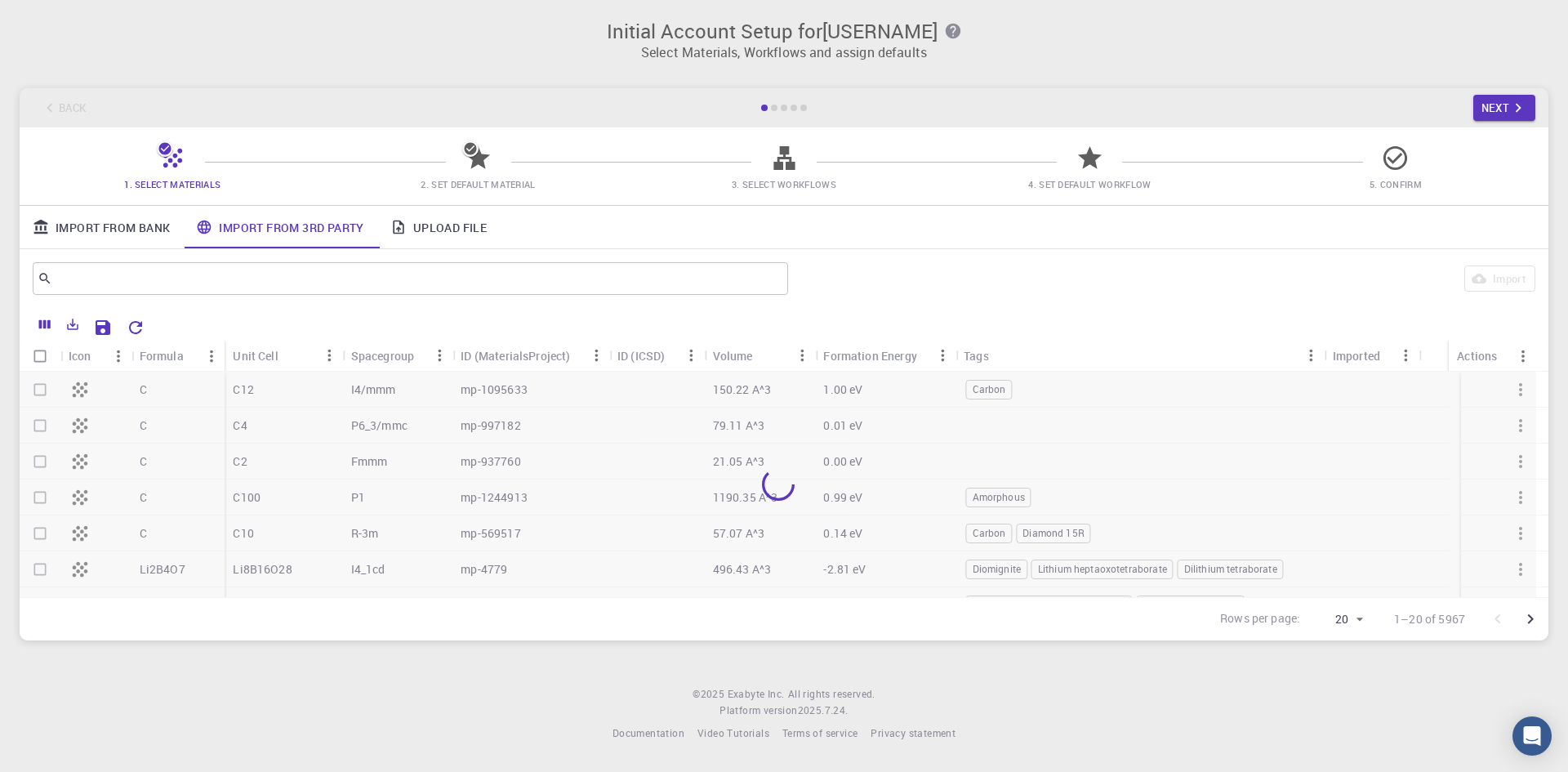 click on "Upload File" at bounding box center (439, 227) 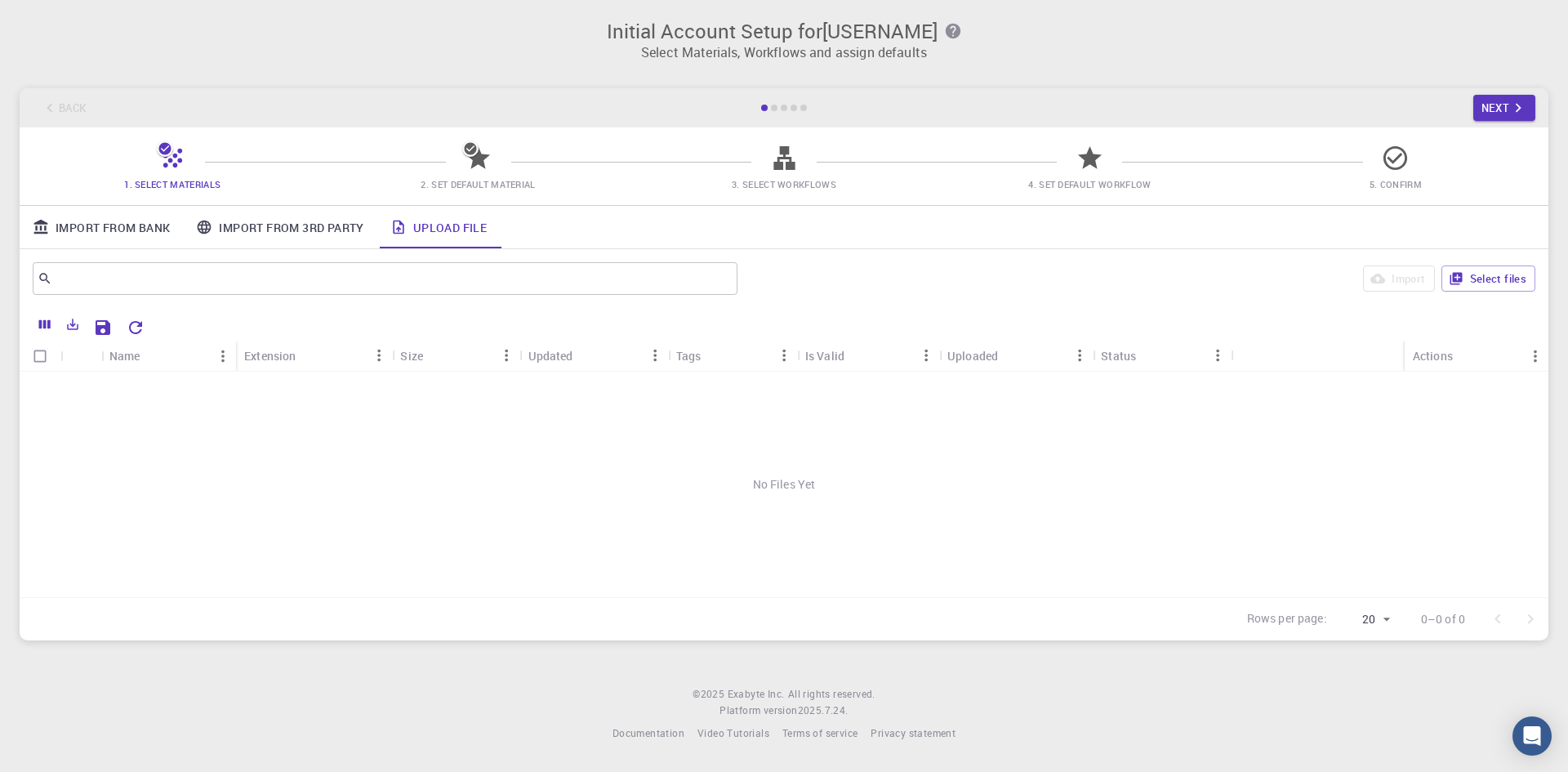click 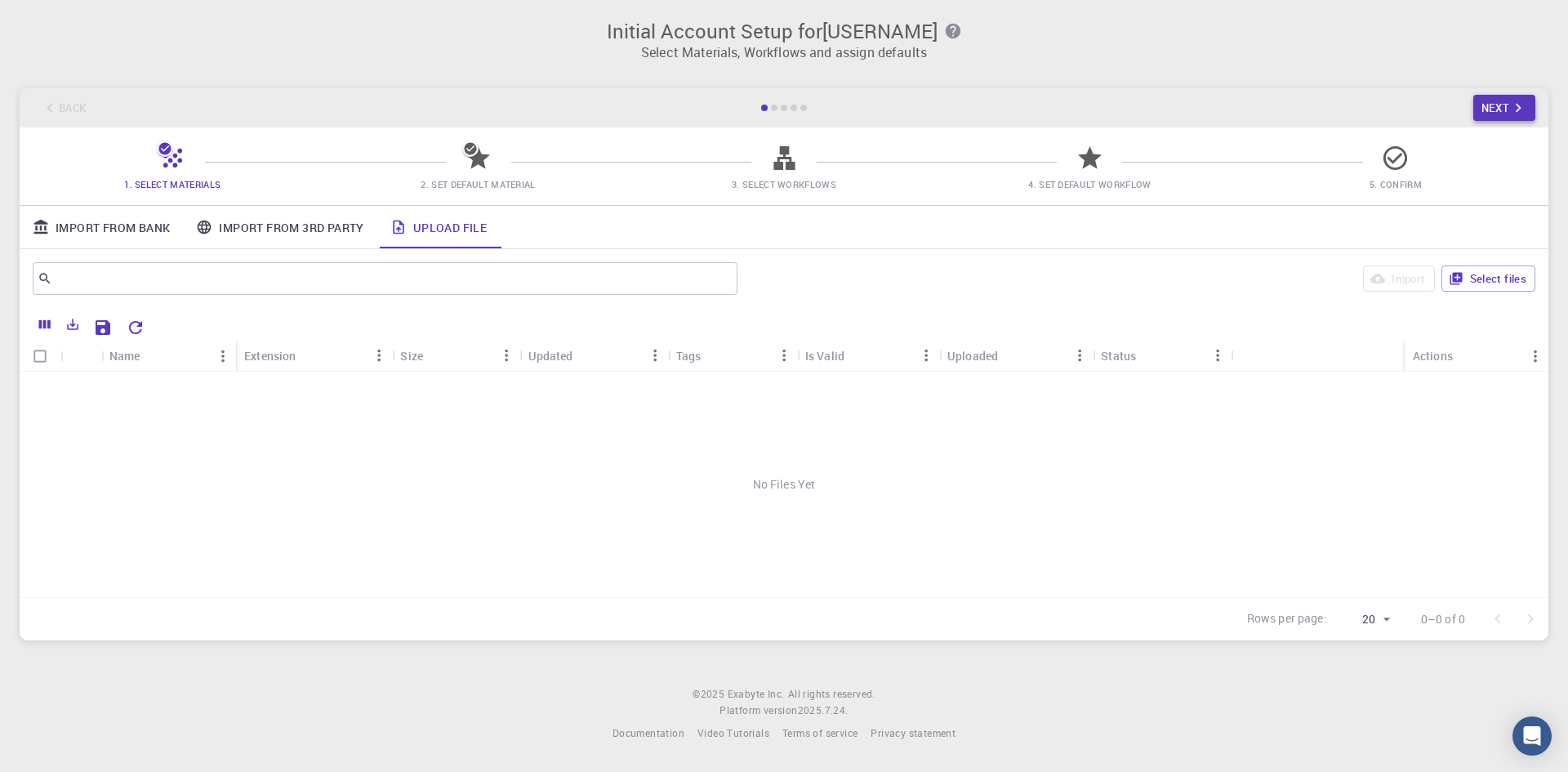 click on "Next" at bounding box center [1504, 108] 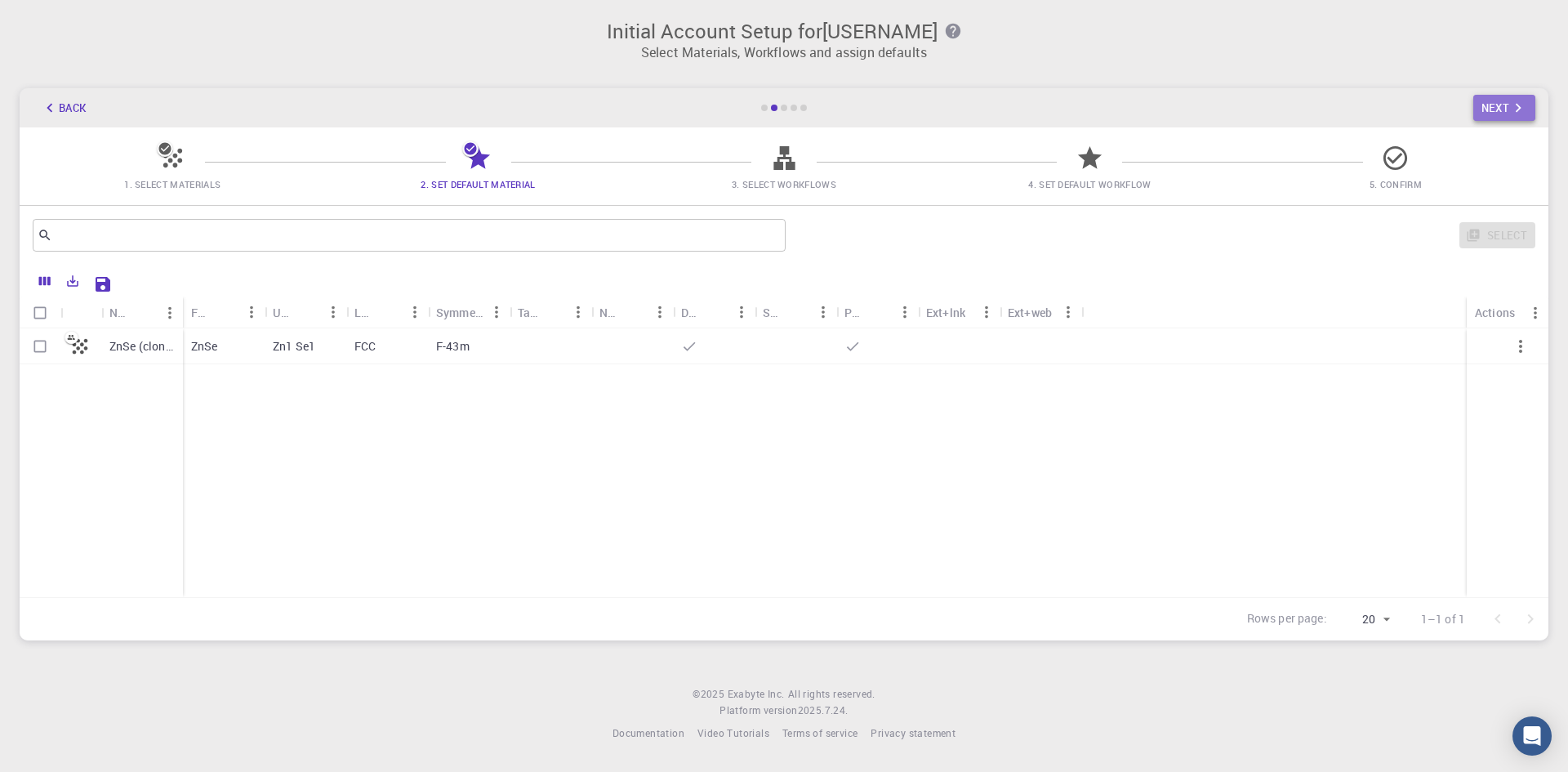 click on "Next" at bounding box center (1504, 108) 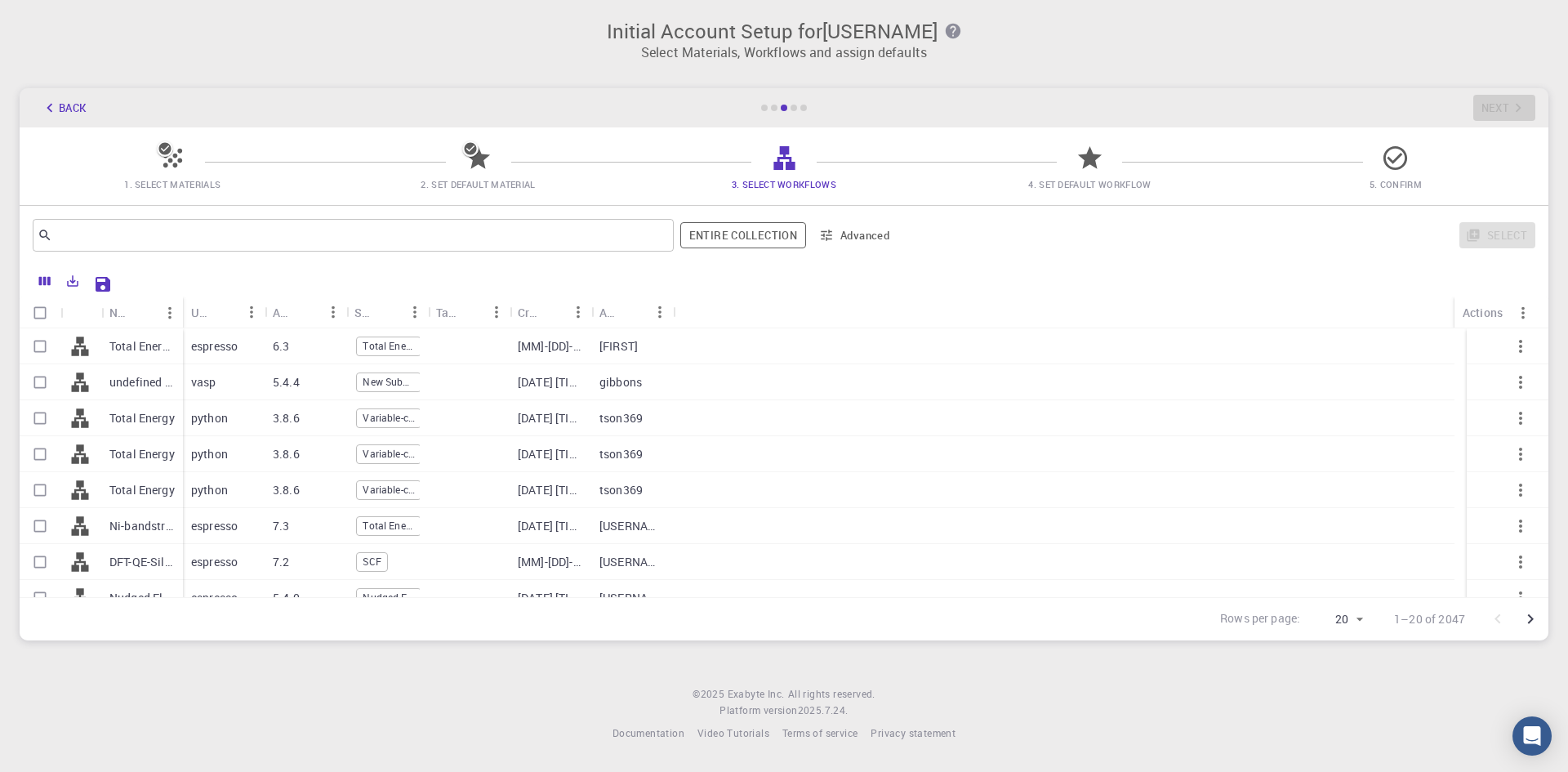 click at bounding box center (40, 346) 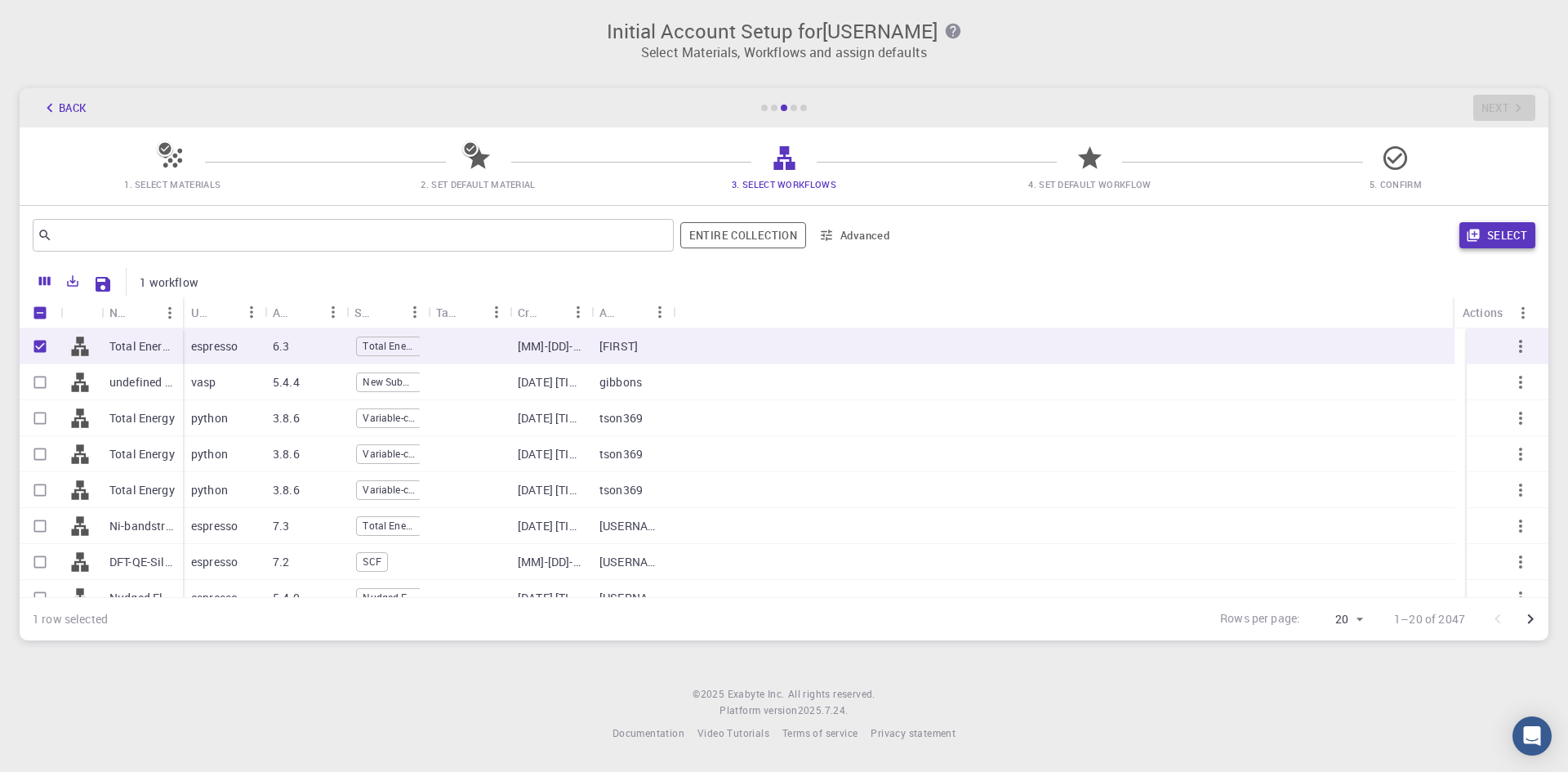 click on "Select" at bounding box center (1497, 235) 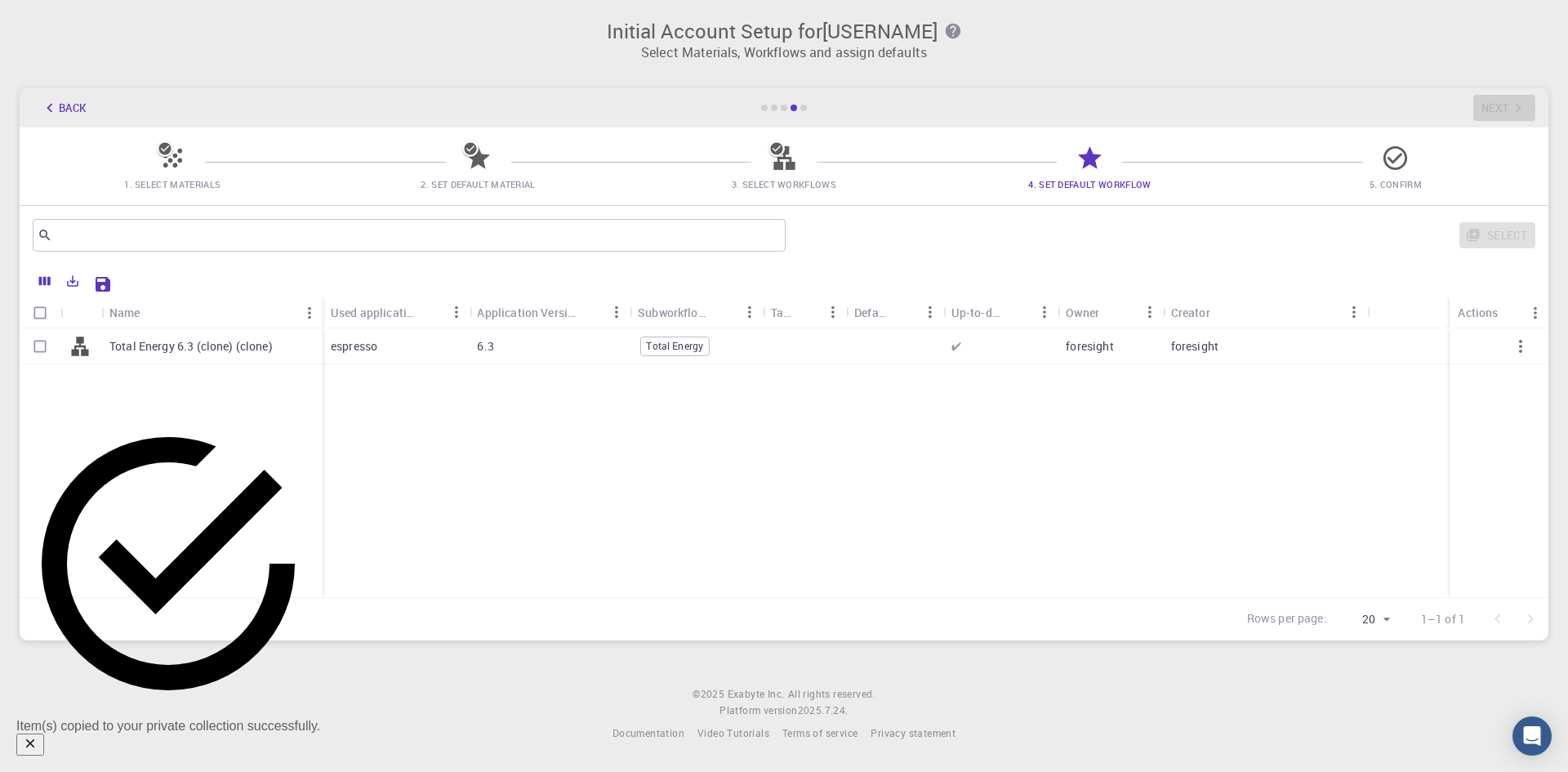 click on "Total Energy 6.3 (clone) (clone)" at bounding box center [191, 346] 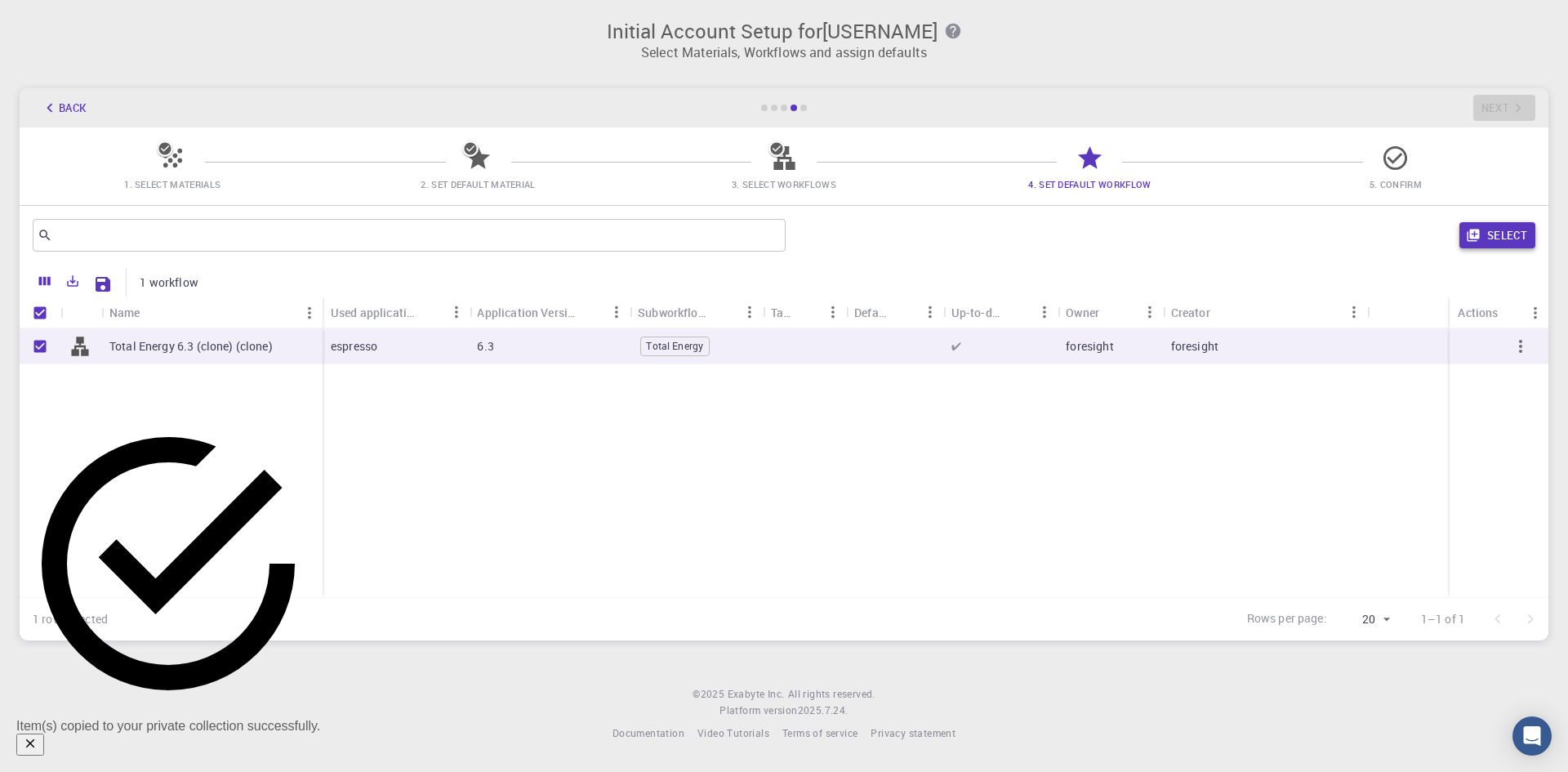 click on "Select" at bounding box center [1497, 235] 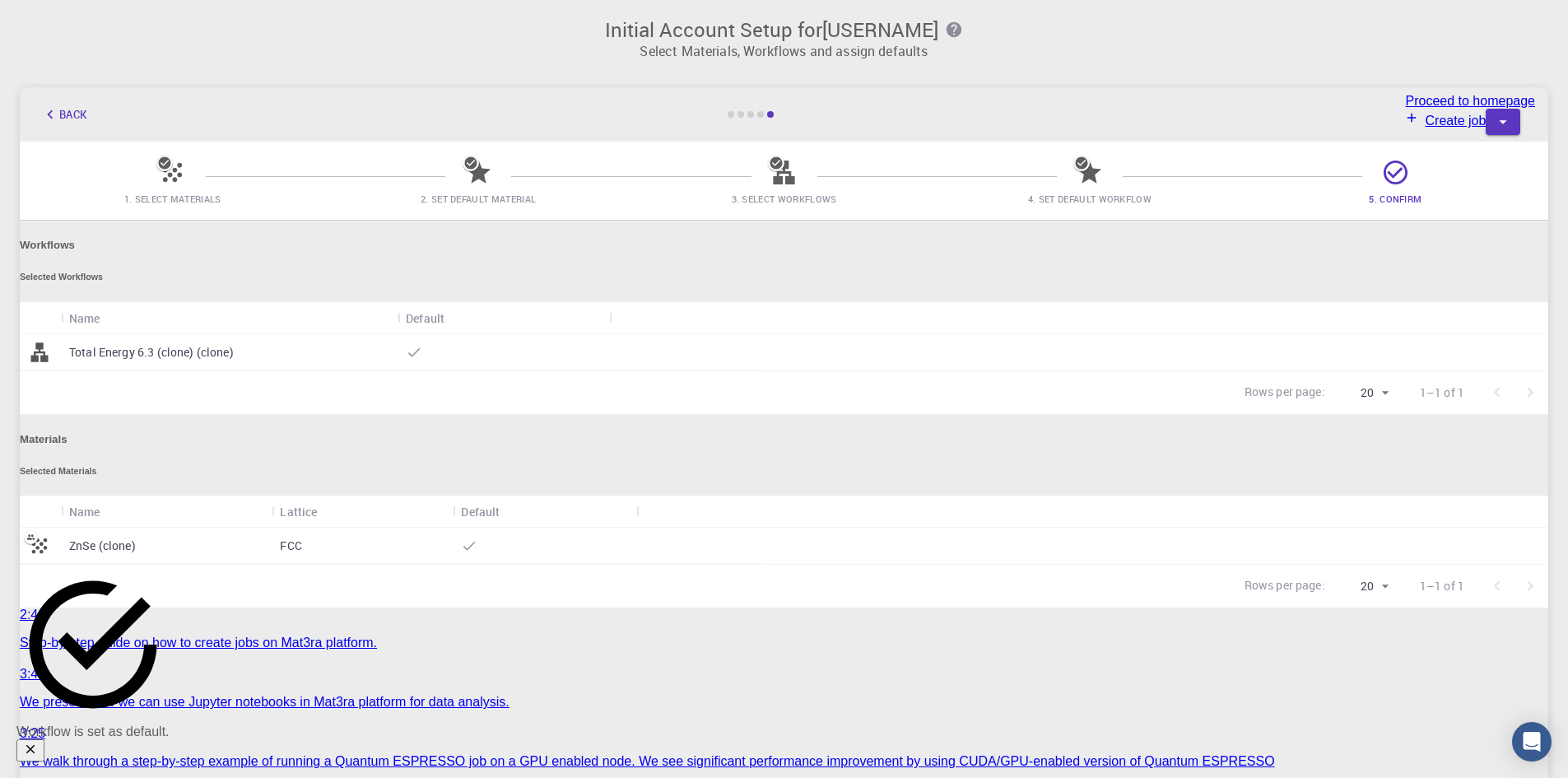 scroll, scrollTop: 0, scrollLeft: 0, axis: both 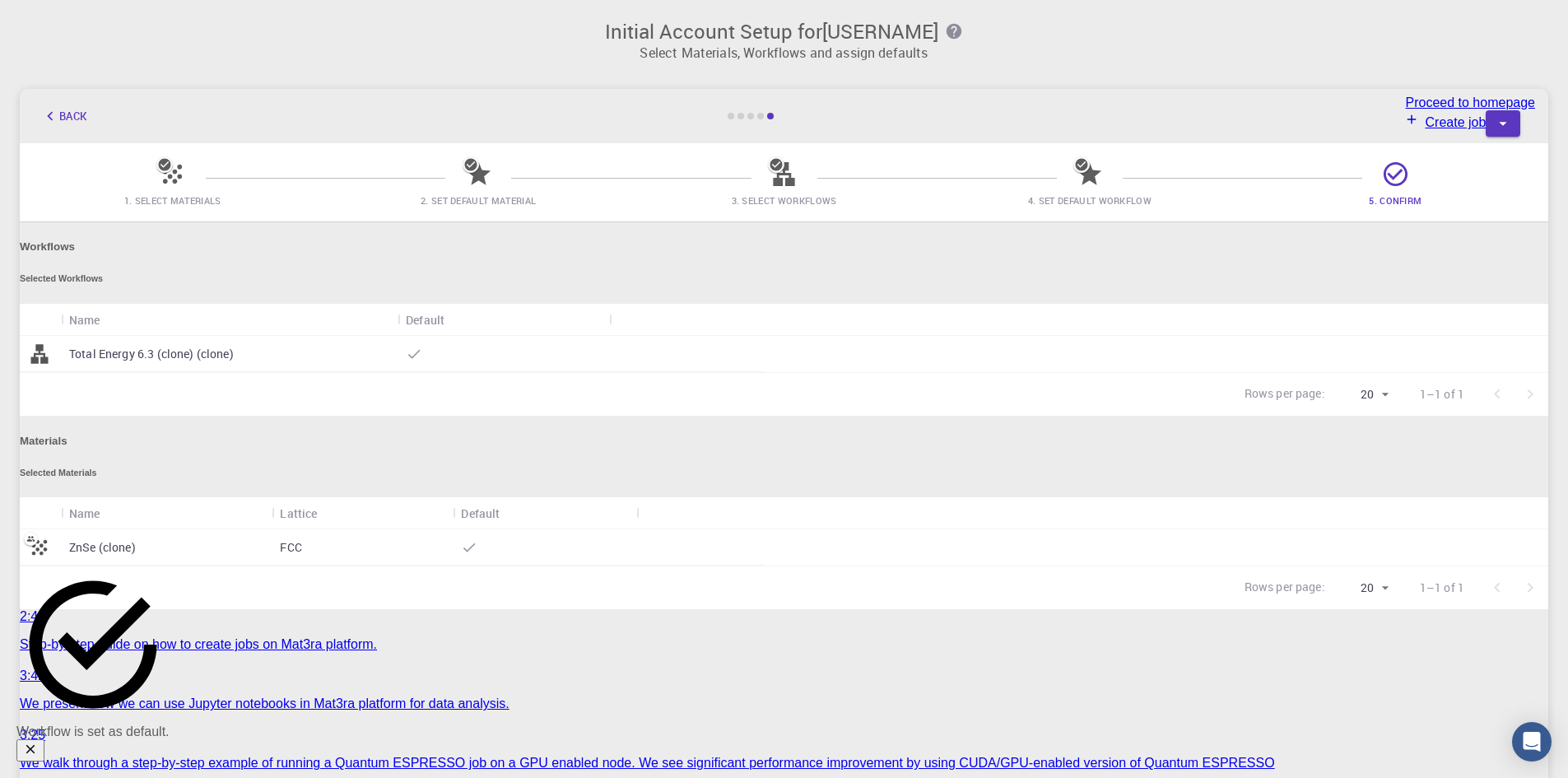 click on "Total Energy 6.3 (clone) (clone)" at bounding box center (229, 354) 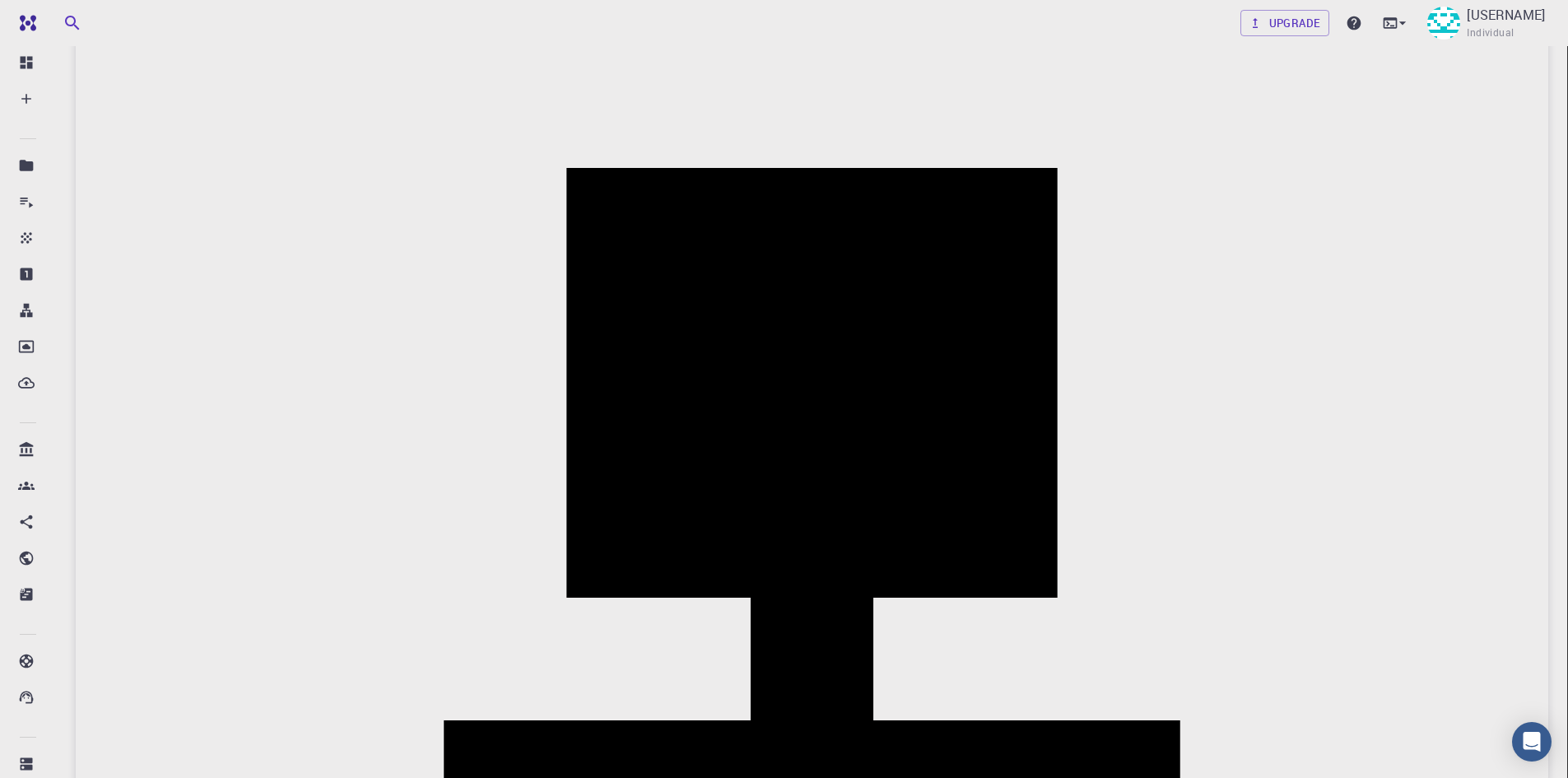 scroll, scrollTop: 0, scrollLeft: 0, axis: both 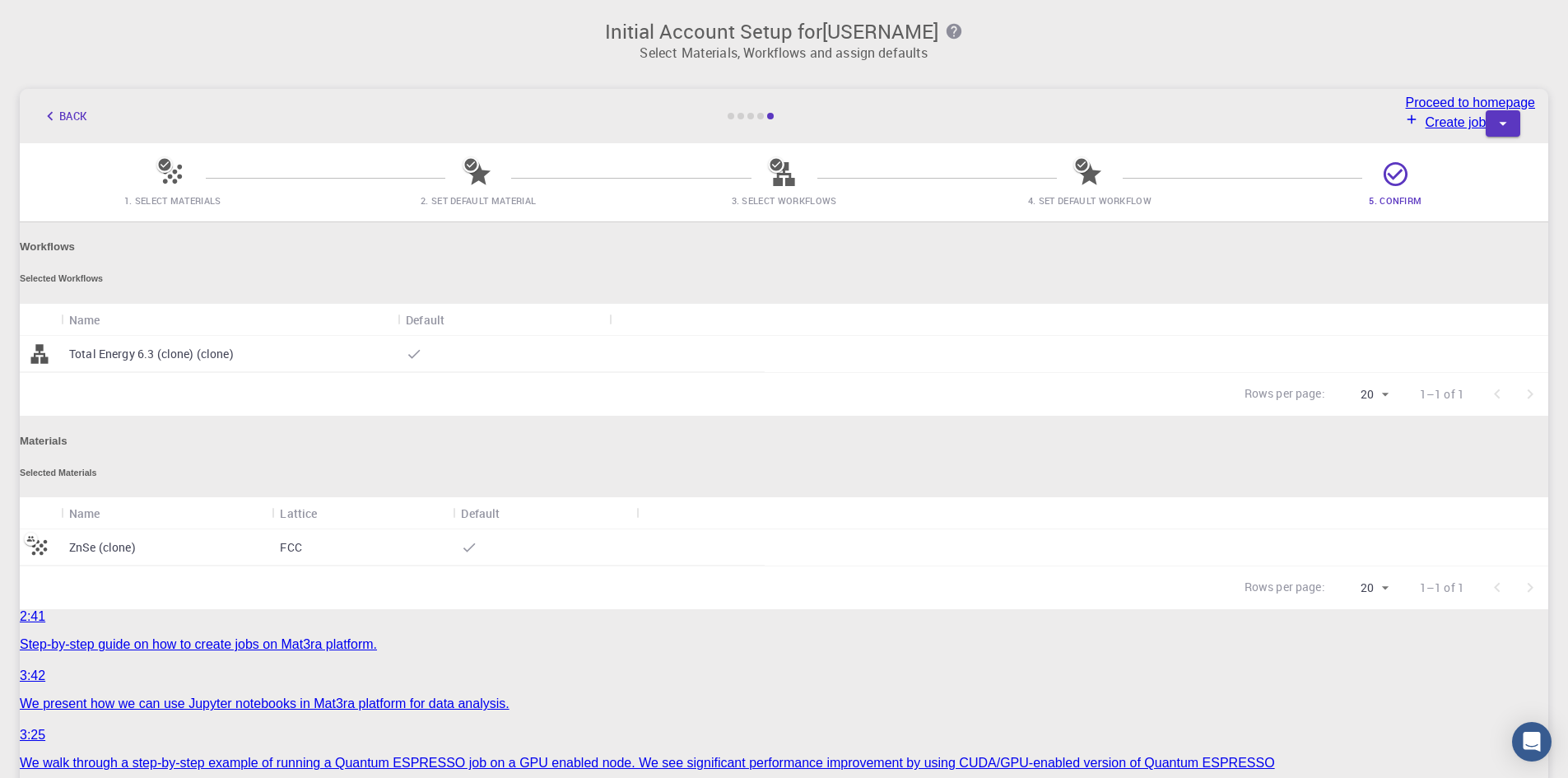 click on "Proceed to homepage" at bounding box center (1470, 102) 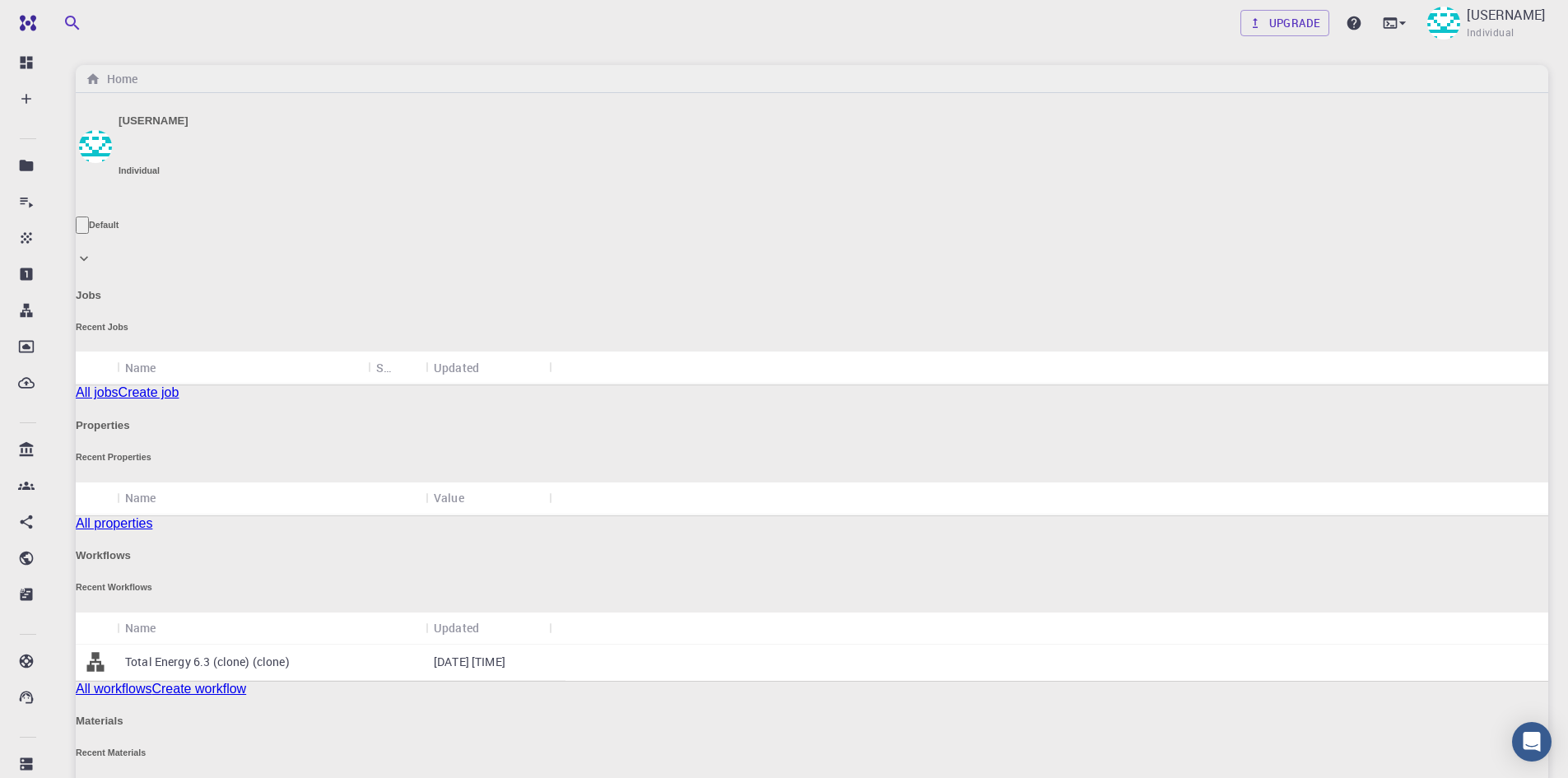 scroll, scrollTop: 238, scrollLeft: 0, axis: vertical 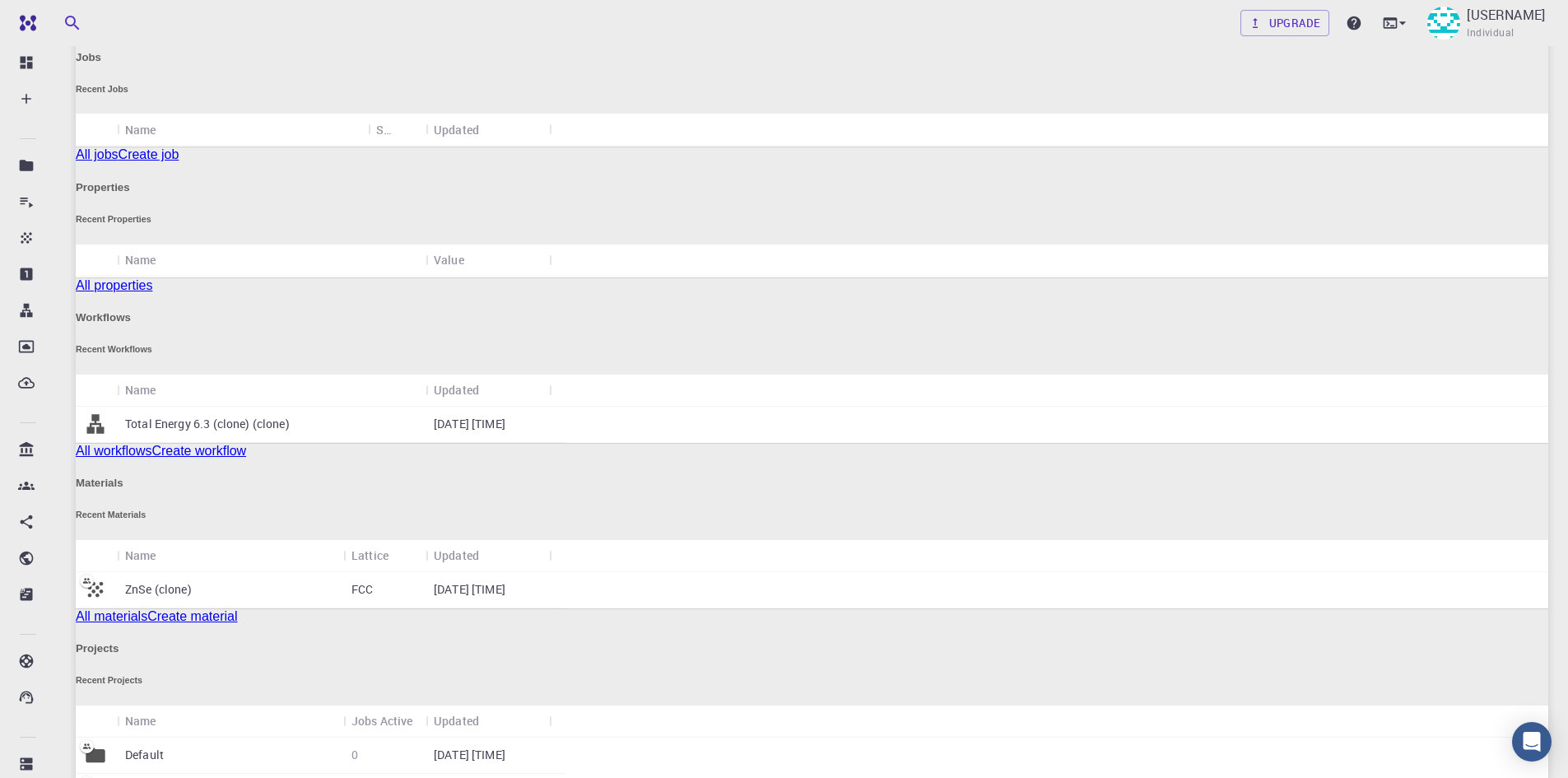 click on "[DATE] [TIME]" at bounding box center [487, 590] 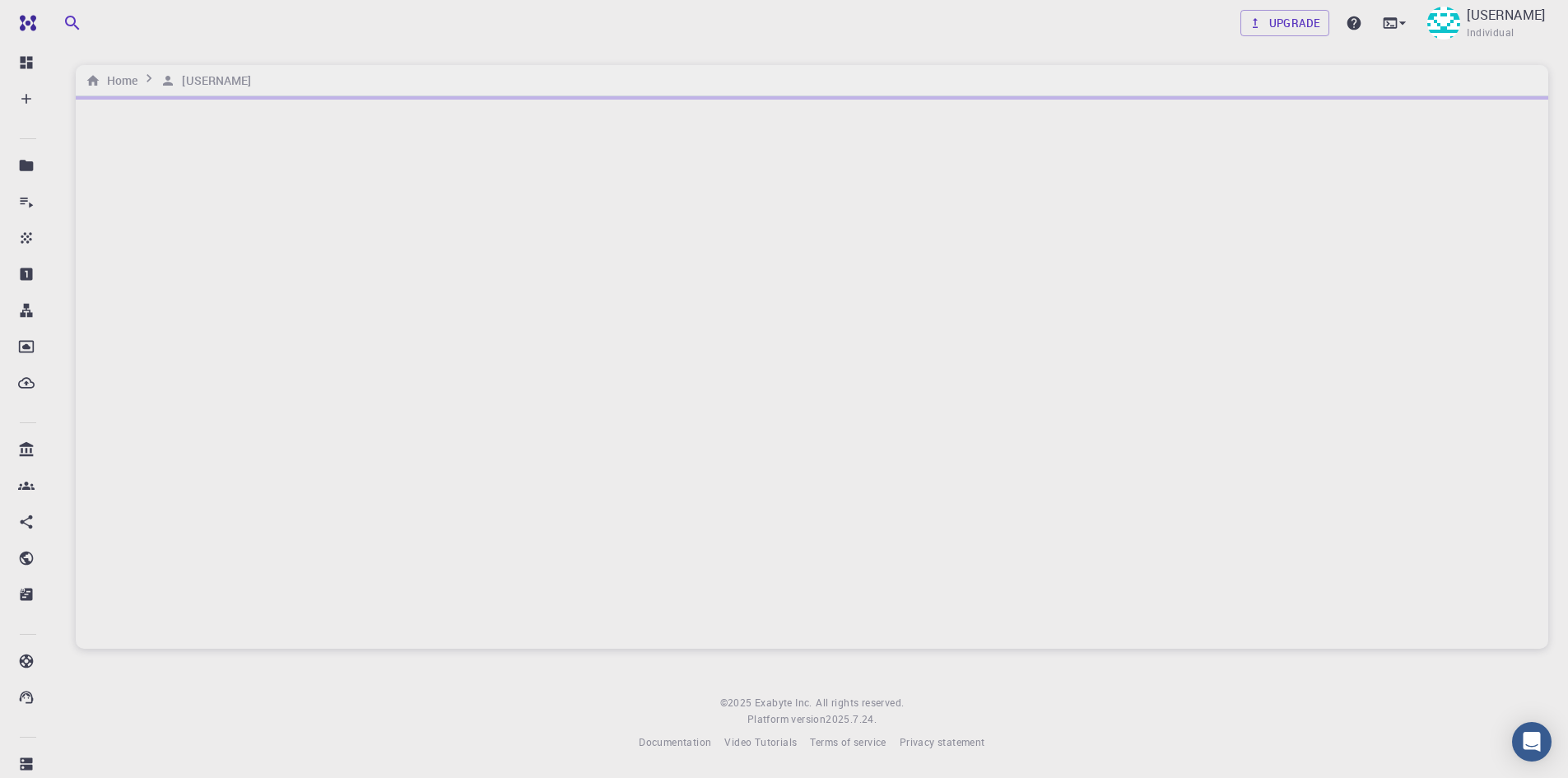 scroll, scrollTop: 0, scrollLeft: 0, axis: both 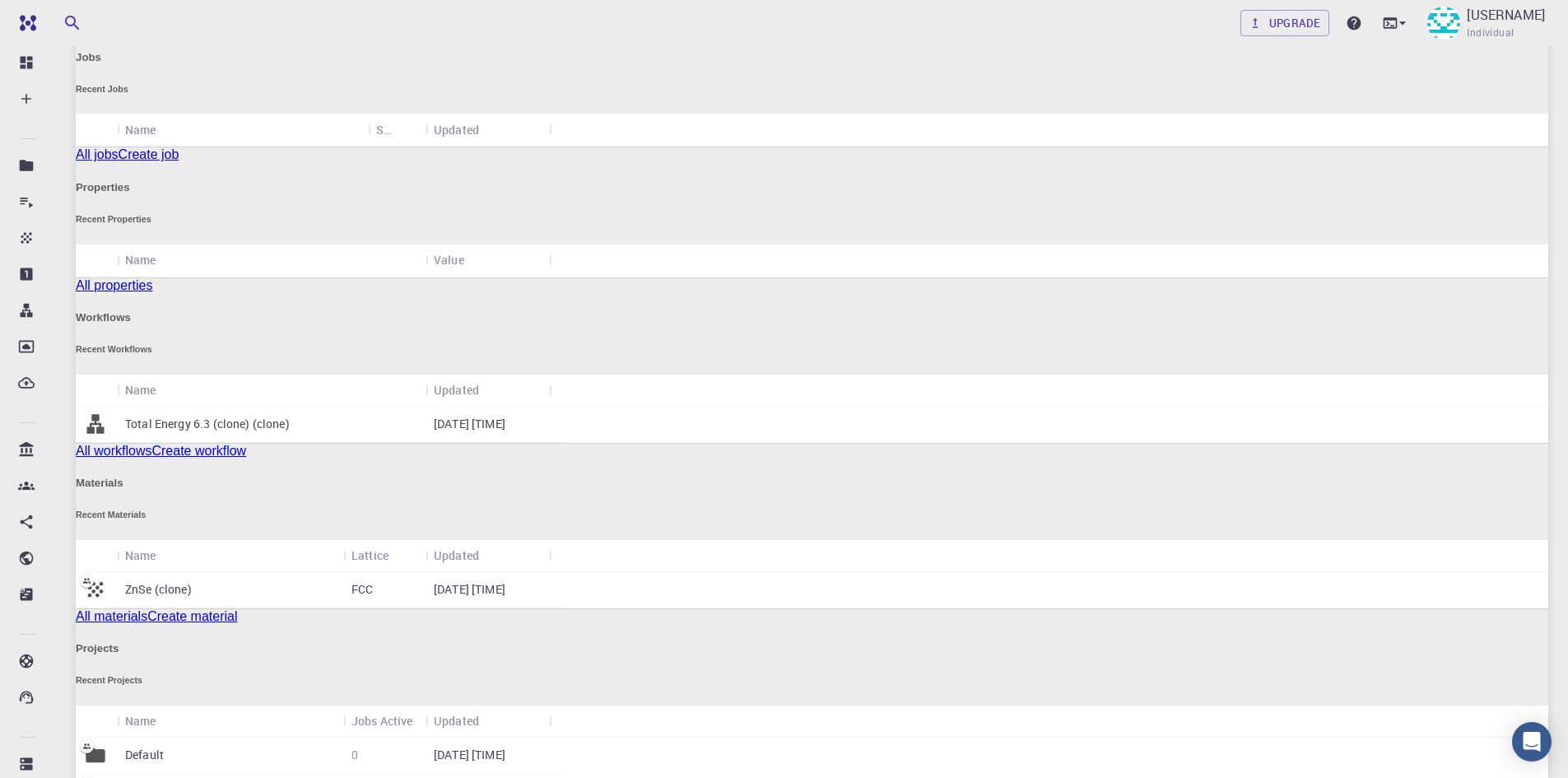 click on "Create material" at bounding box center [192, 616] 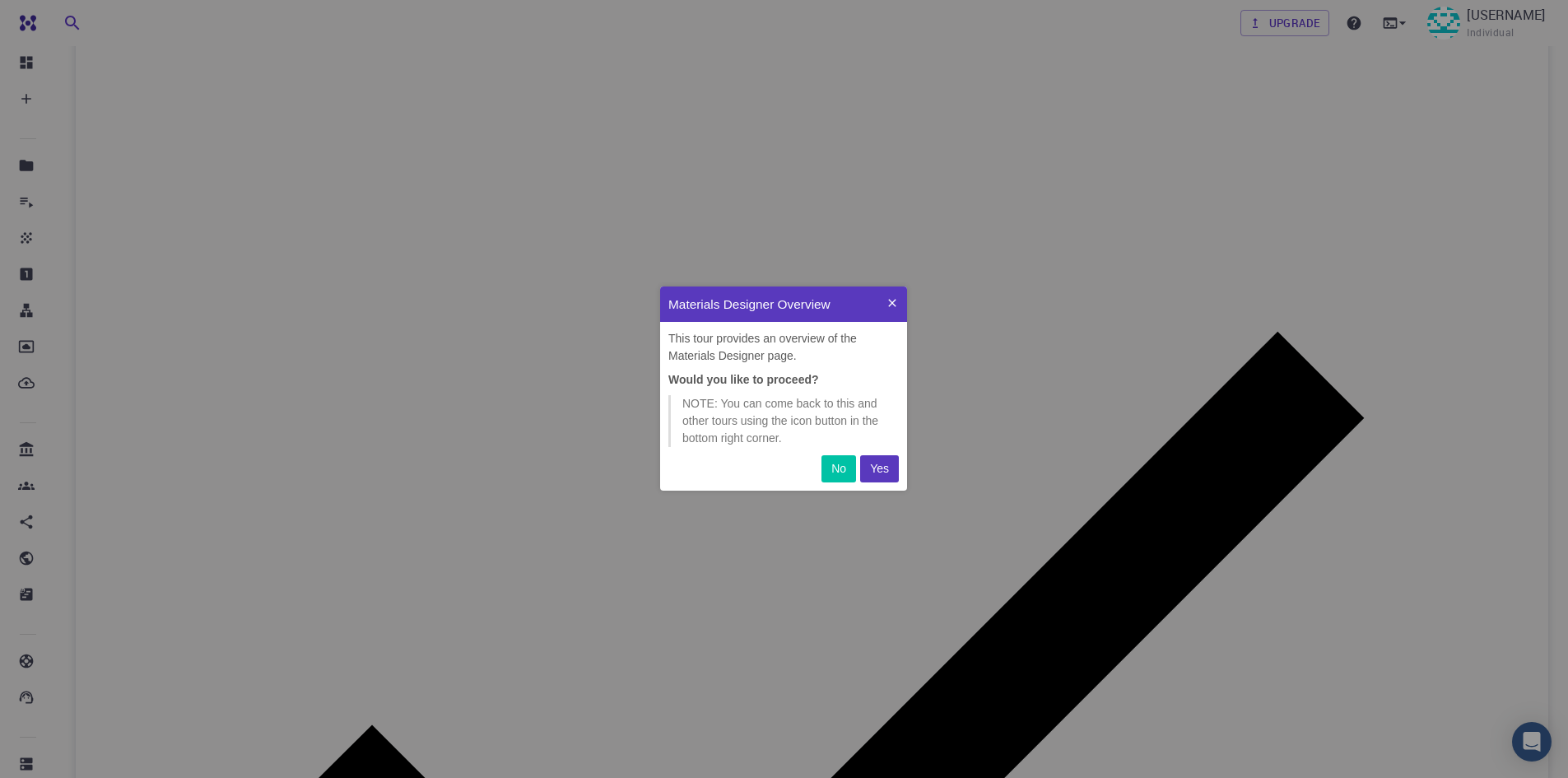 scroll, scrollTop: 0, scrollLeft: 0, axis: both 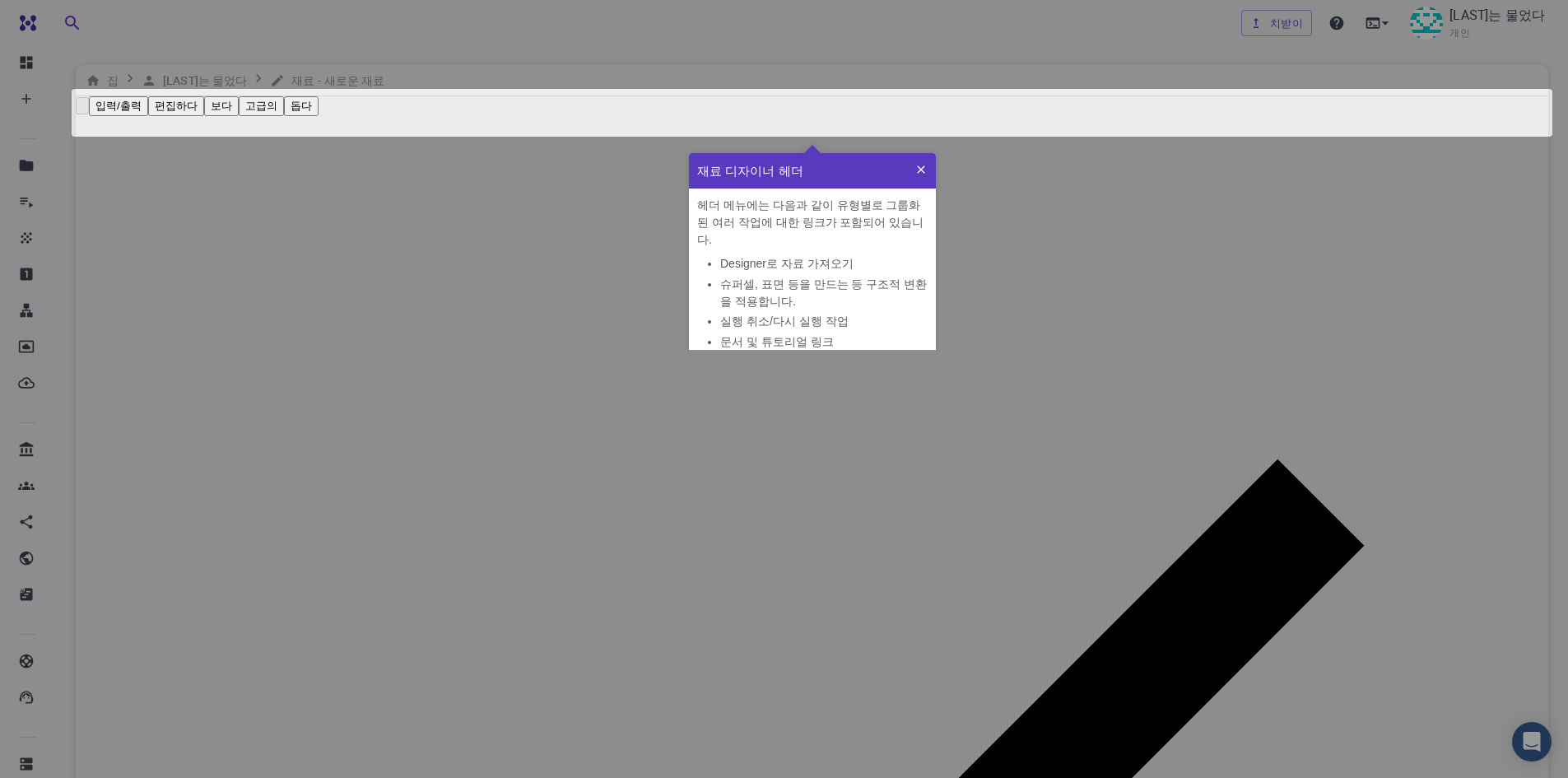 click at bounding box center [921, 170] 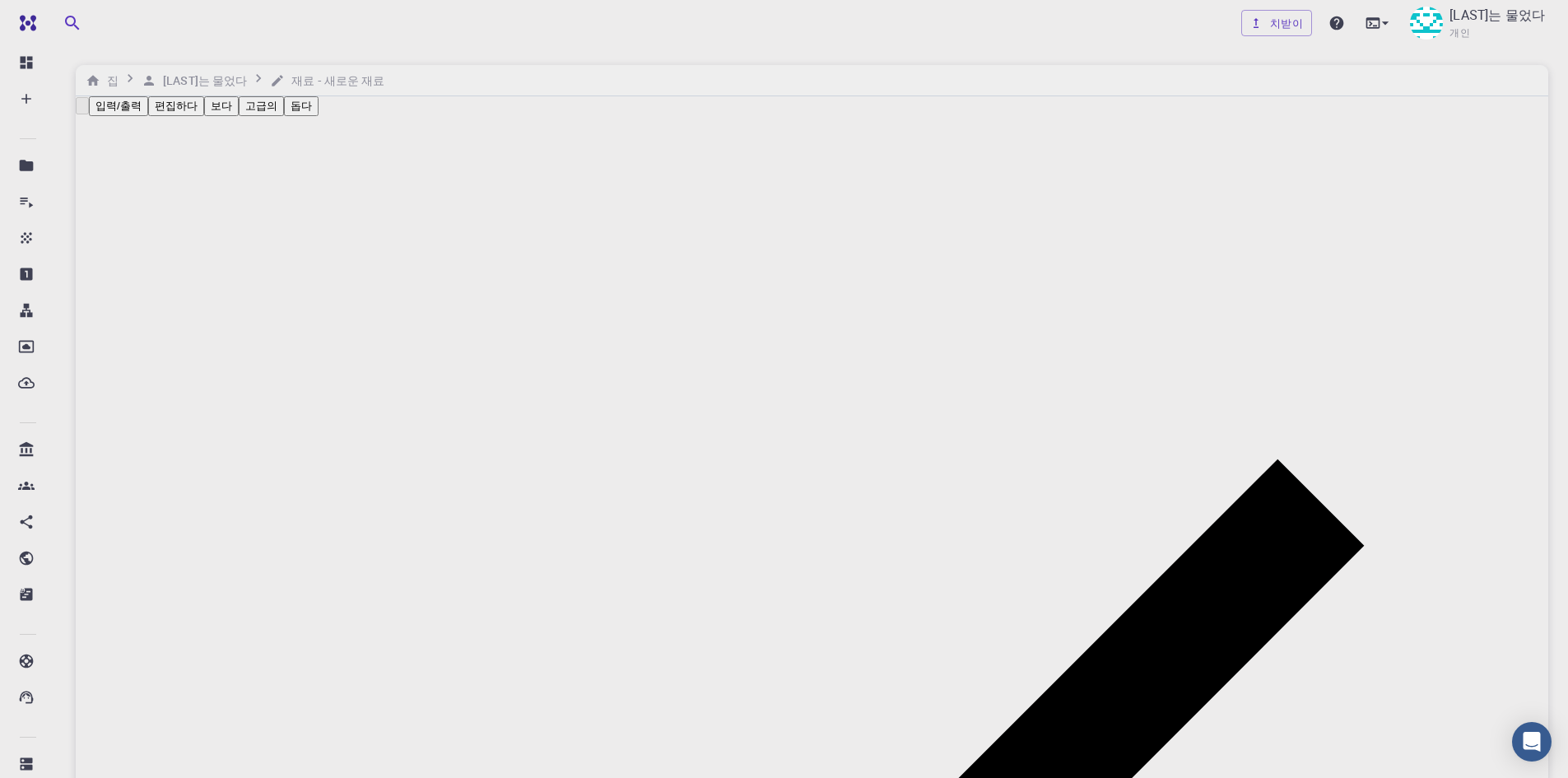 click 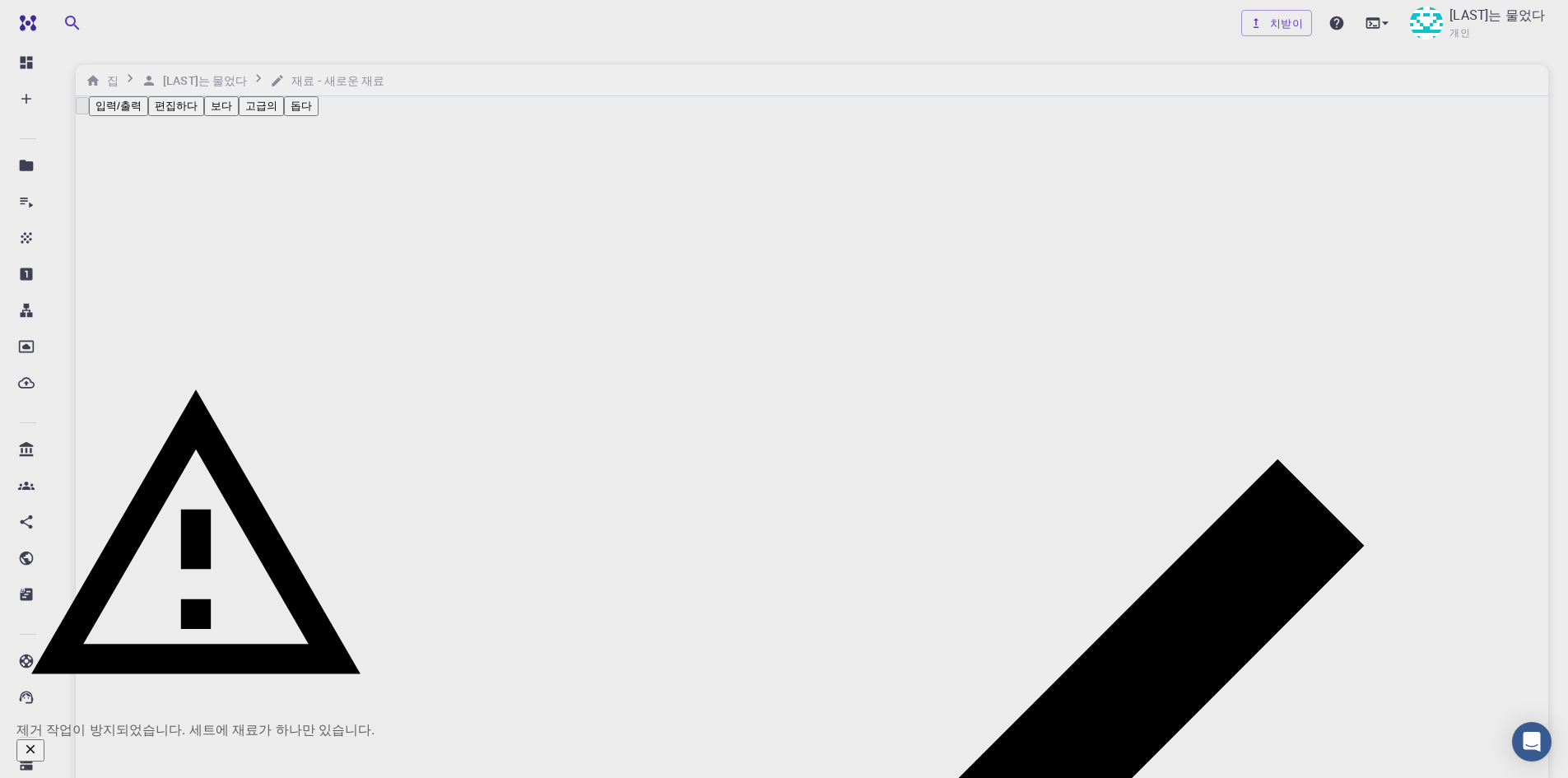 click on "입력/출력" at bounding box center (119, 105) 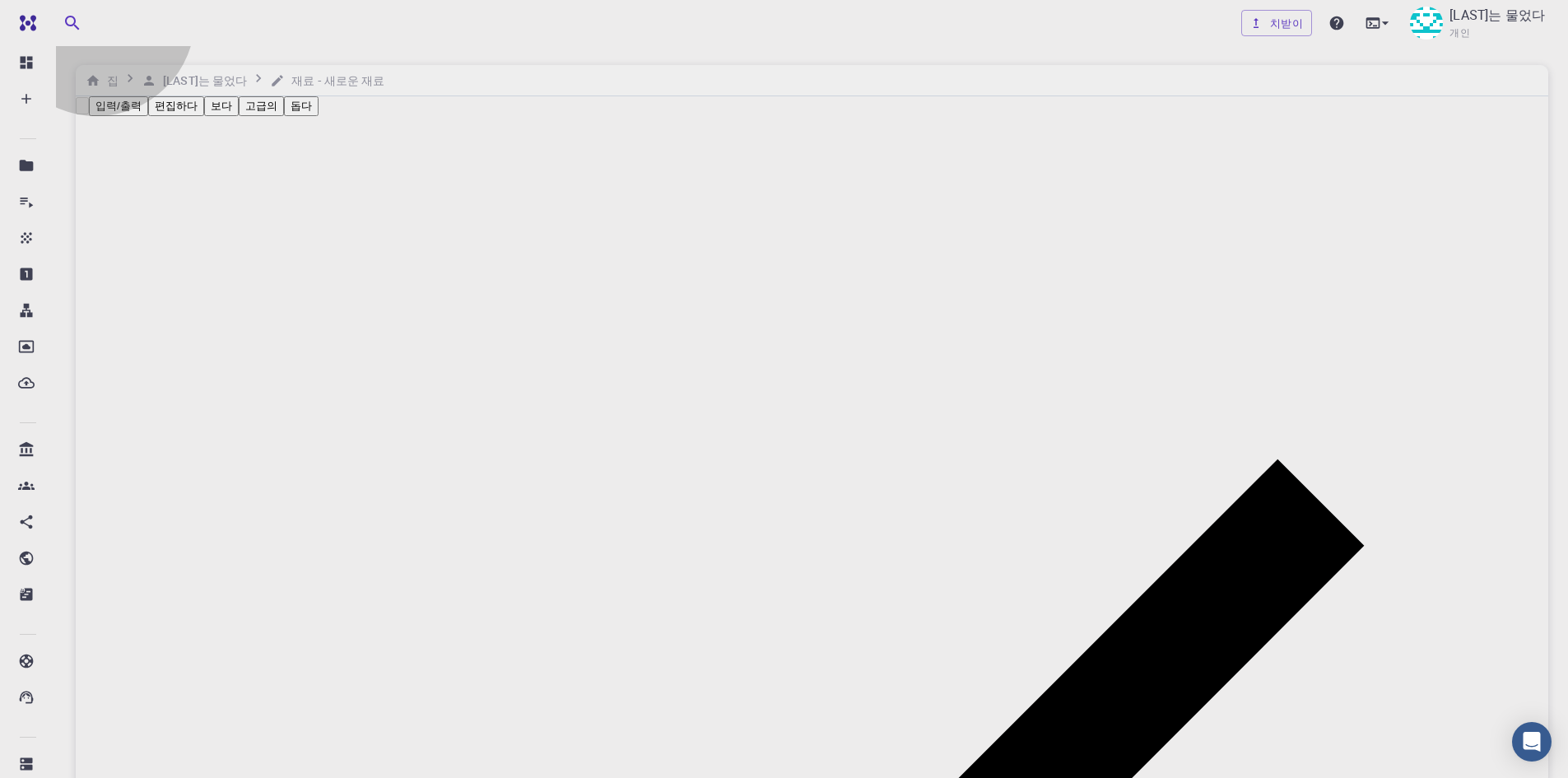 click on "디스크에서 업로드" at bounding box center [87, 2446] 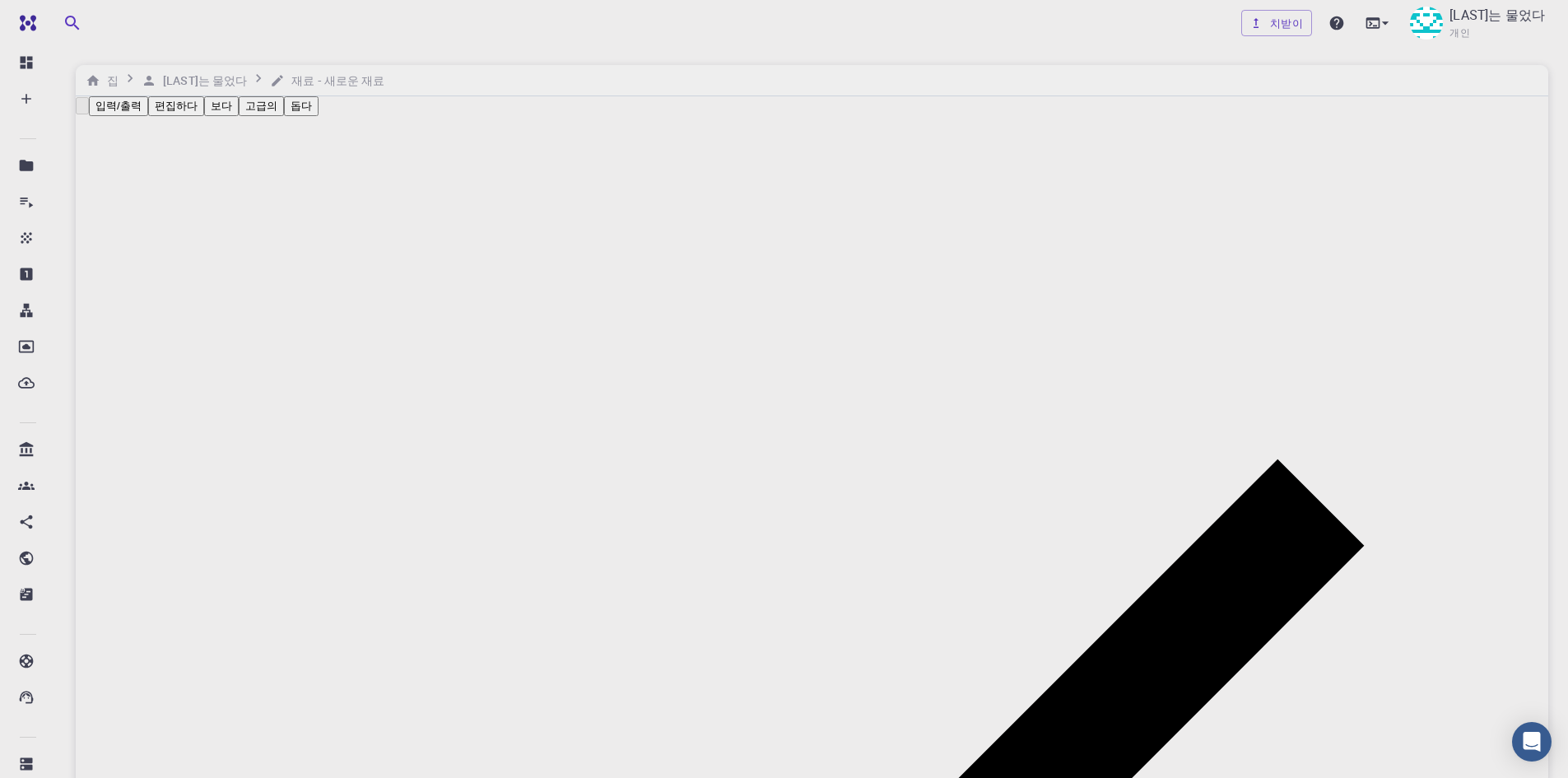 click on "제이슨" at bounding box center [57, 2537] 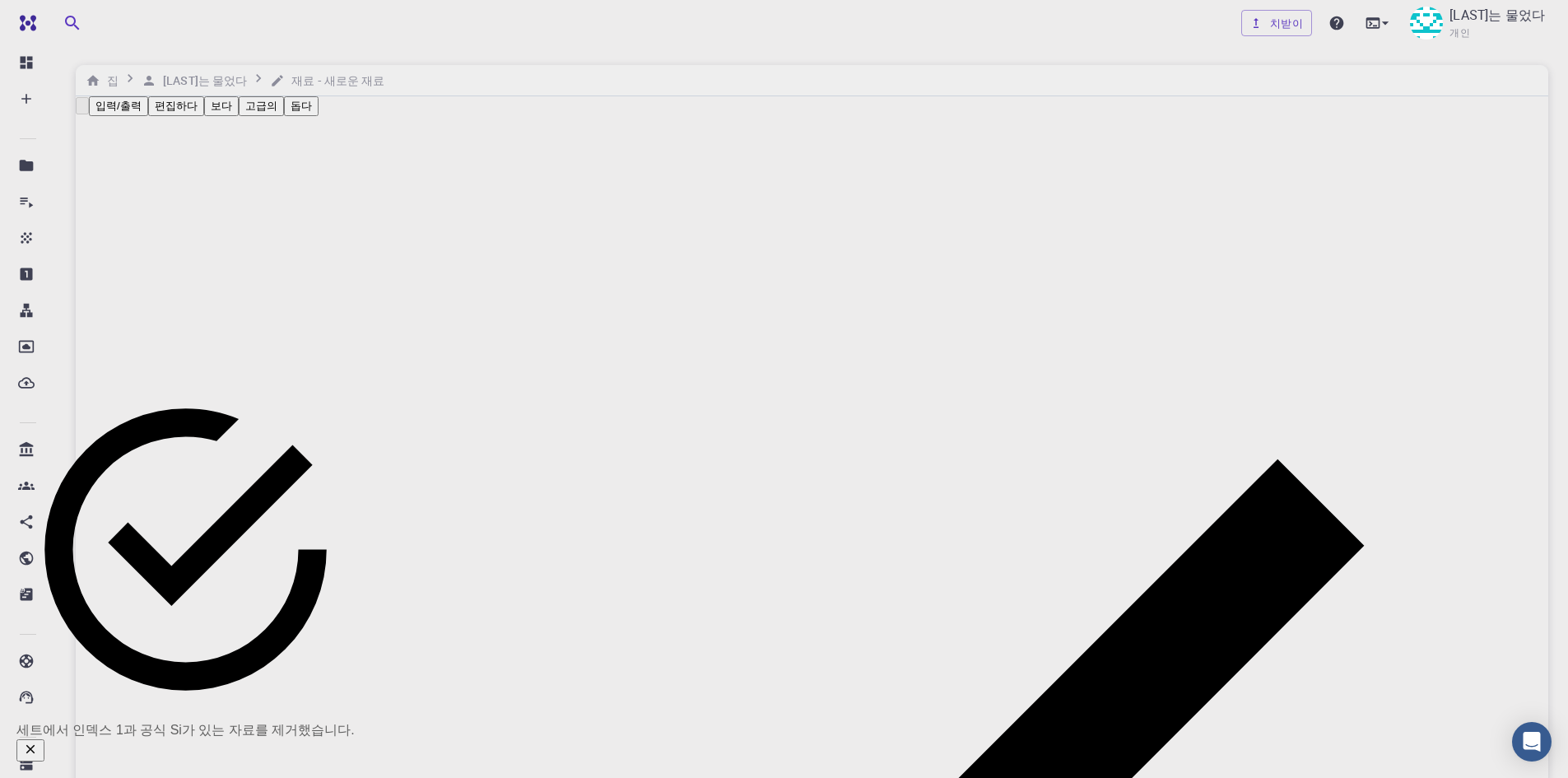 click on "ZnSe (clone) 공식: ZnSe" at bounding box center (812, 2364) 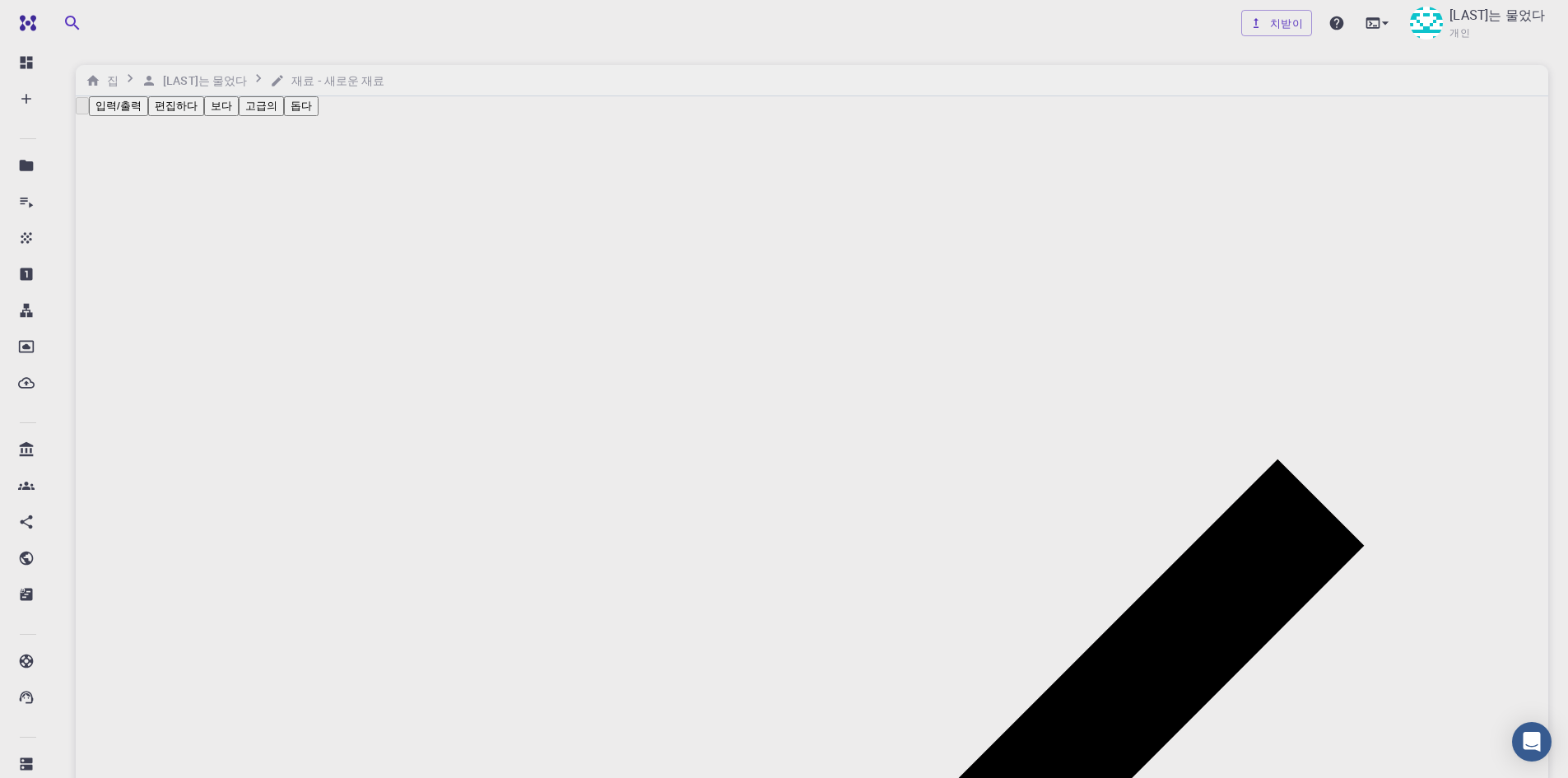 click on "디스크에서 업로드" at bounding box center (87, 2446) 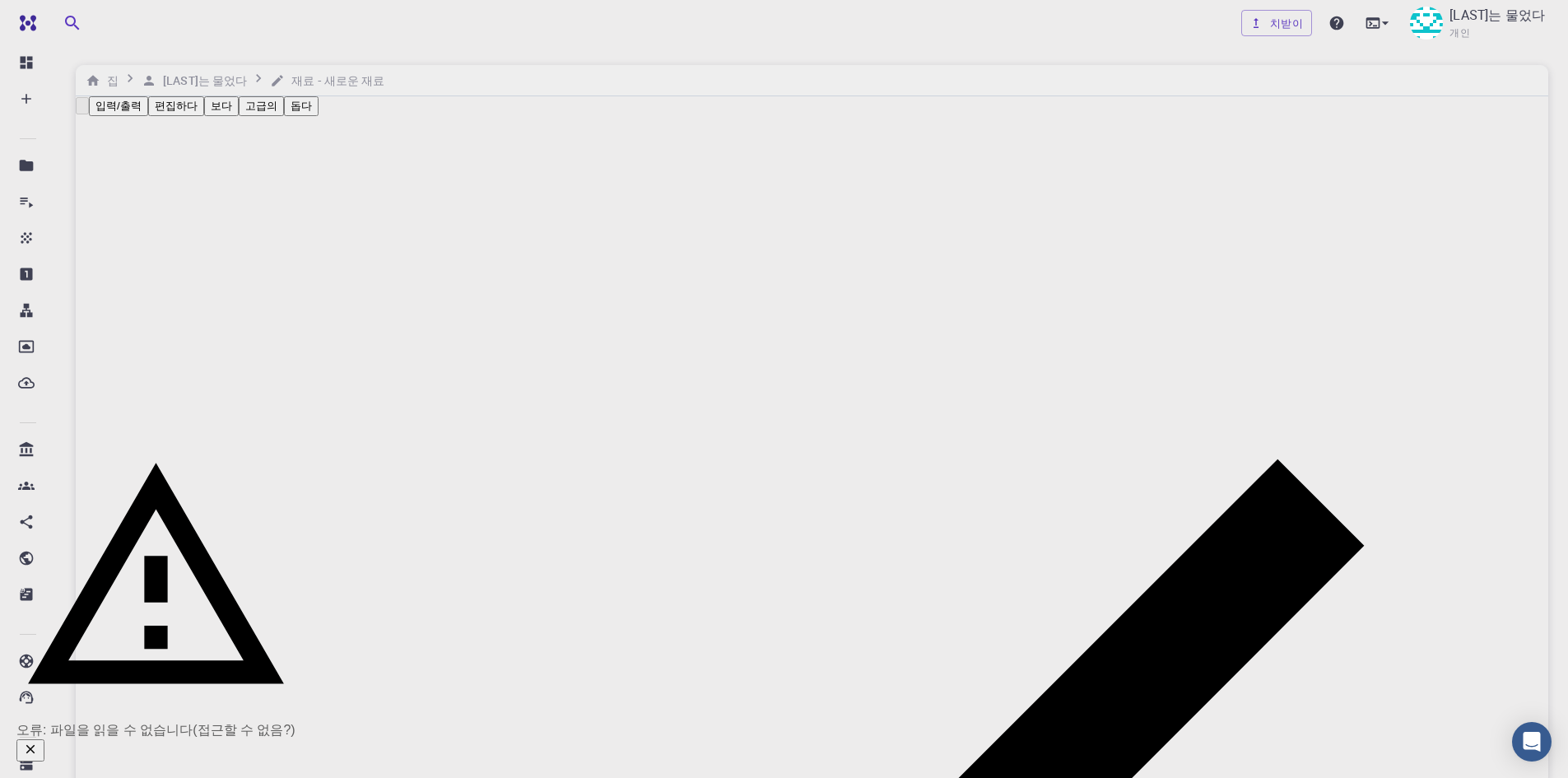 click on "Conformer3D_compound_cid_15625_2.json" at bounding box center (129, 2479) 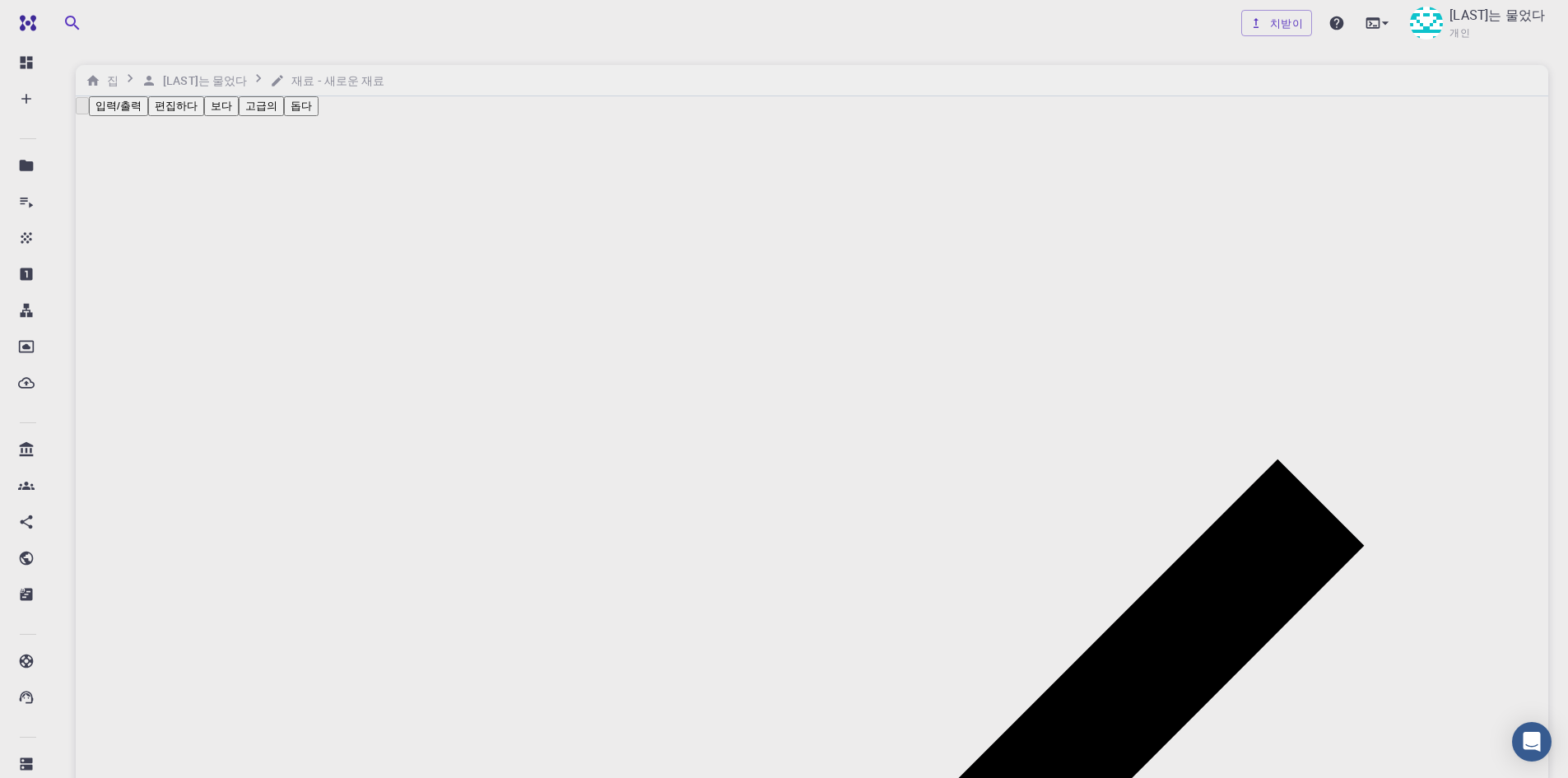 click on "File Name Format Last Modified Actions Conformer3D_compound_cid_15625_2.json json 13:31:33 [DATE] Conformer3D_COMPOUND_CID_15625.json json [DATE] [TIME] CID_15625_mat3ra.json json [DATE] [TIME]" at bounding box center (784, 2513) 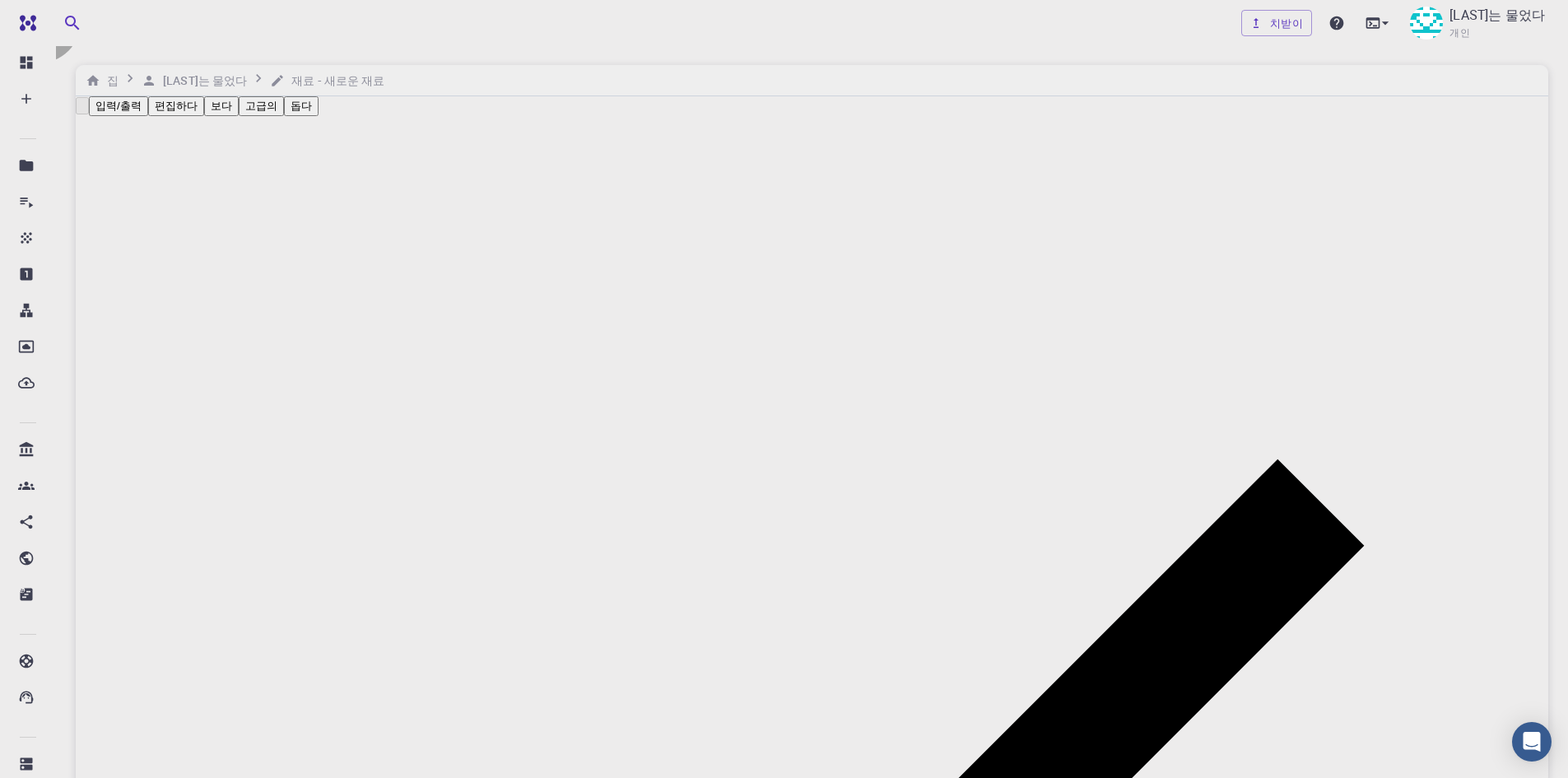 click on "Submit" at bounding box center (58, 2610) 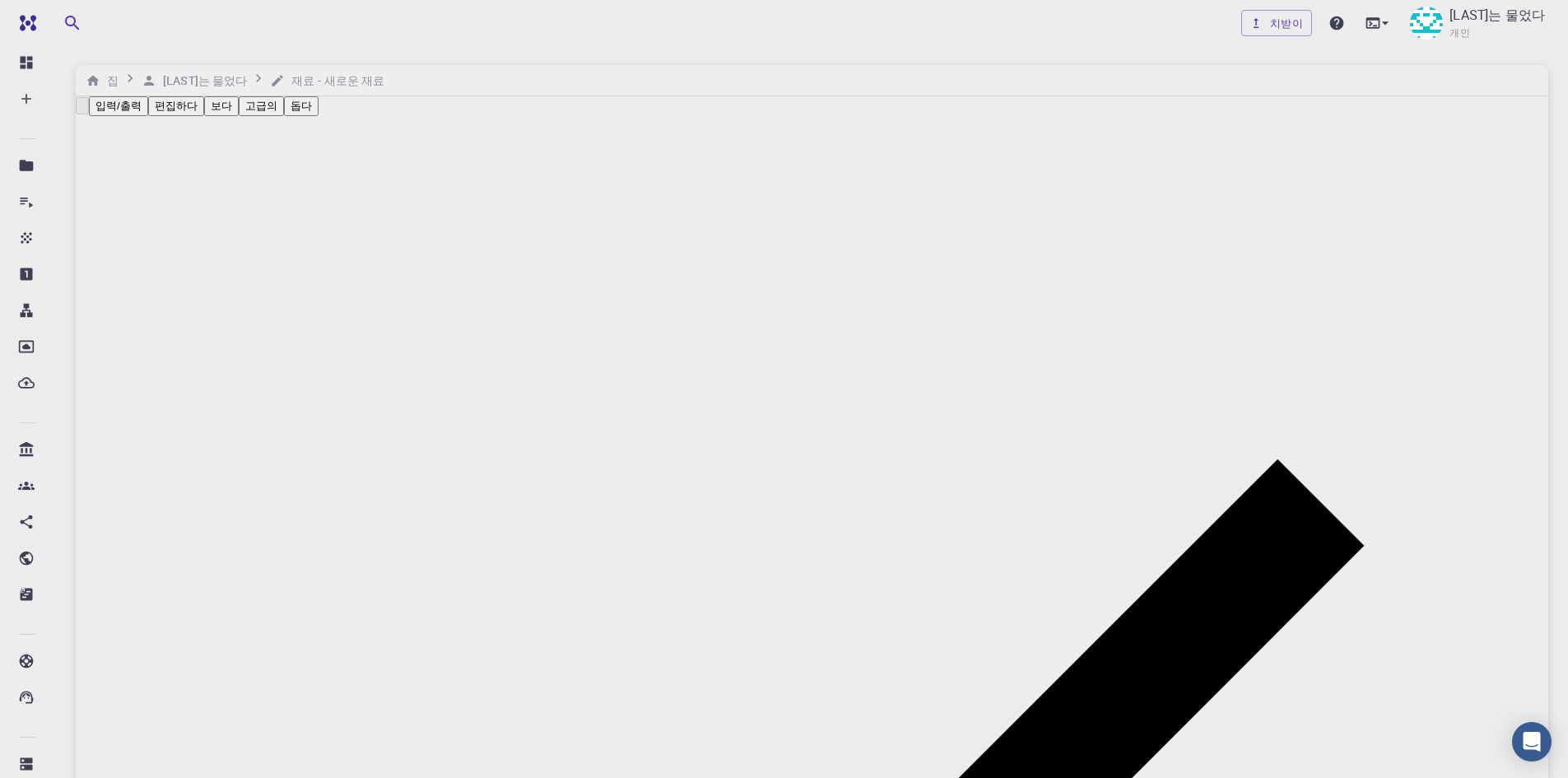click on "Formula: [CHEMICAL_FORMULA]" at bounding box center [828, 3174] 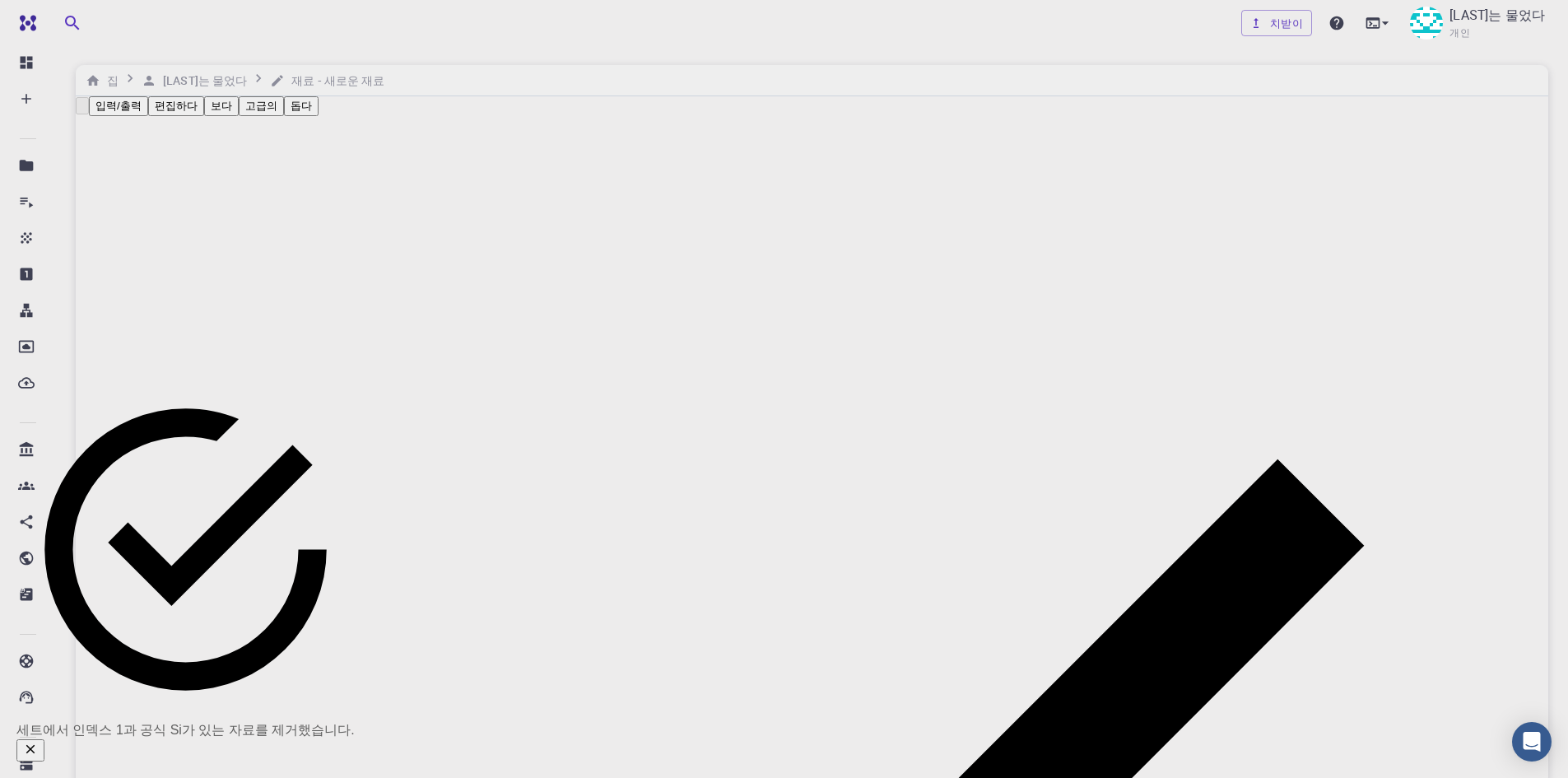 click 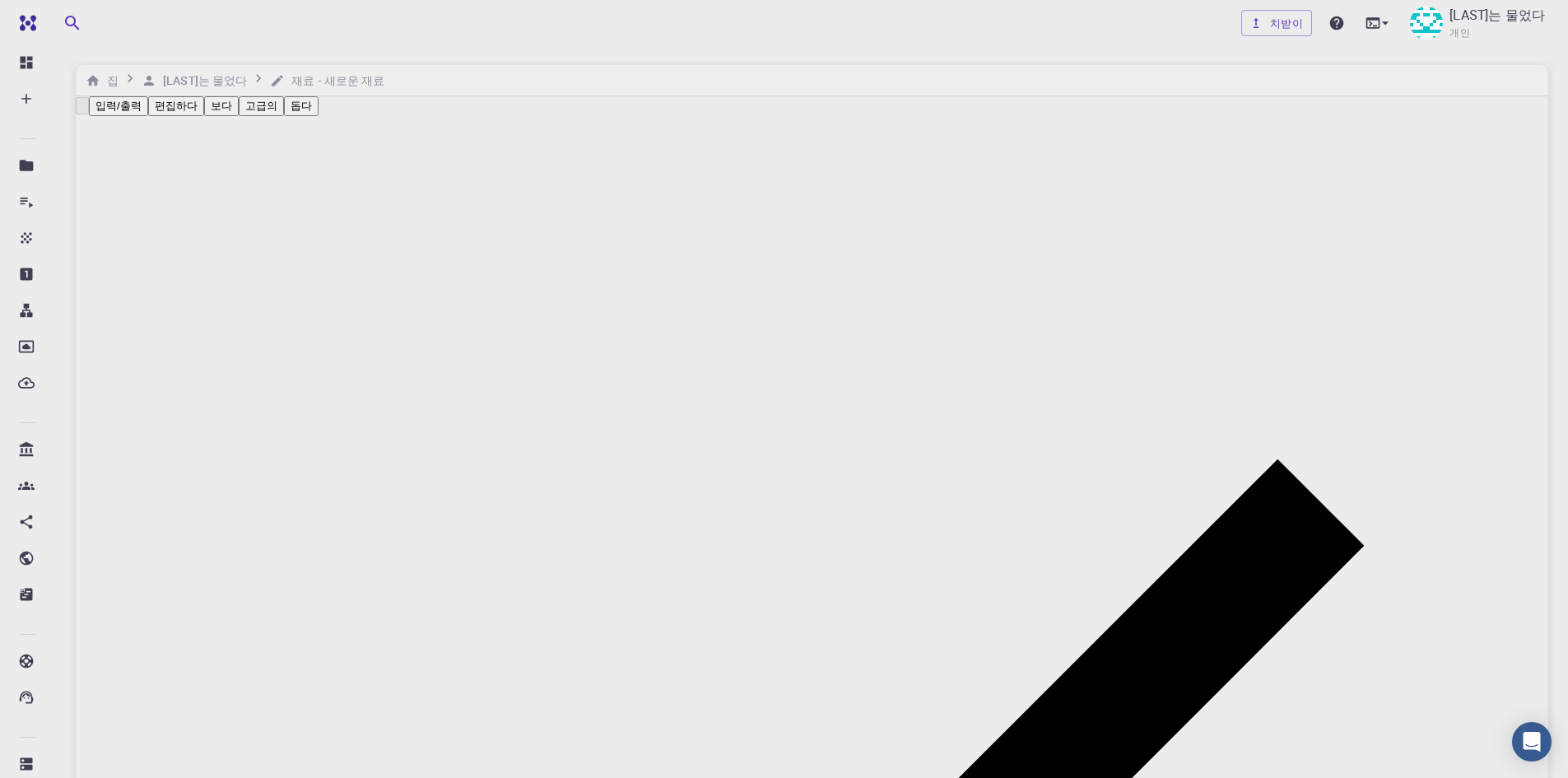 click 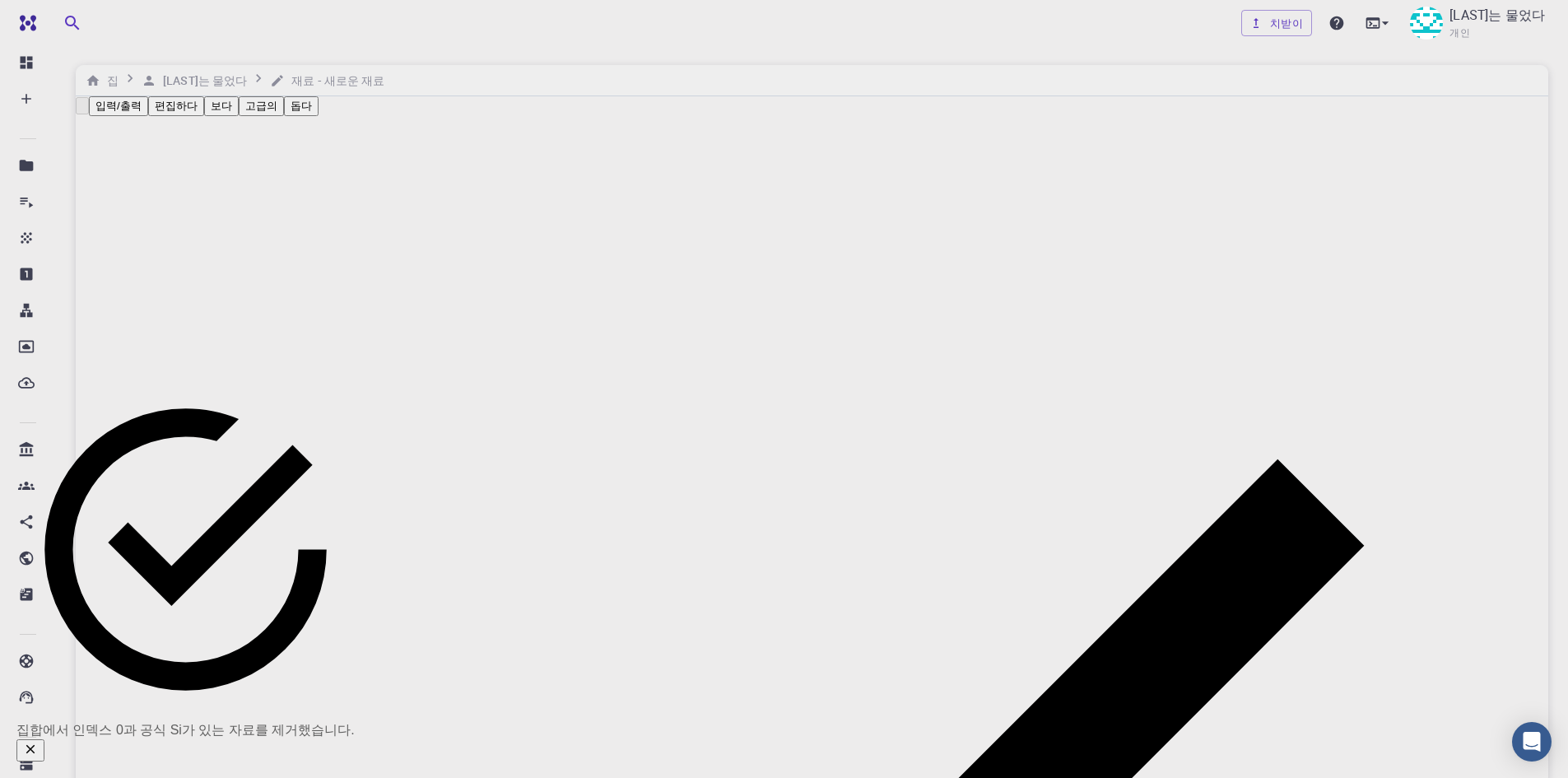 click on "편집하다" at bounding box center (176, 105) 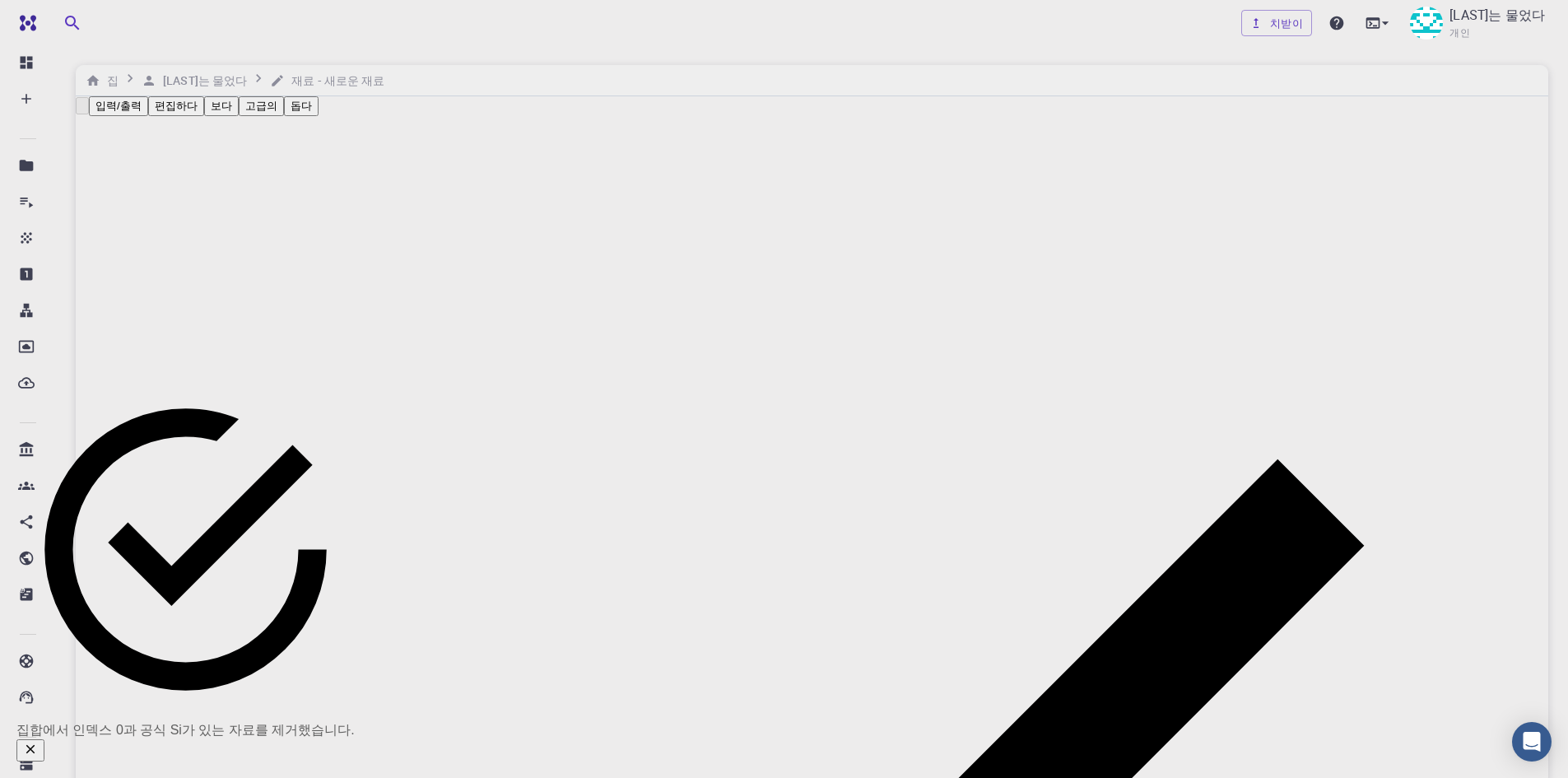 click on "입력/출력" at bounding box center (119, 105) 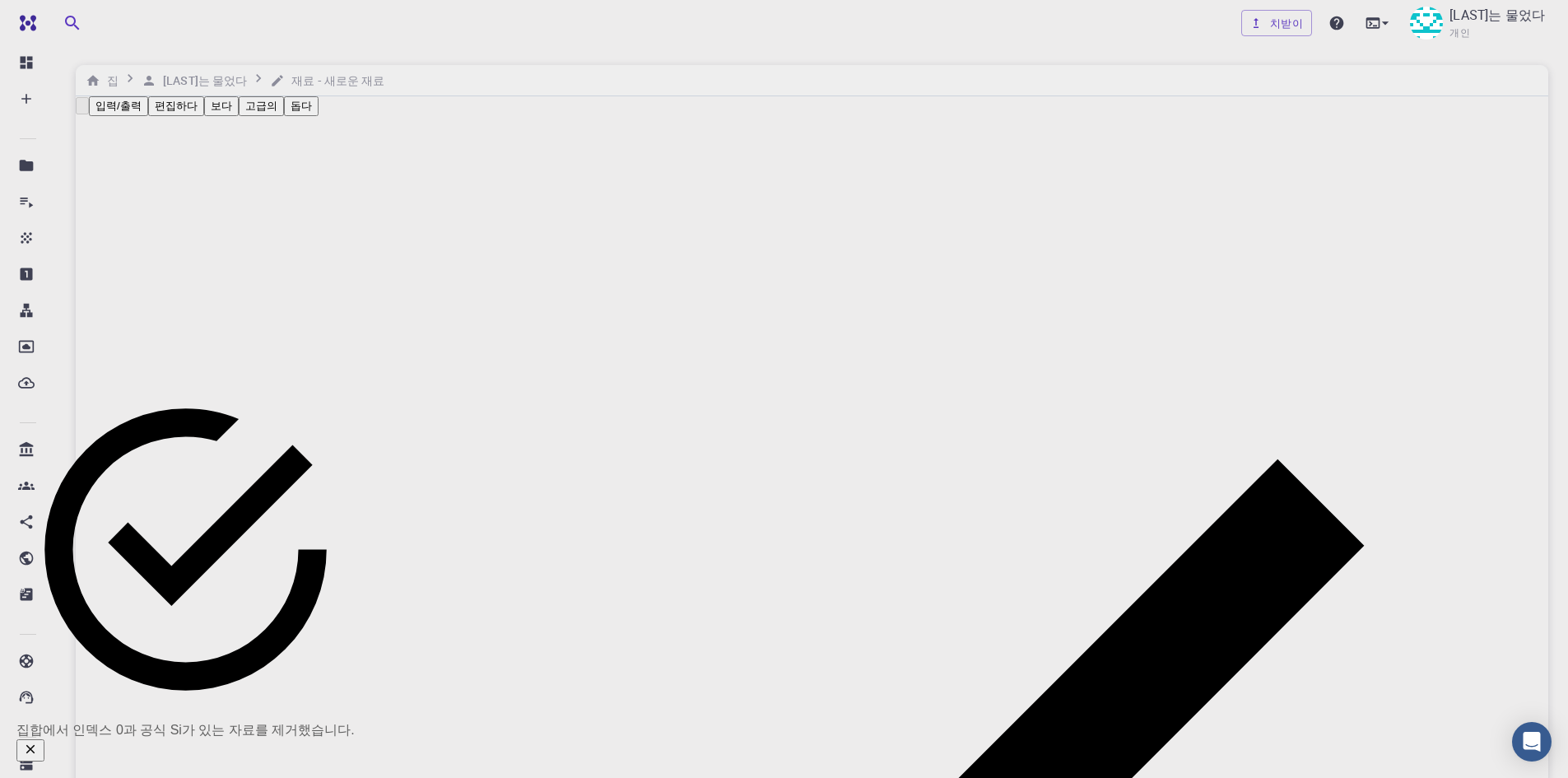 click on "수입" at bounding box center [800, 2363] 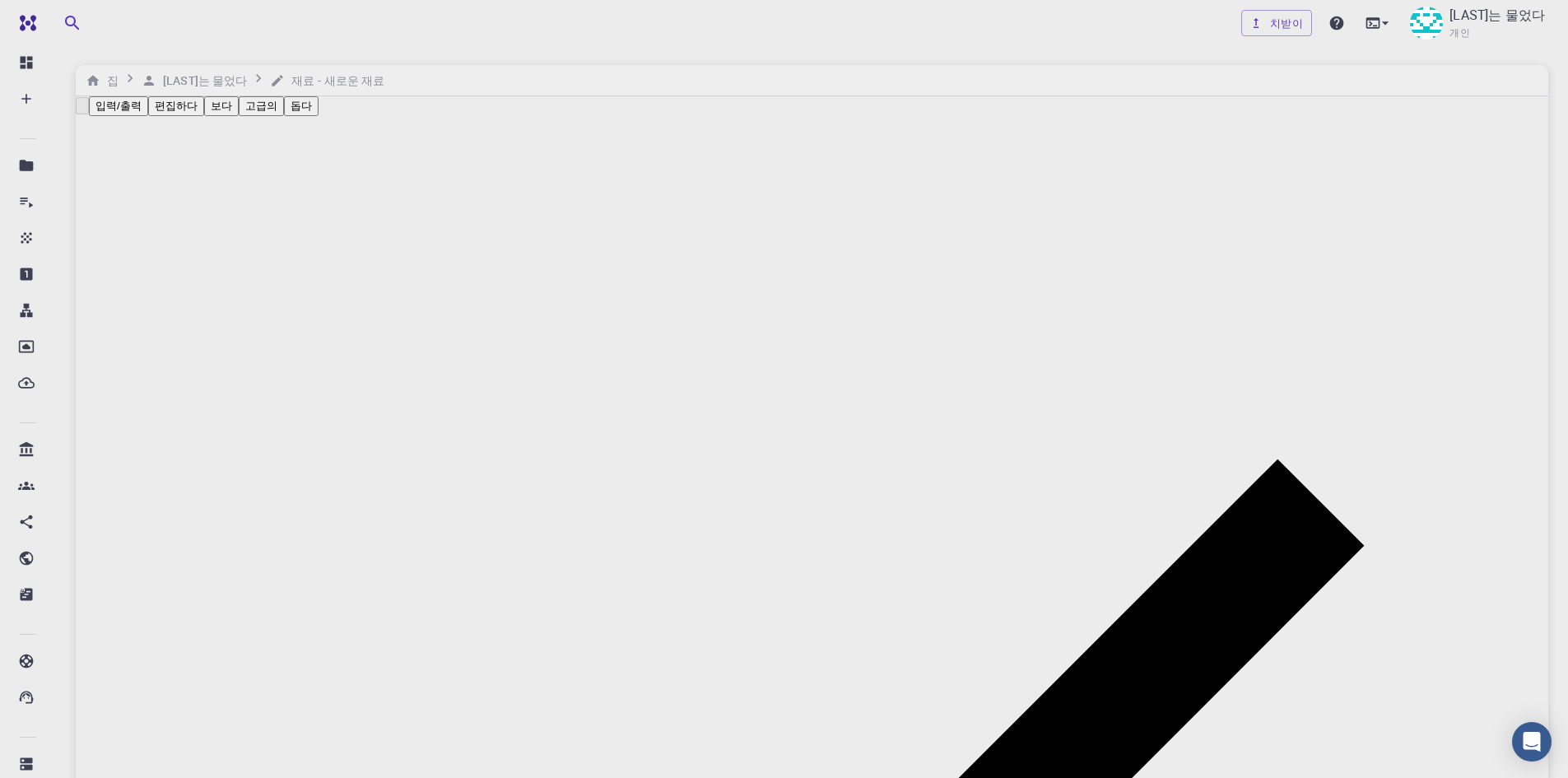 click at bounding box center [21, 2495] 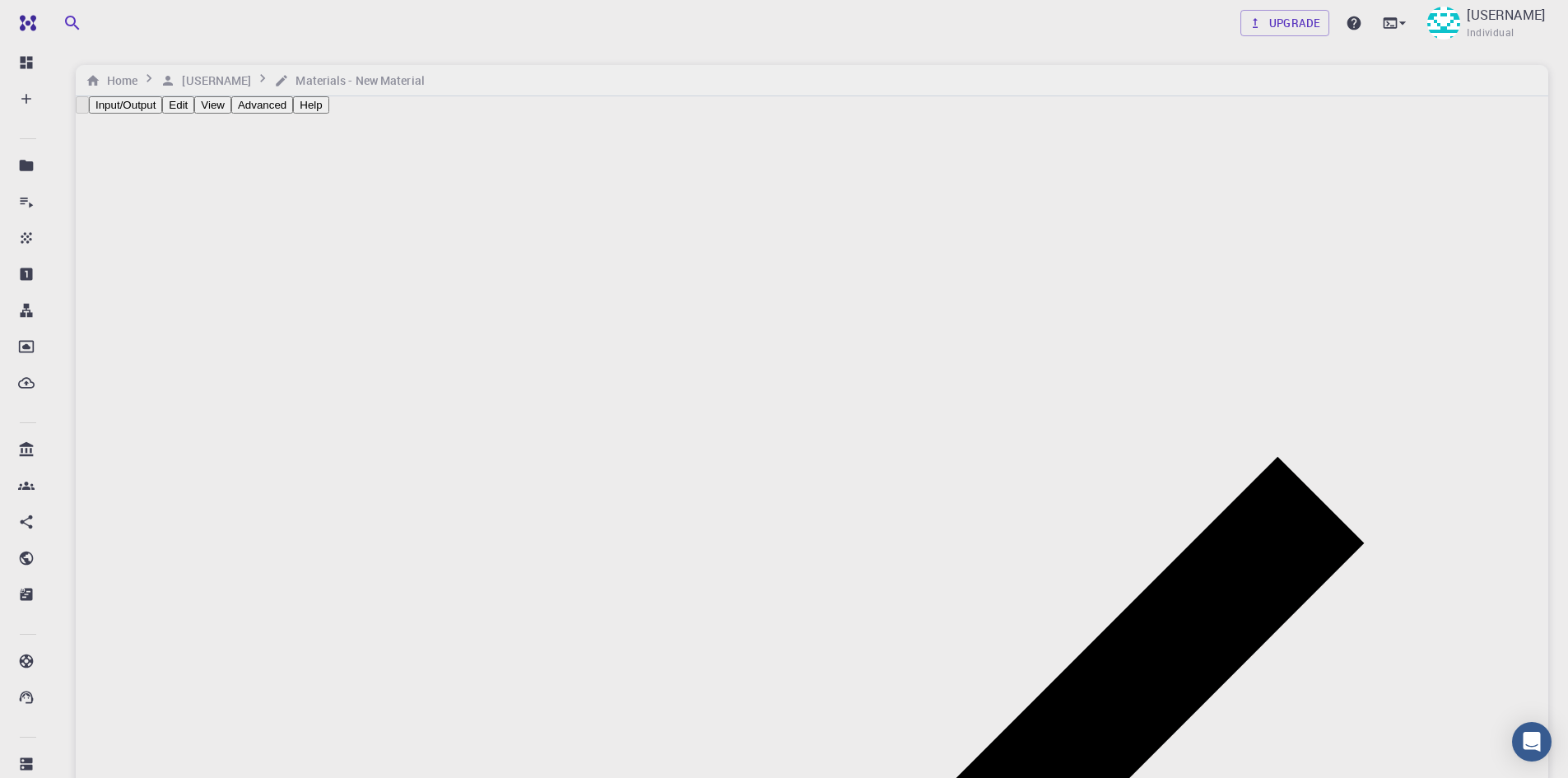 click on "Silicon FCC Formula:  Si" at bounding box center (812, 1640) 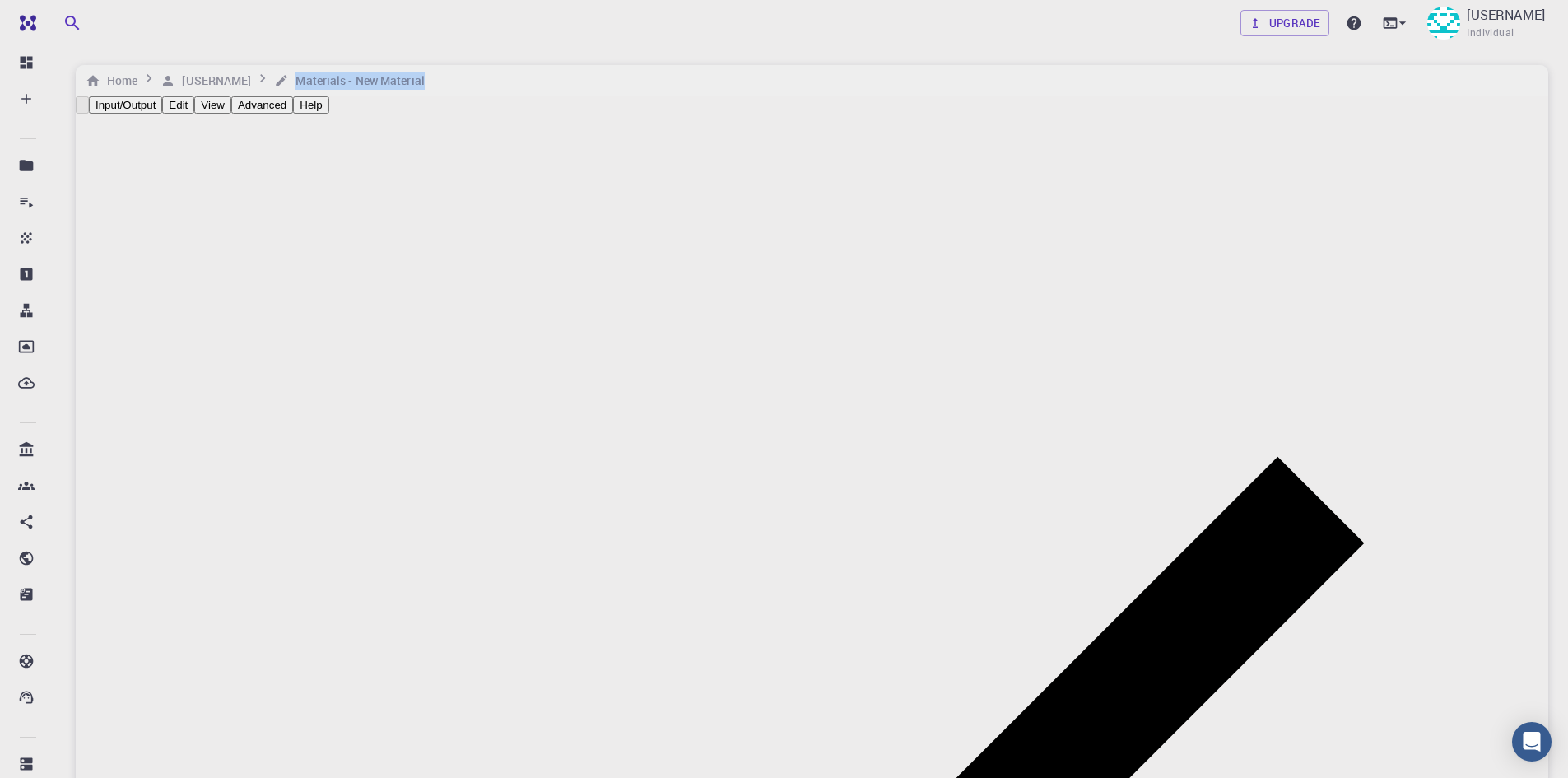 drag, startPoint x: 500, startPoint y: 79, endPoint x: 277, endPoint y: 88, distance: 223.18154 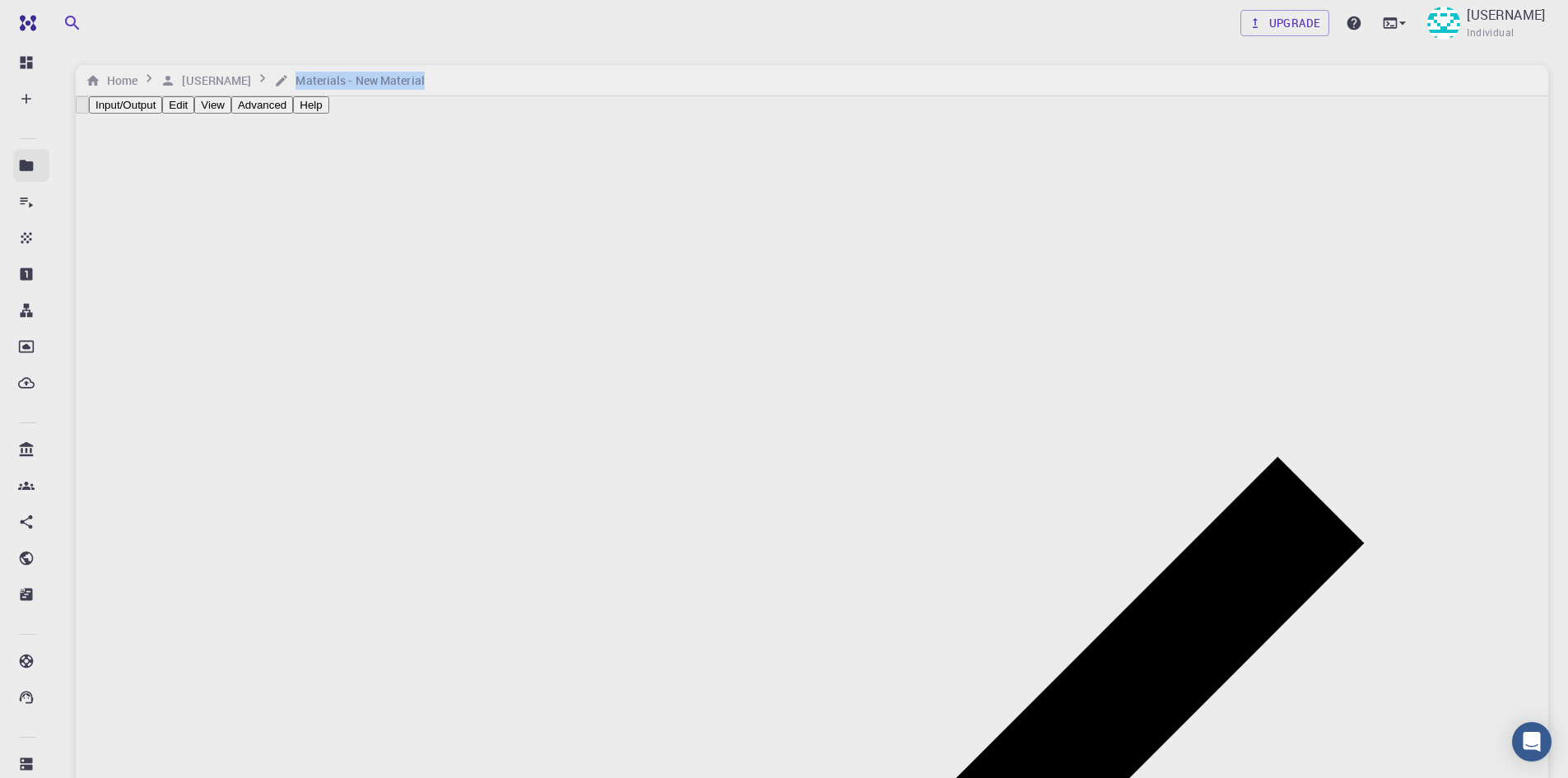 copy on "Materials - New Material" 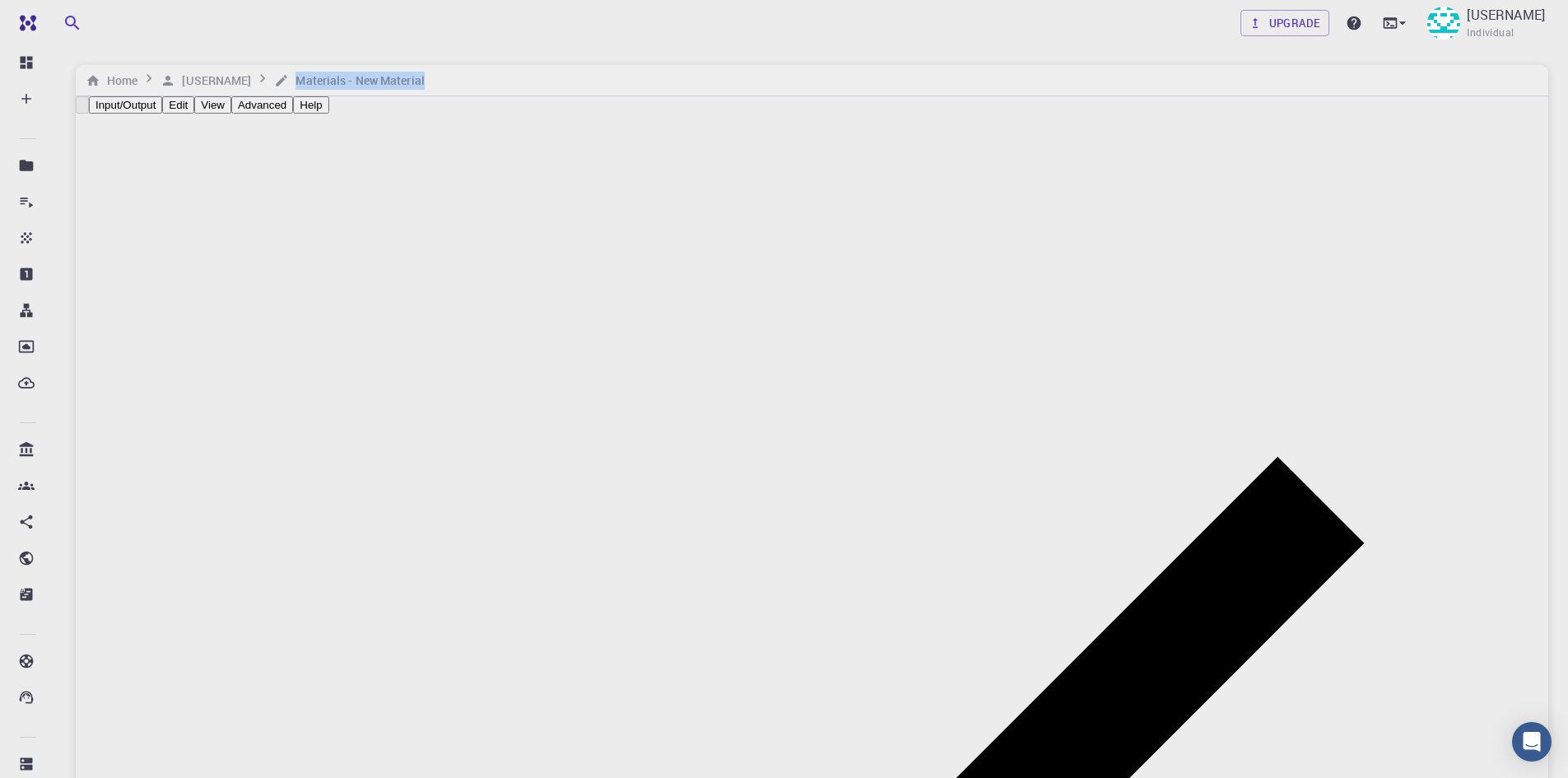 drag, startPoint x: 366, startPoint y: 205, endPoint x: 244, endPoint y: 206, distance: 122.0041 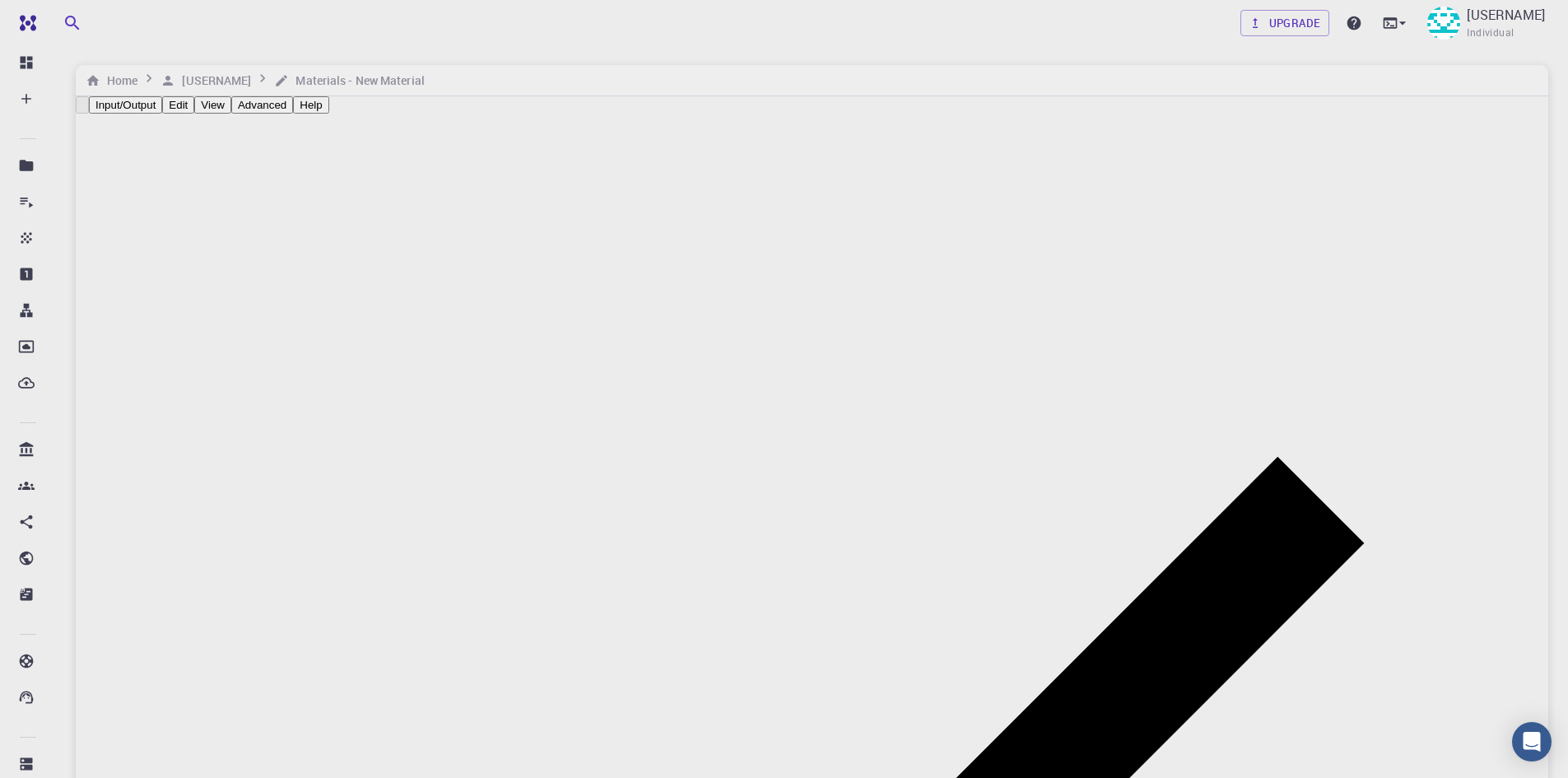 click at bounding box center [784, 2342] 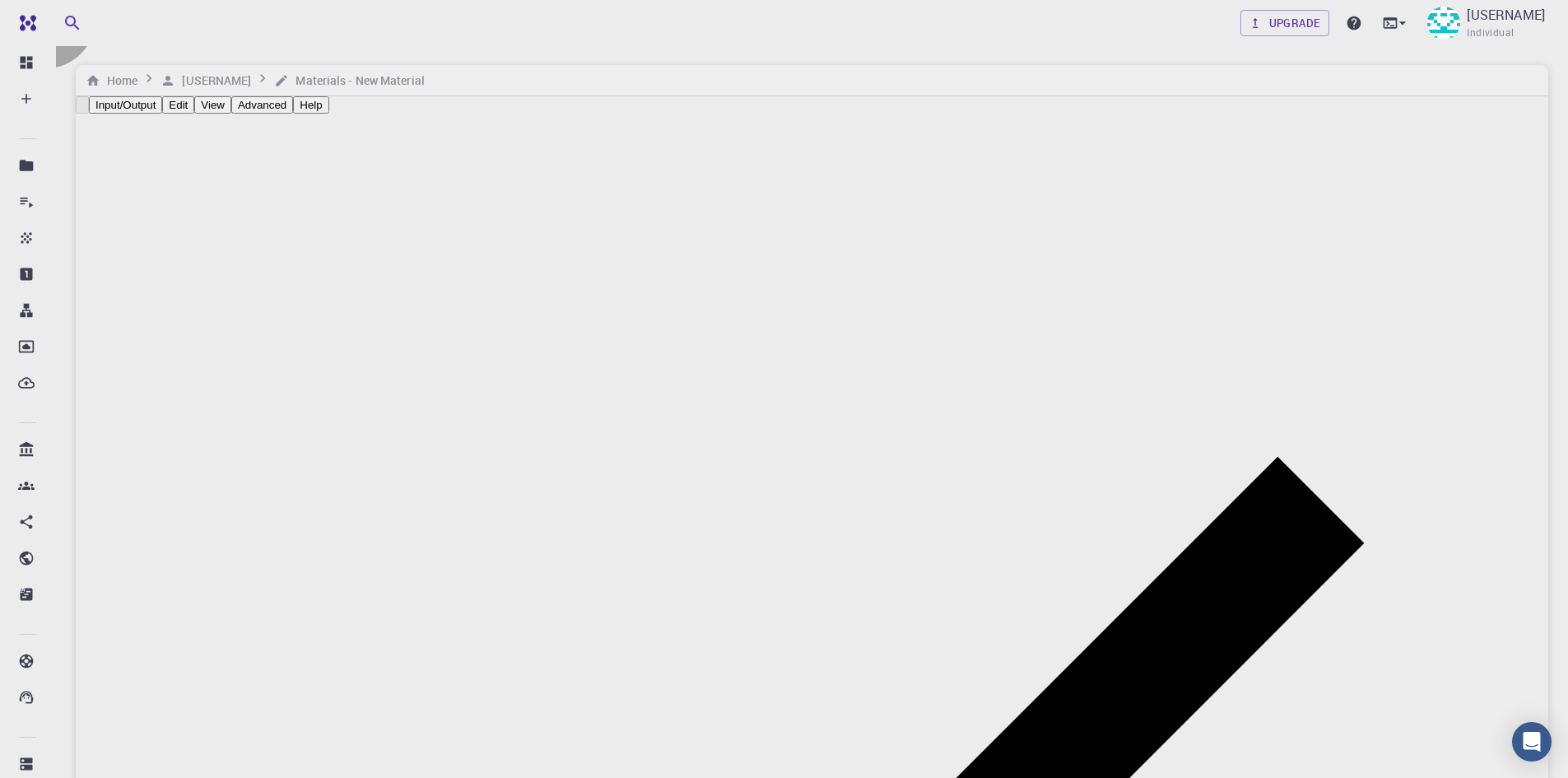 click on "Submit" at bounding box center [71, 2517] 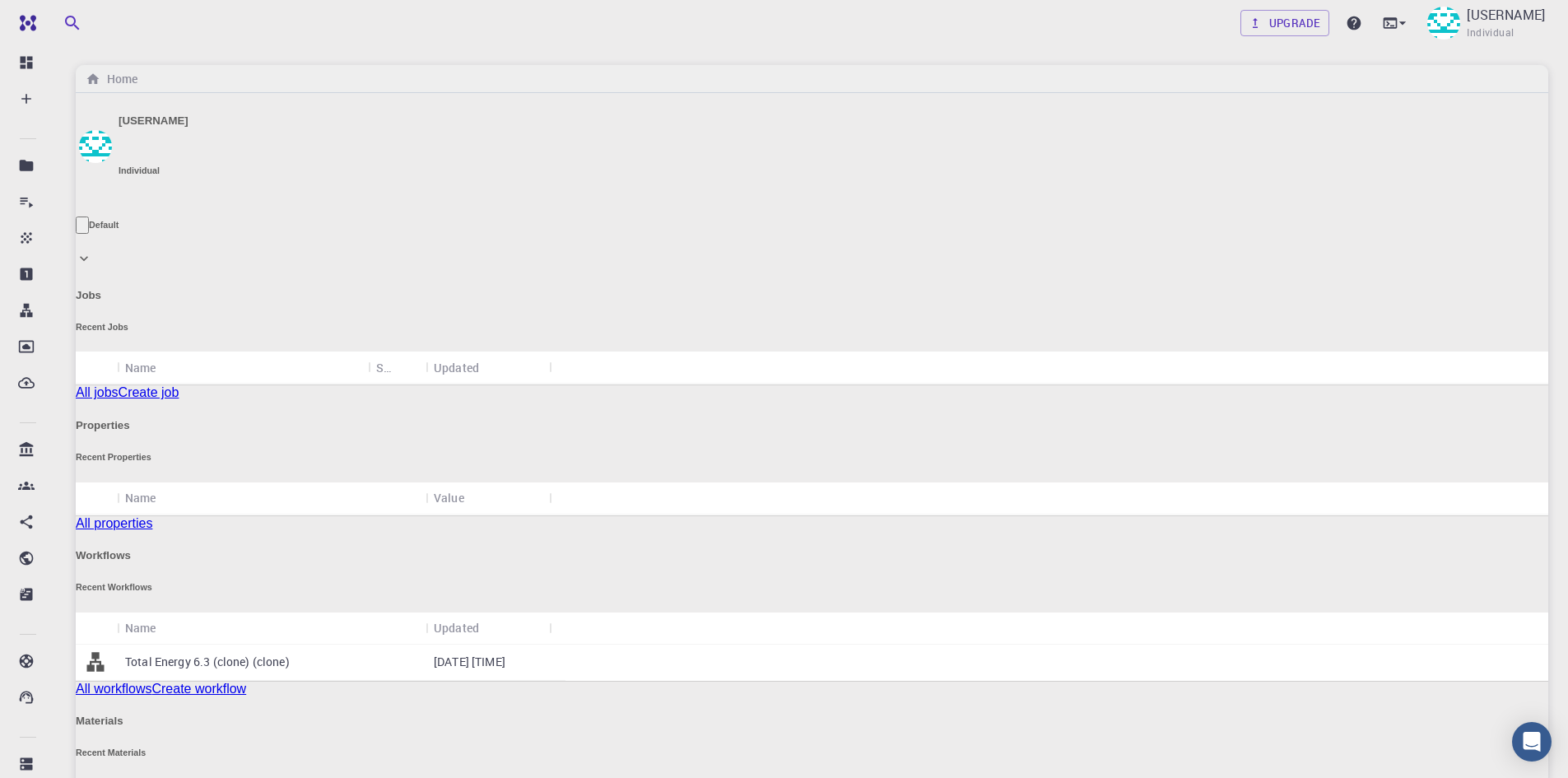 scroll, scrollTop: 238, scrollLeft: 0, axis: vertical 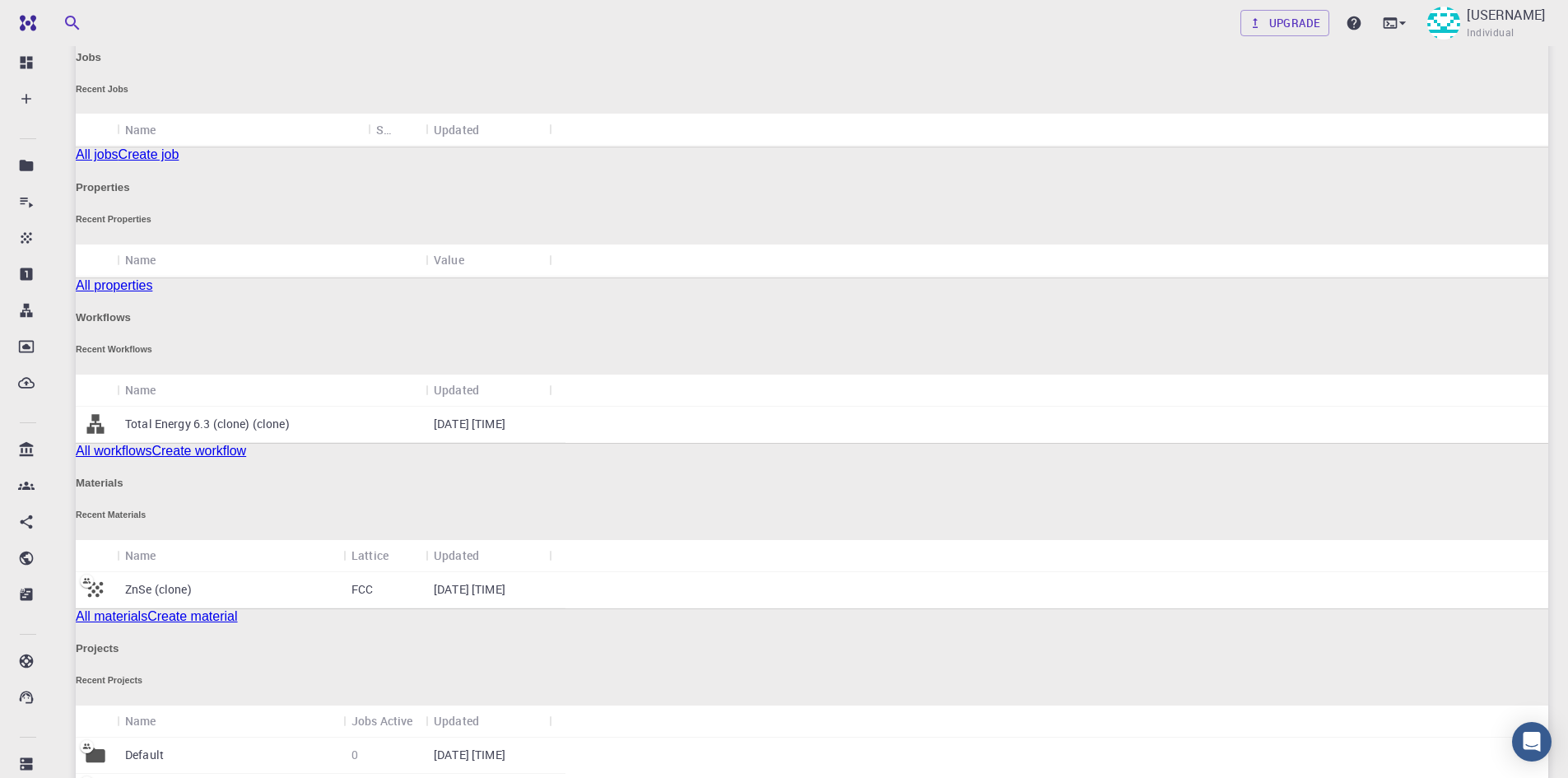click on "Create material" at bounding box center (192, 616) 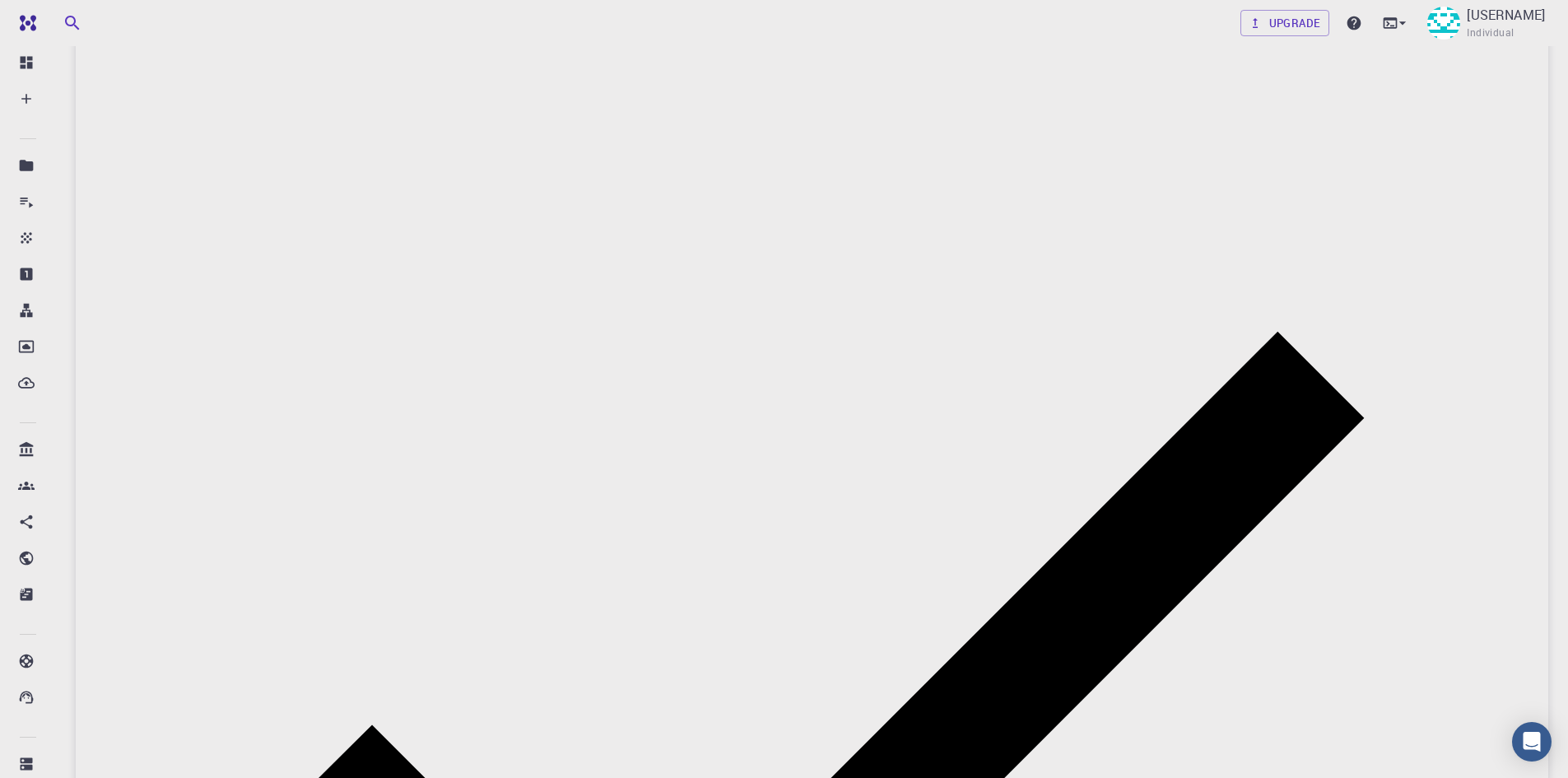 scroll, scrollTop: 0, scrollLeft: 0, axis: both 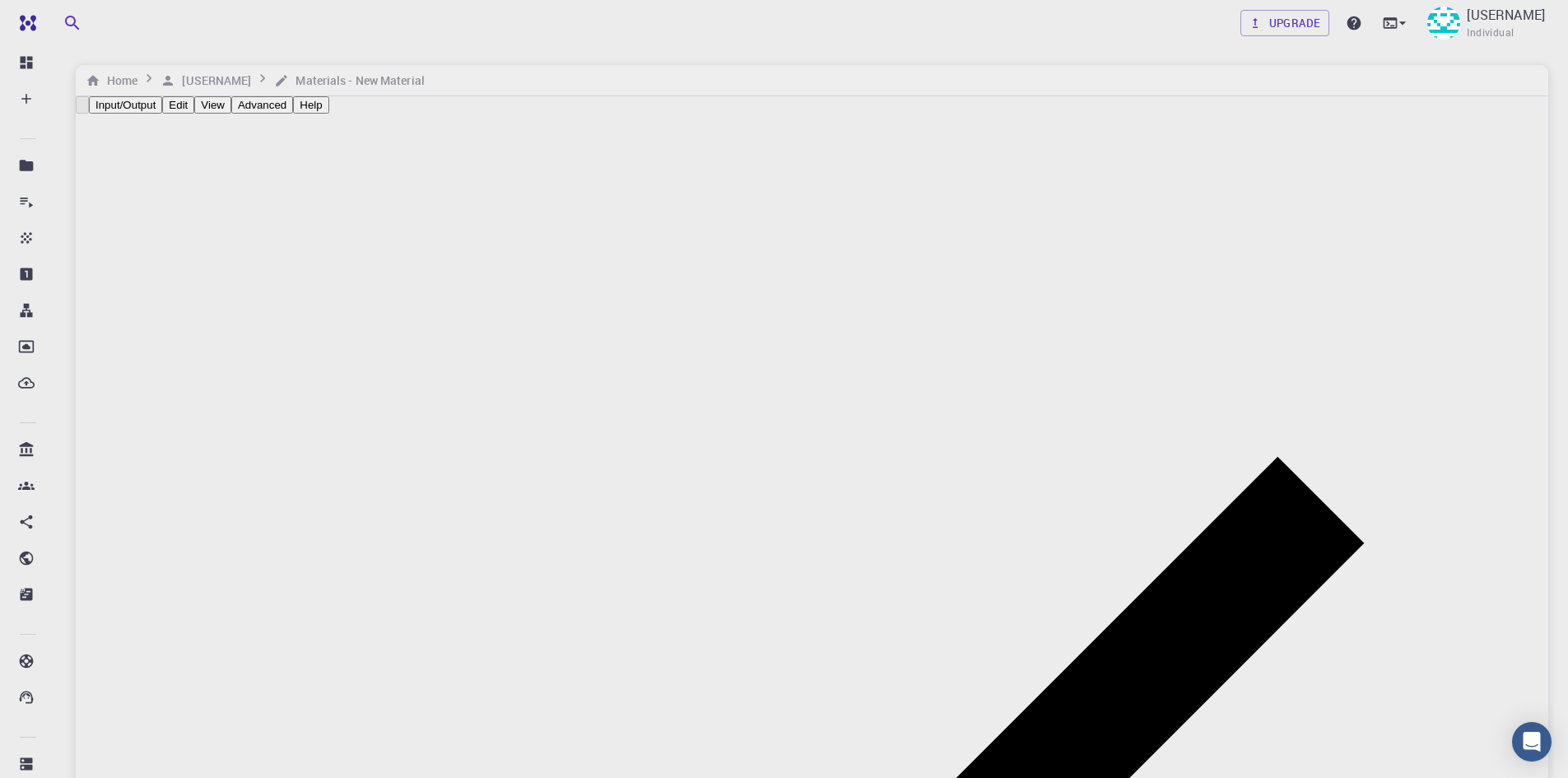 click on "Input/Output" at bounding box center (125, 105) 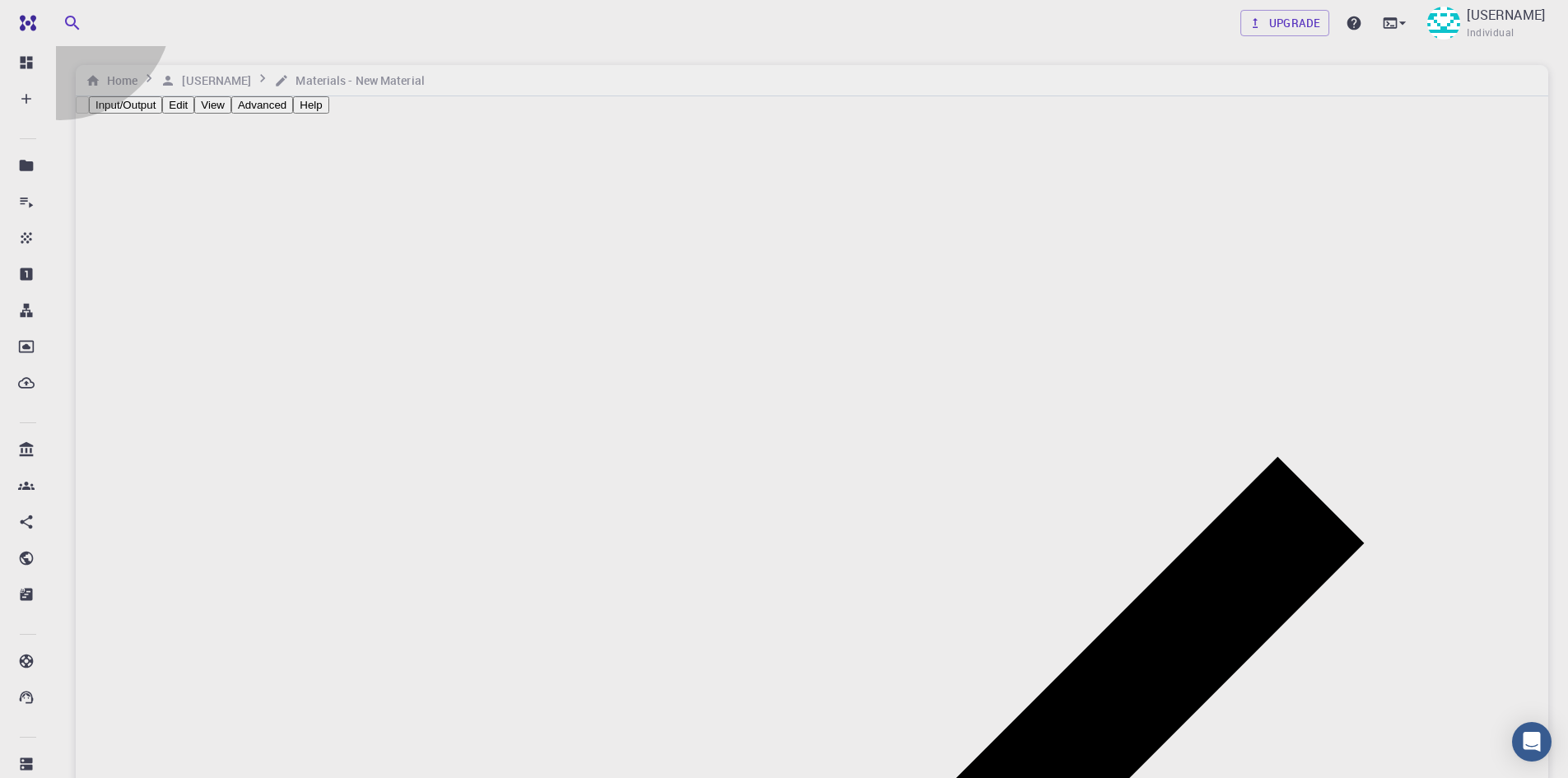 click on "Upload from Disk" at bounding box center [800, 2429] 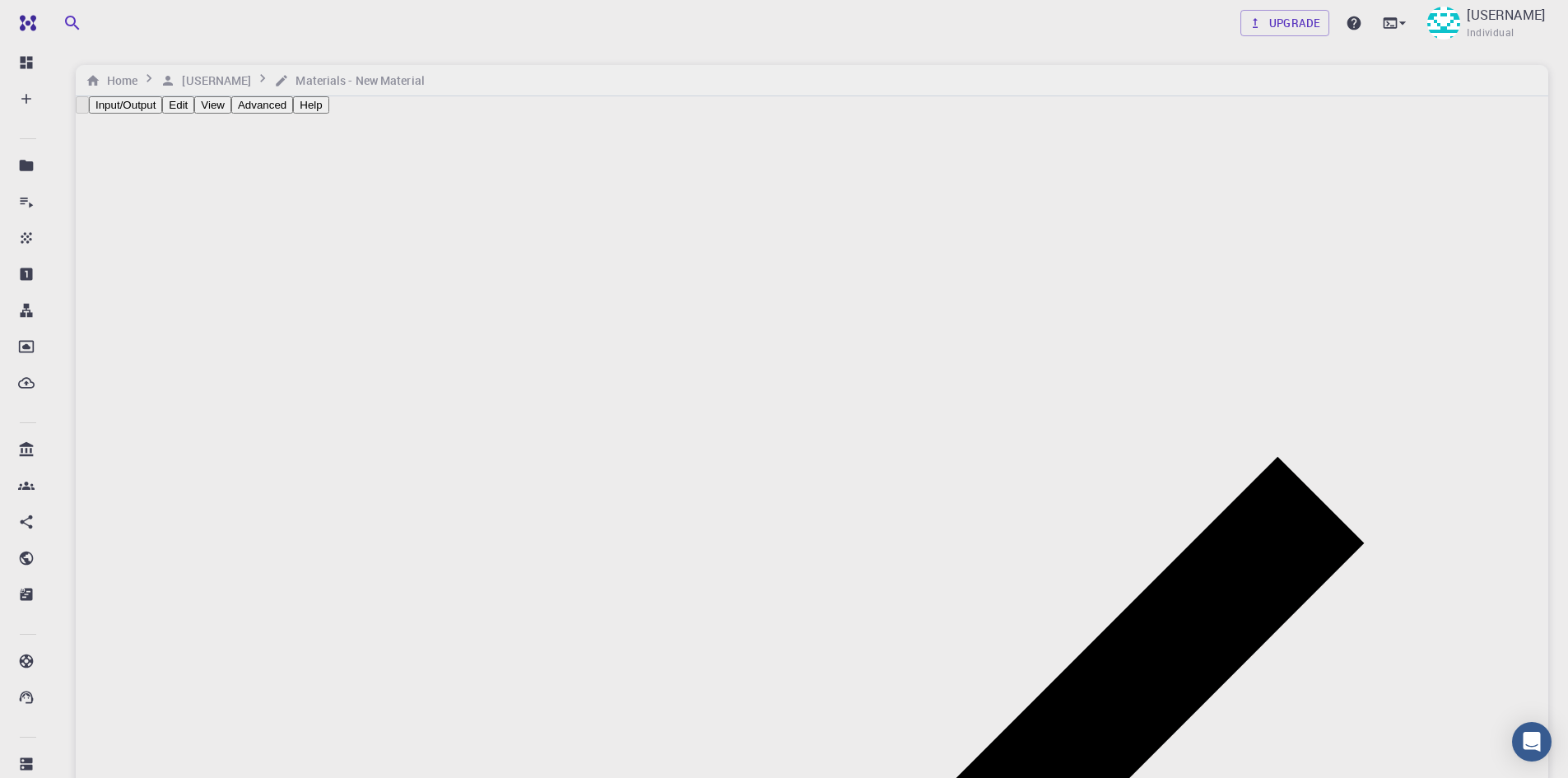 click on "Submit" at bounding box center [71, 2517] 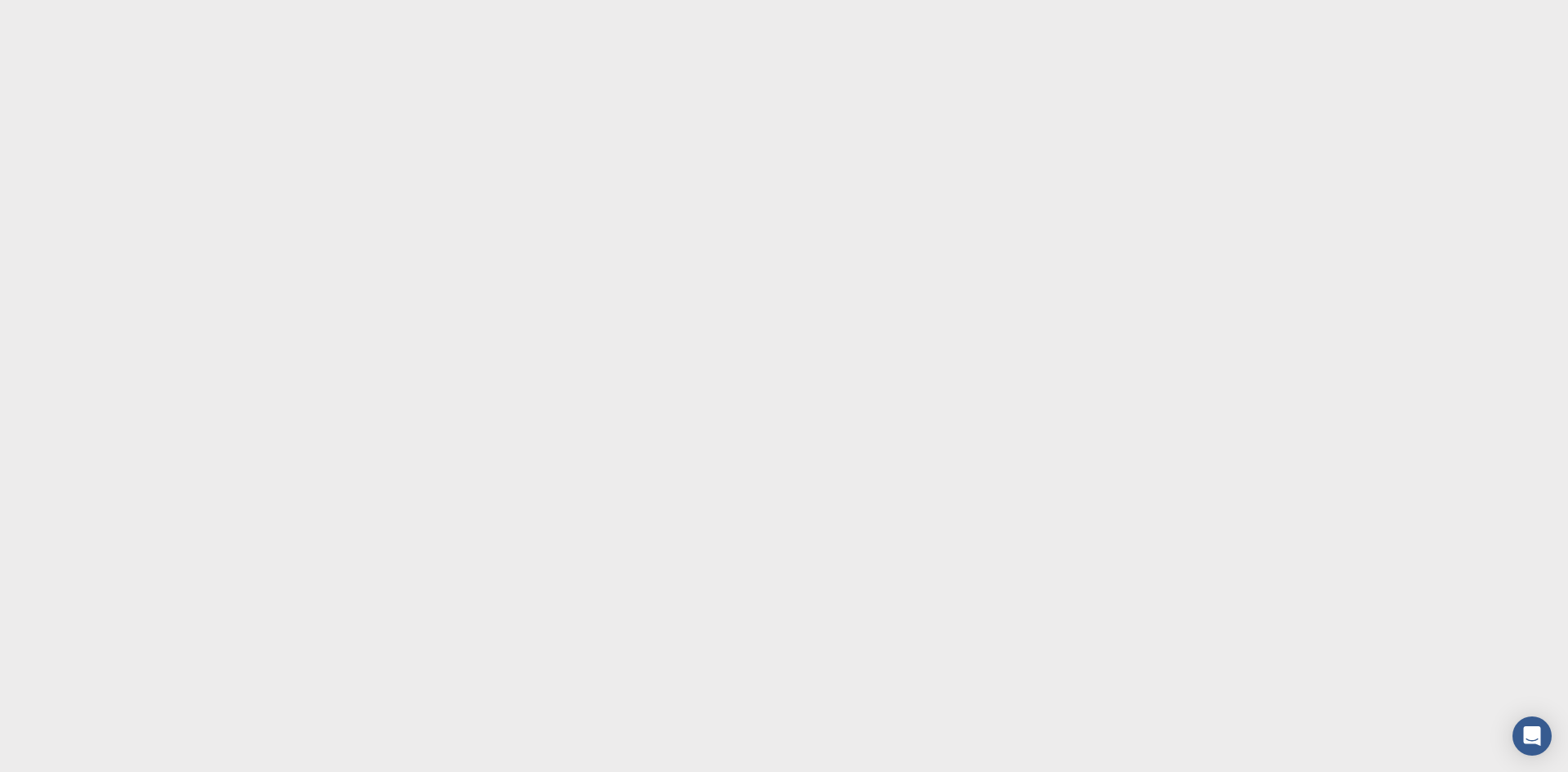 click on "원본 텍스트 번역 평가 보내주신 의견은 Google 번역을 개선하는 데 사용됩니다." at bounding box center [784, 386] 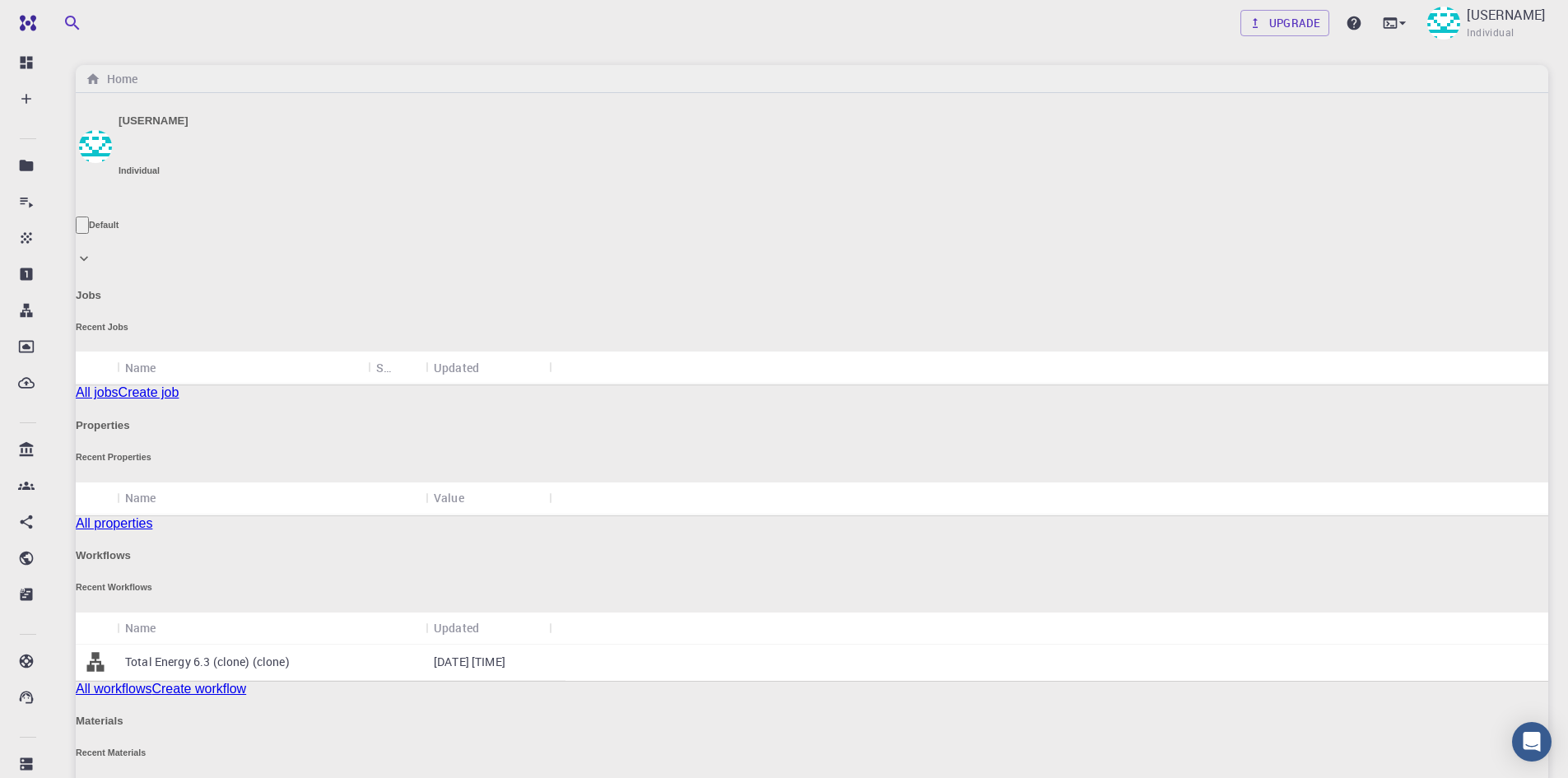 scroll, scrollTop: 238, scrollLeft: 0, axis: vertical 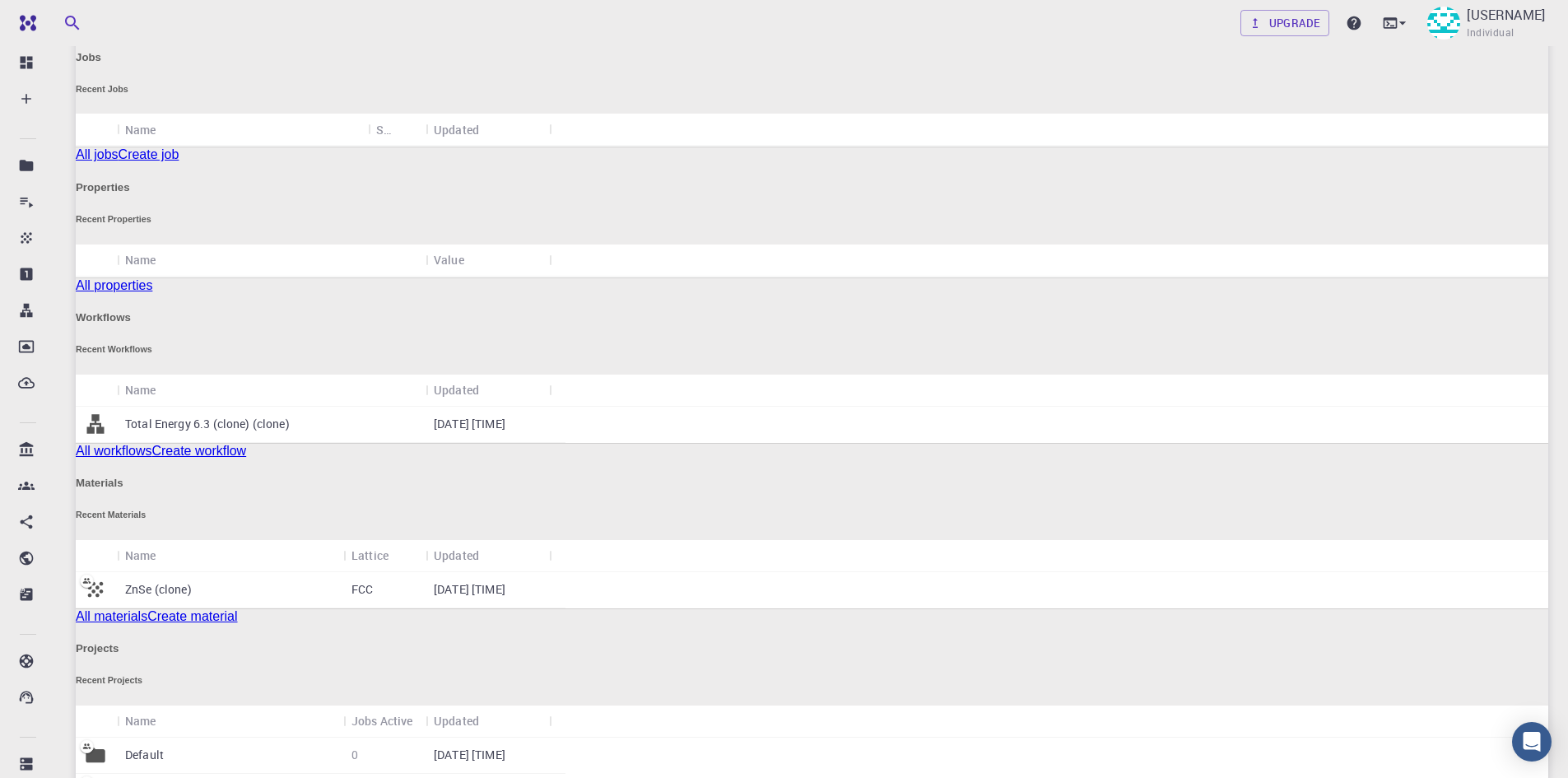 click on "Create material" at bounding box center (192, 616) 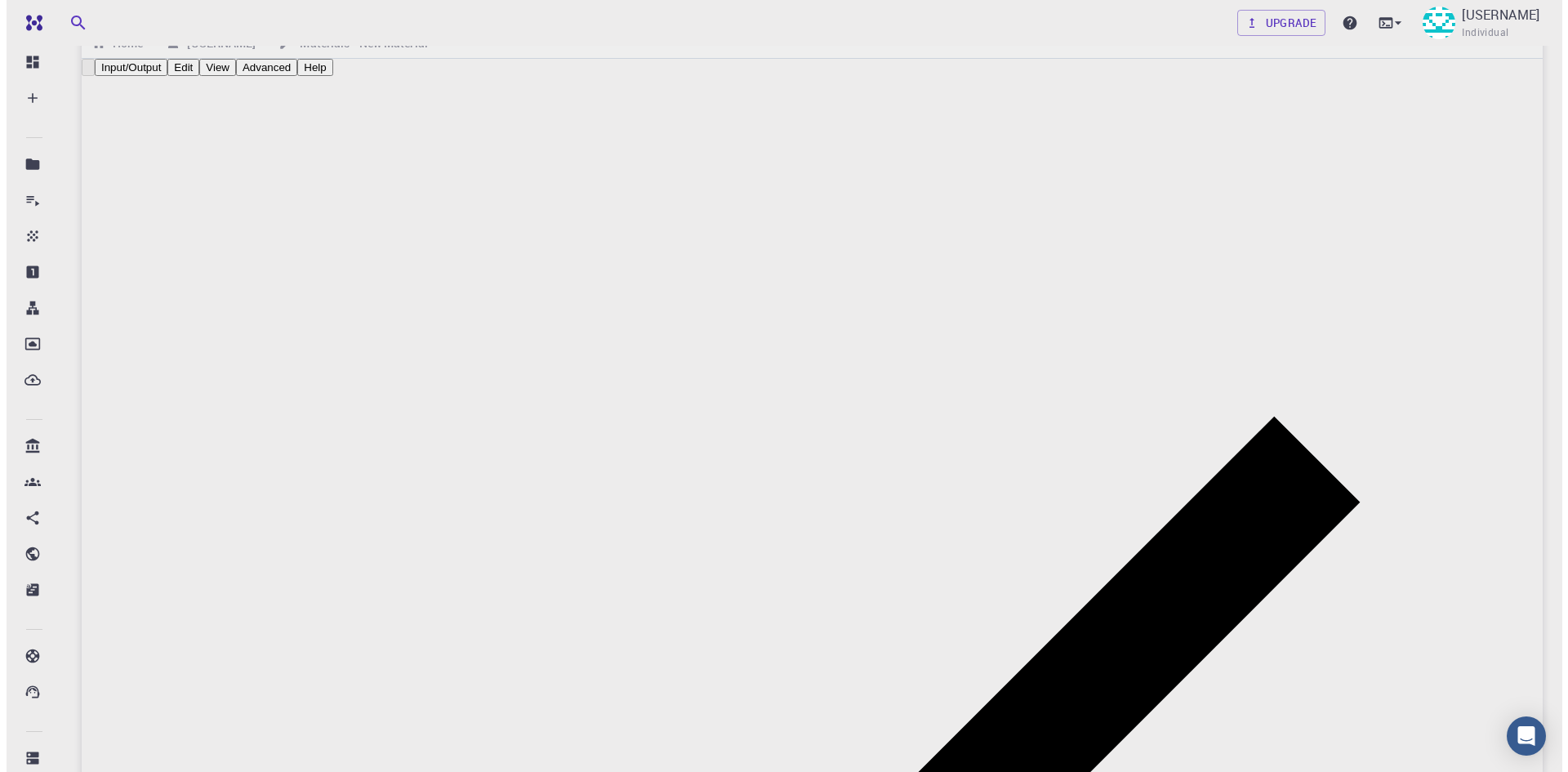 scroll, scrollTop: 0, scrollLeft: 0, axis: both 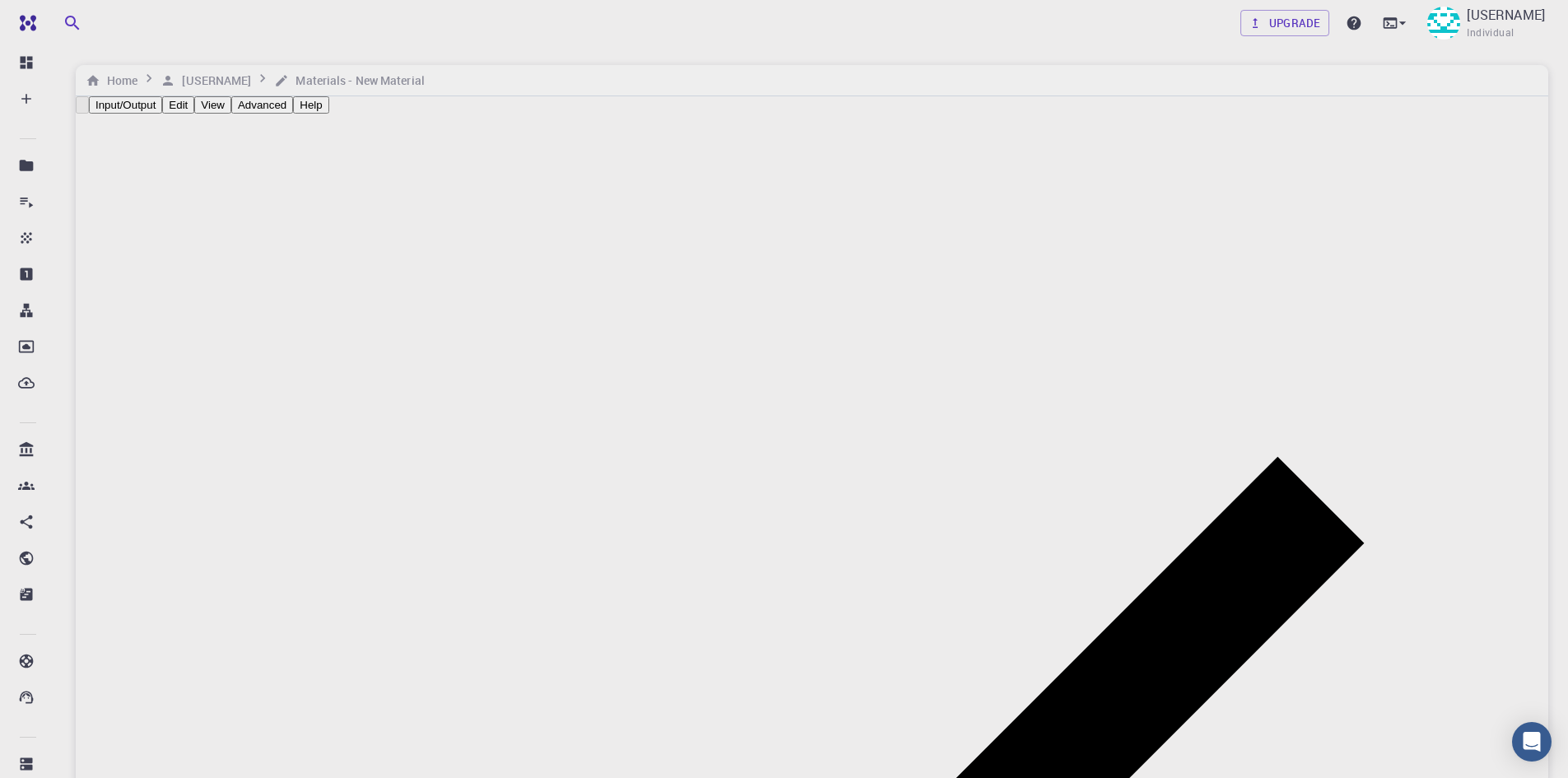 click on "Input/Output" at bounding box center (125, 105) 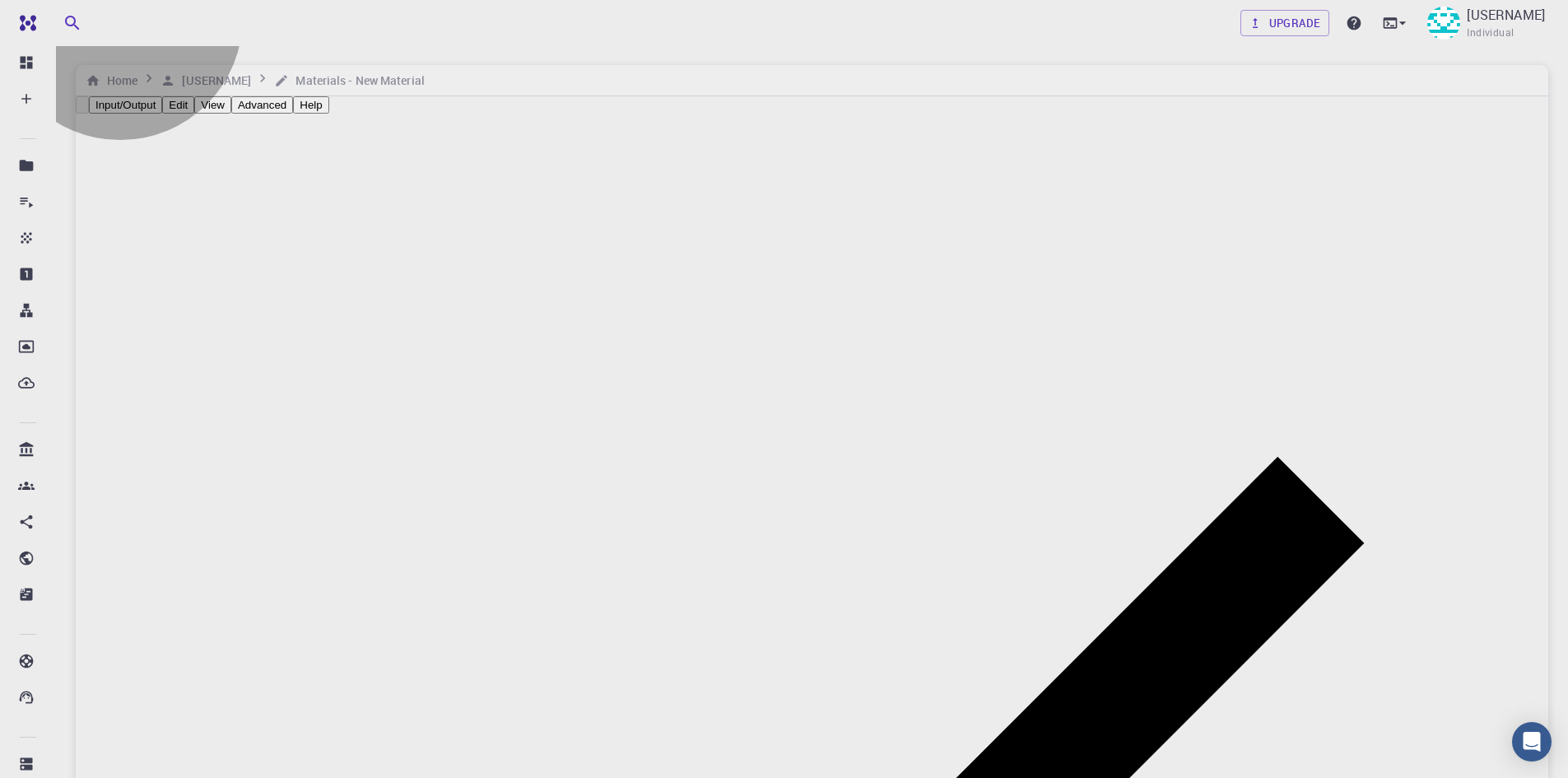 click on "Crystal  Units" at bounding box center (112, 8439) 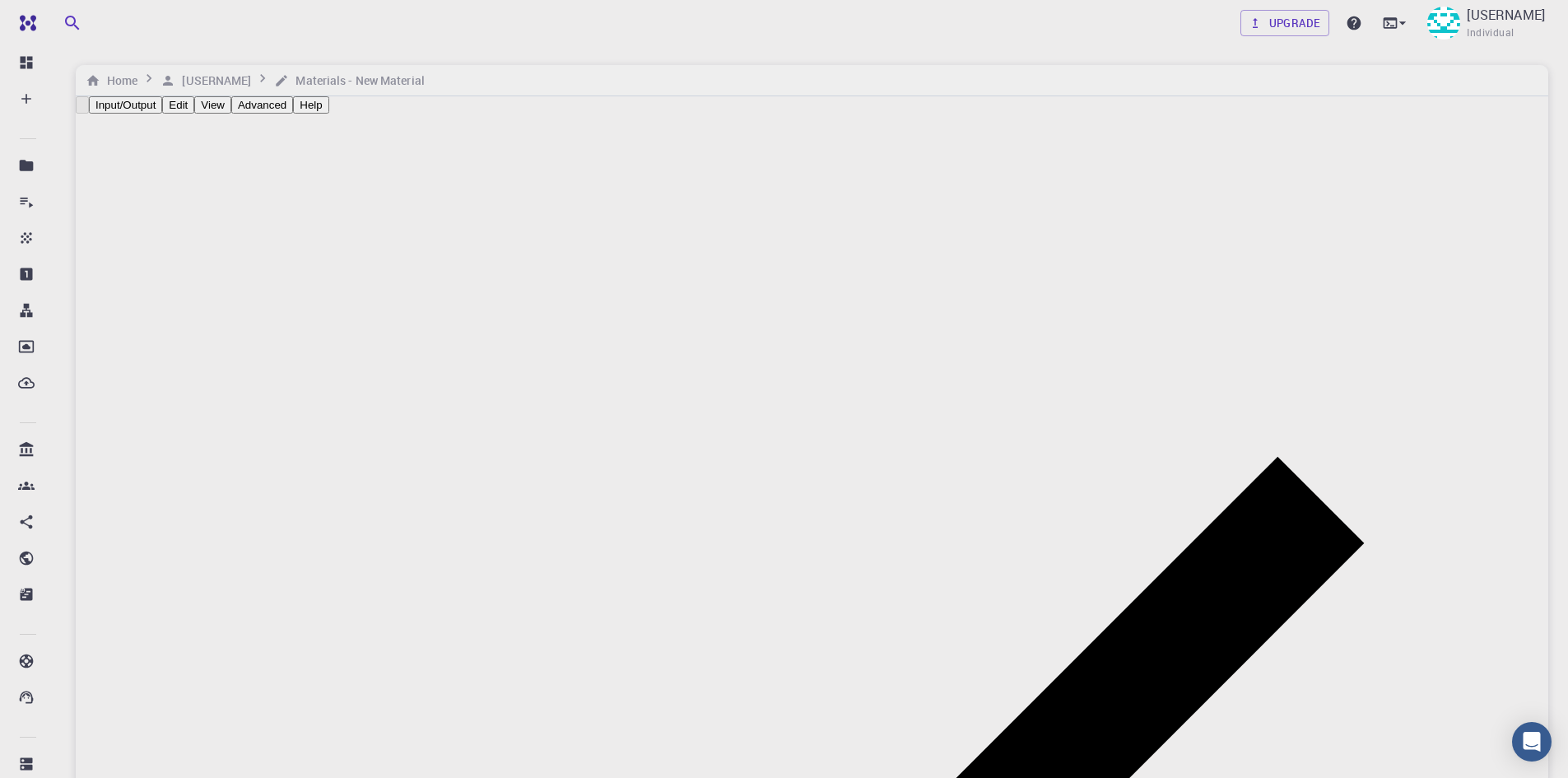 click on "Crystal Lattice" at bounding box center [812, 3233] 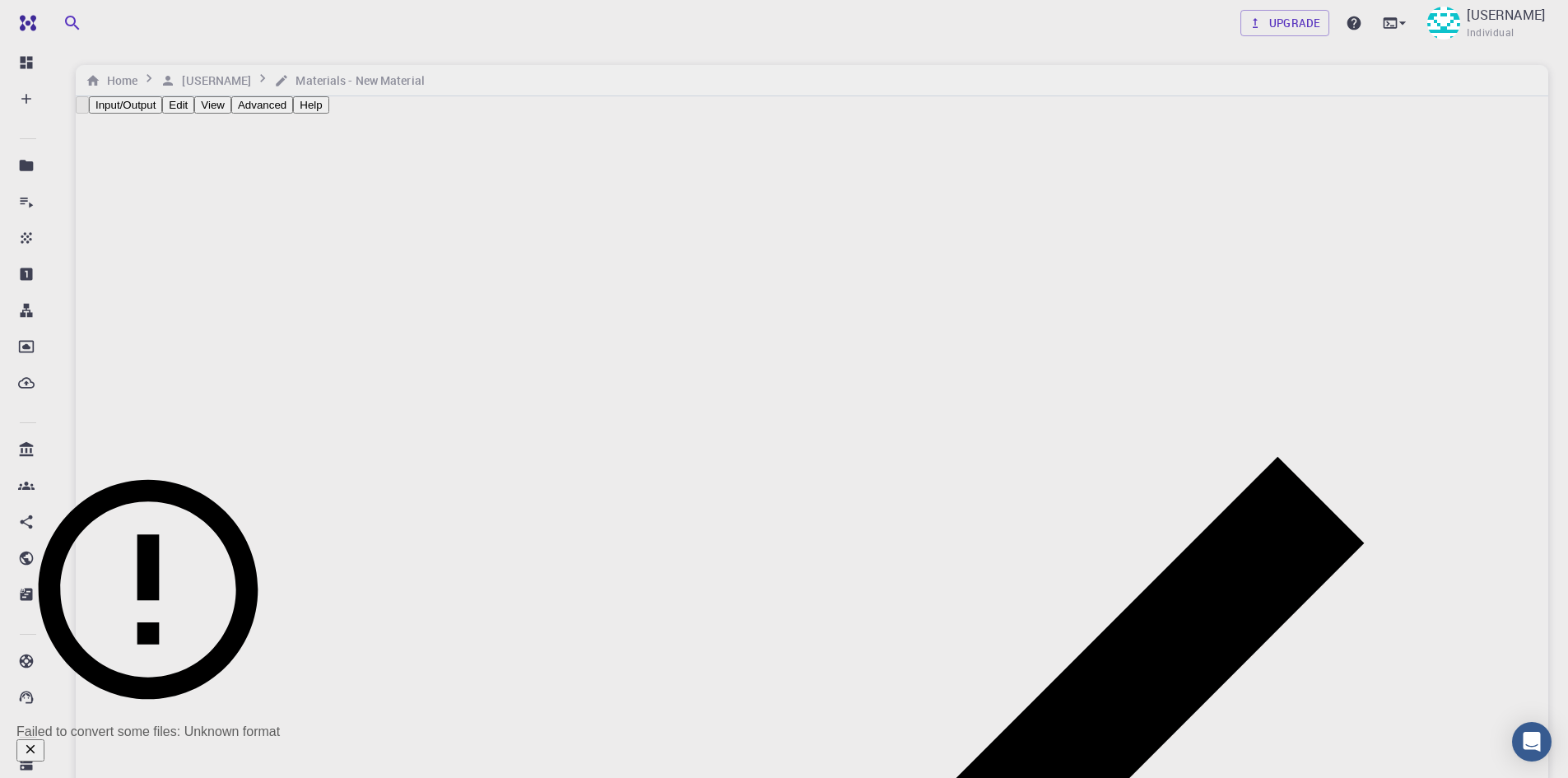 click 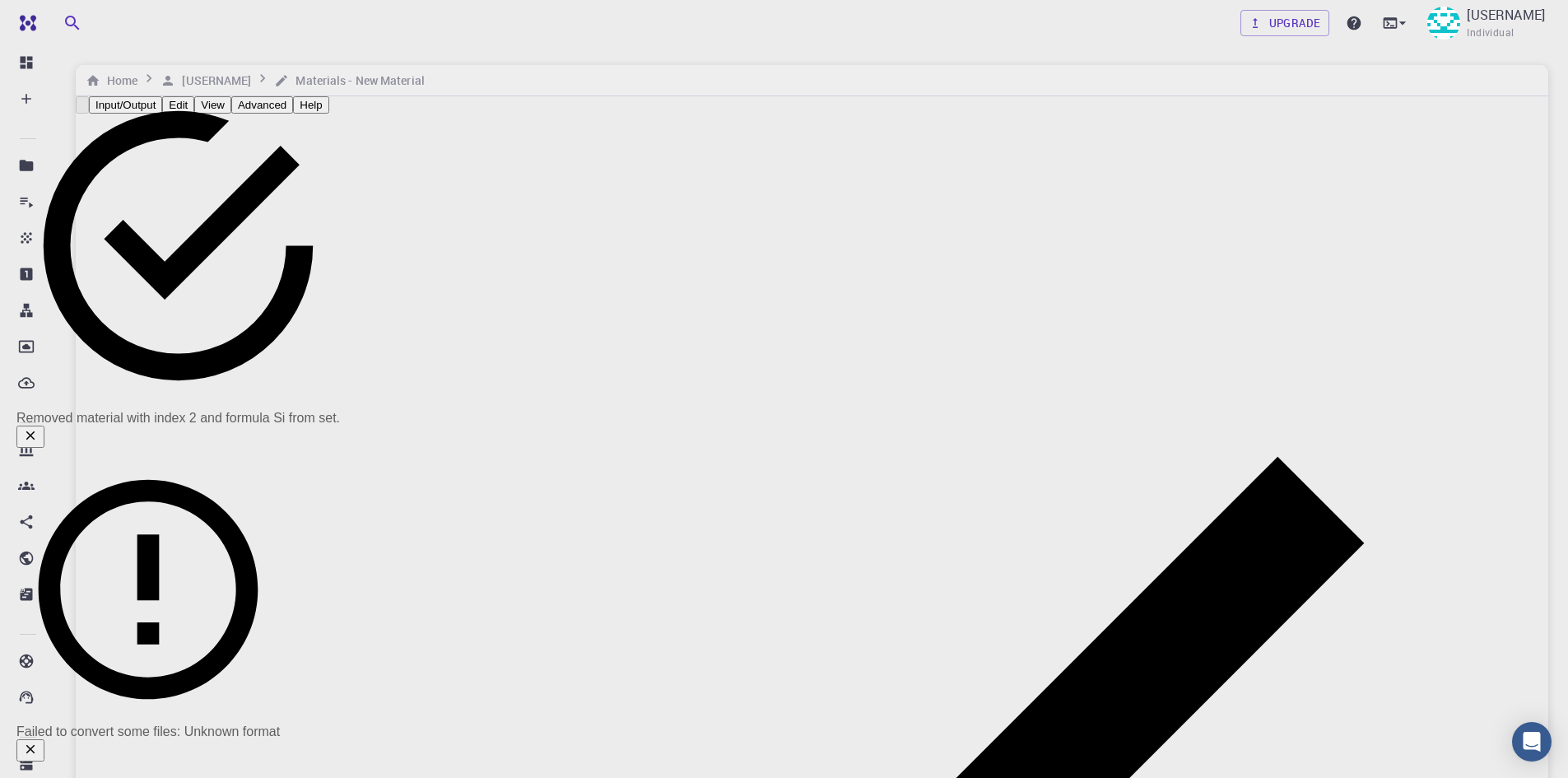 click 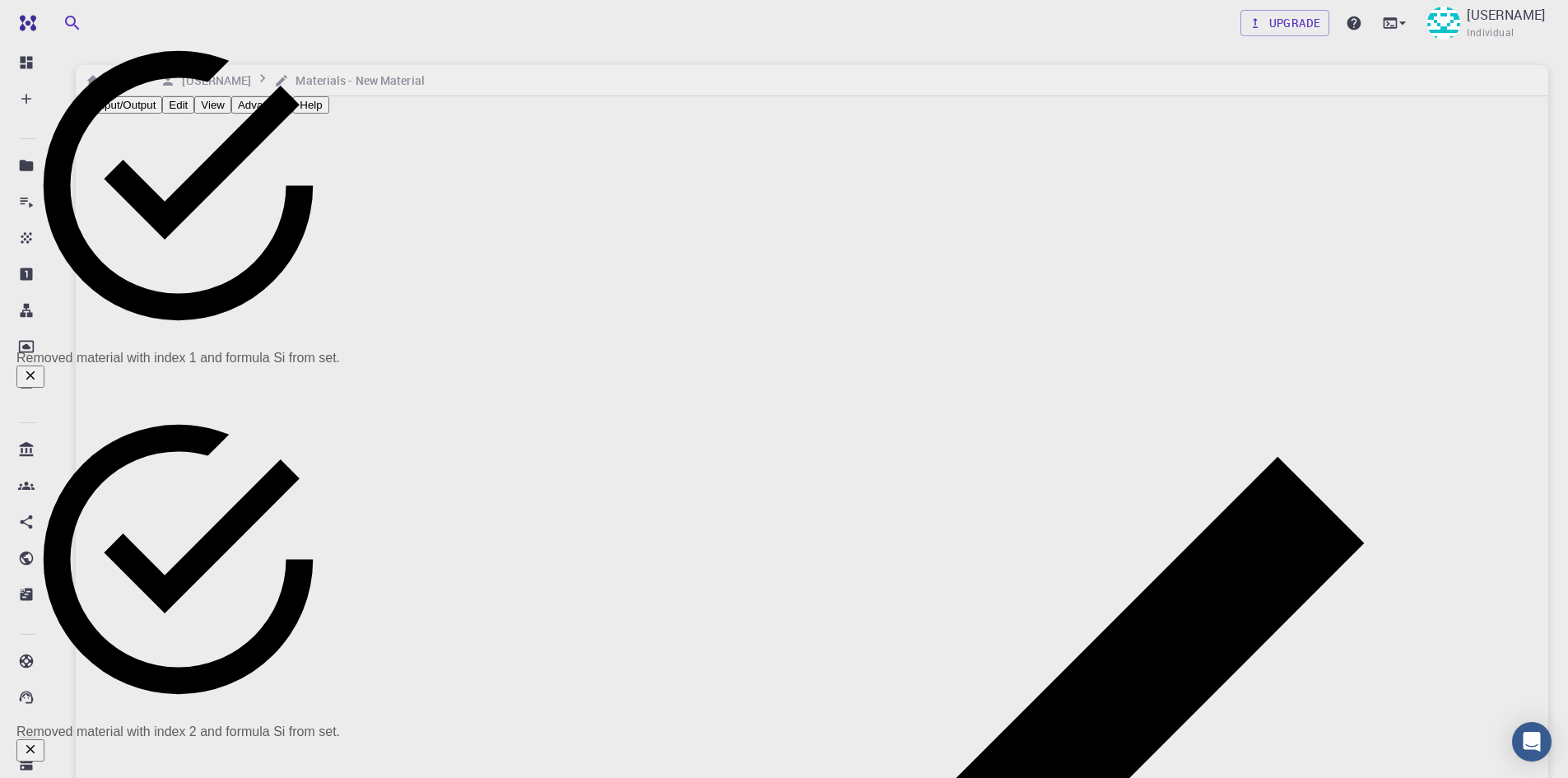 click 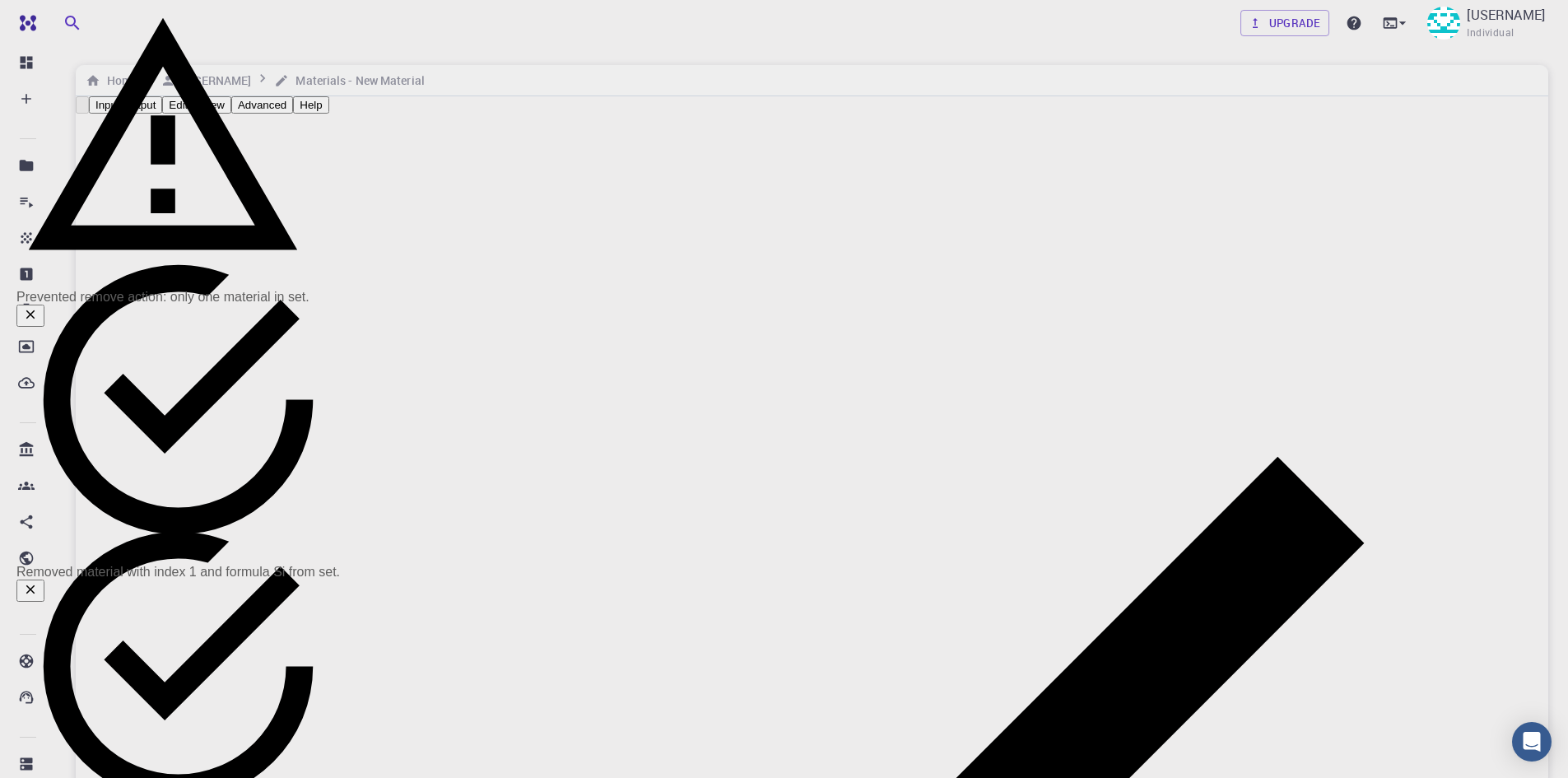 click on "Zn       [COORDINATES]      [COORDINATES]      [COORDINATES]" at bounding box center [822, 3276] 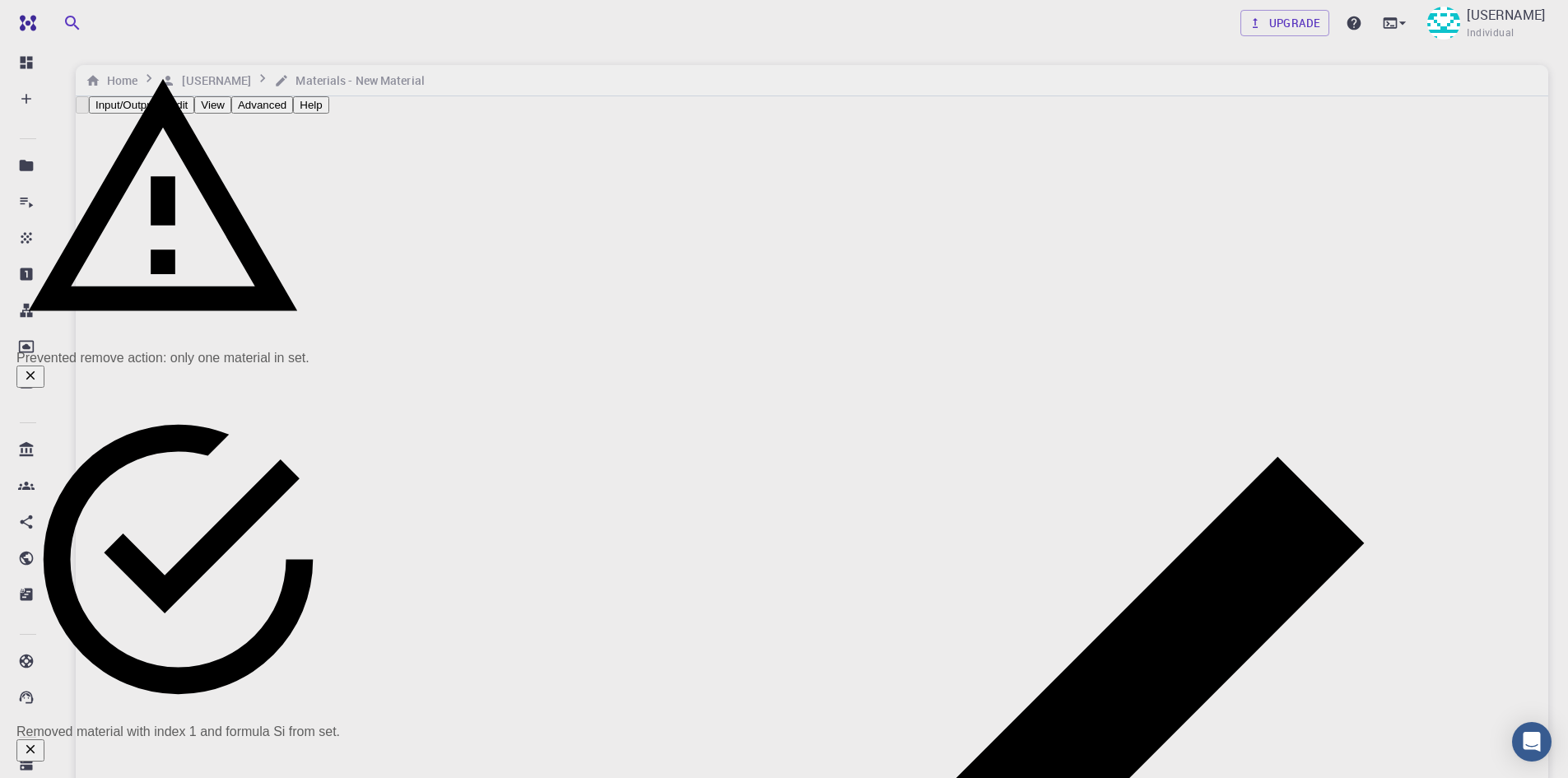 click on "Zn       [COORDINATES]      [COORDINATES]      [COORDINATES]" at bounding box center (822, 3276) 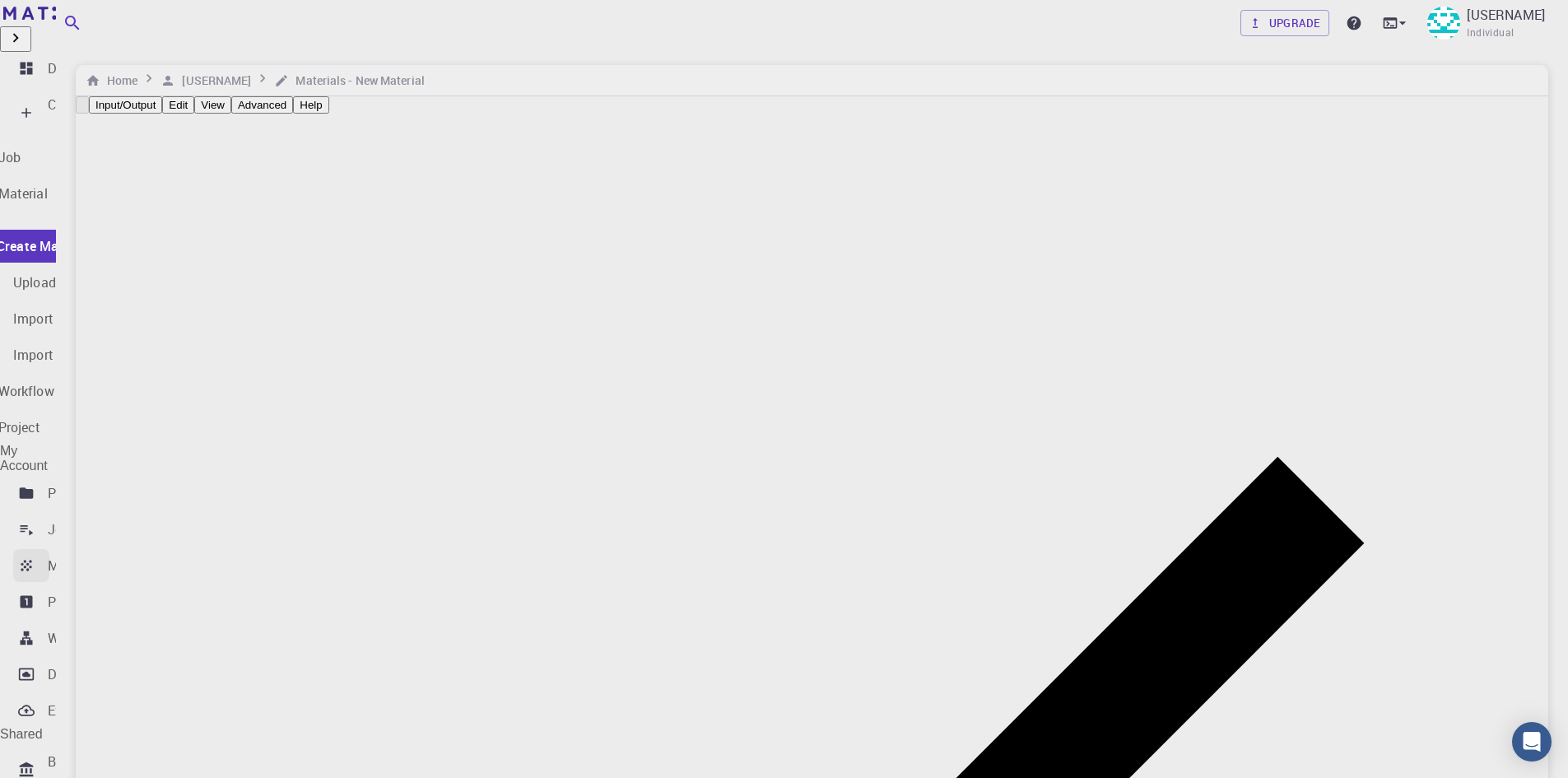 click on "Materials" at bounding box center [76, 566] 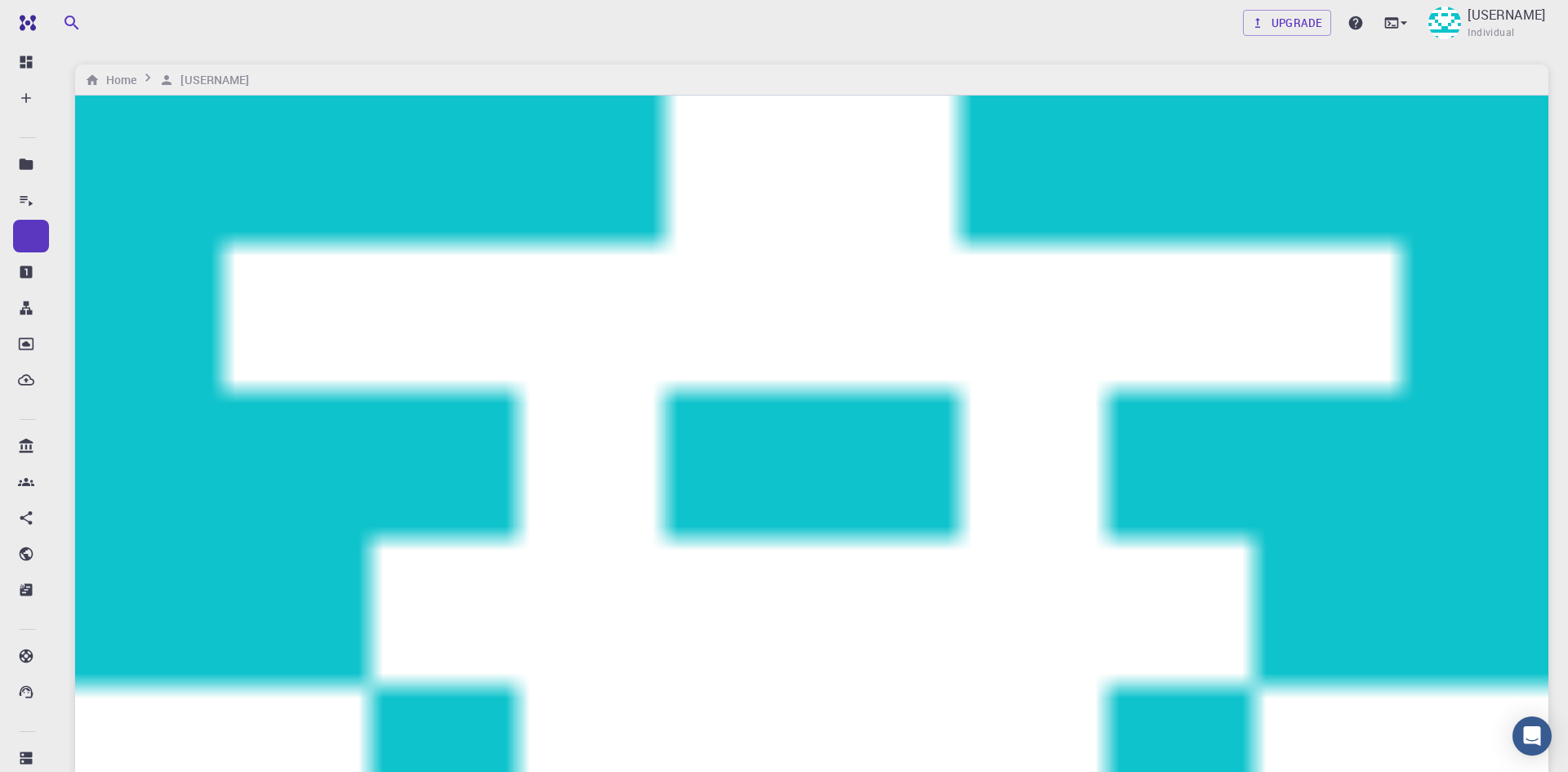 click at bounding box center [308, 1734] 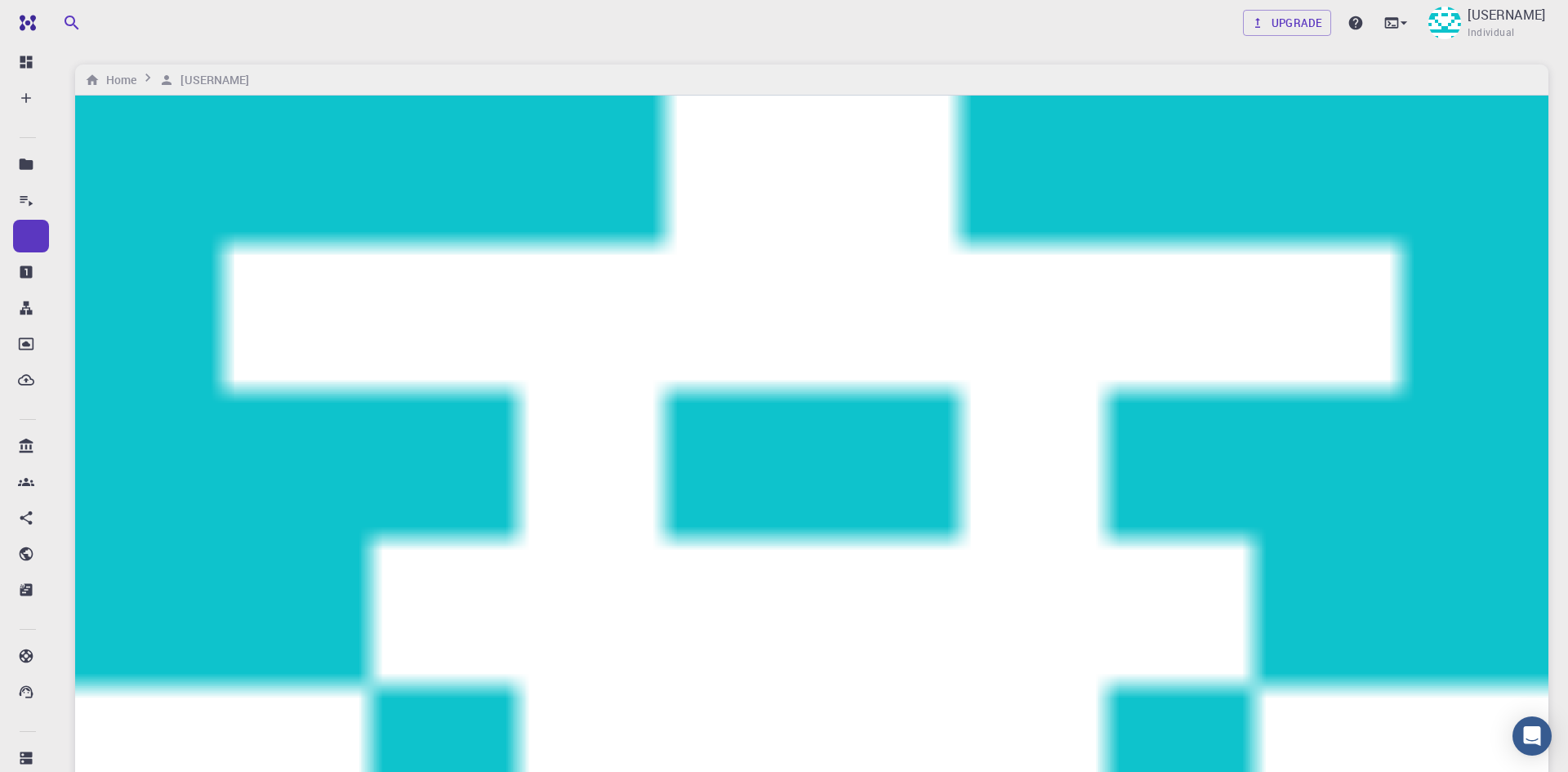 click on "Create" at bounding box center (1433, 1734) 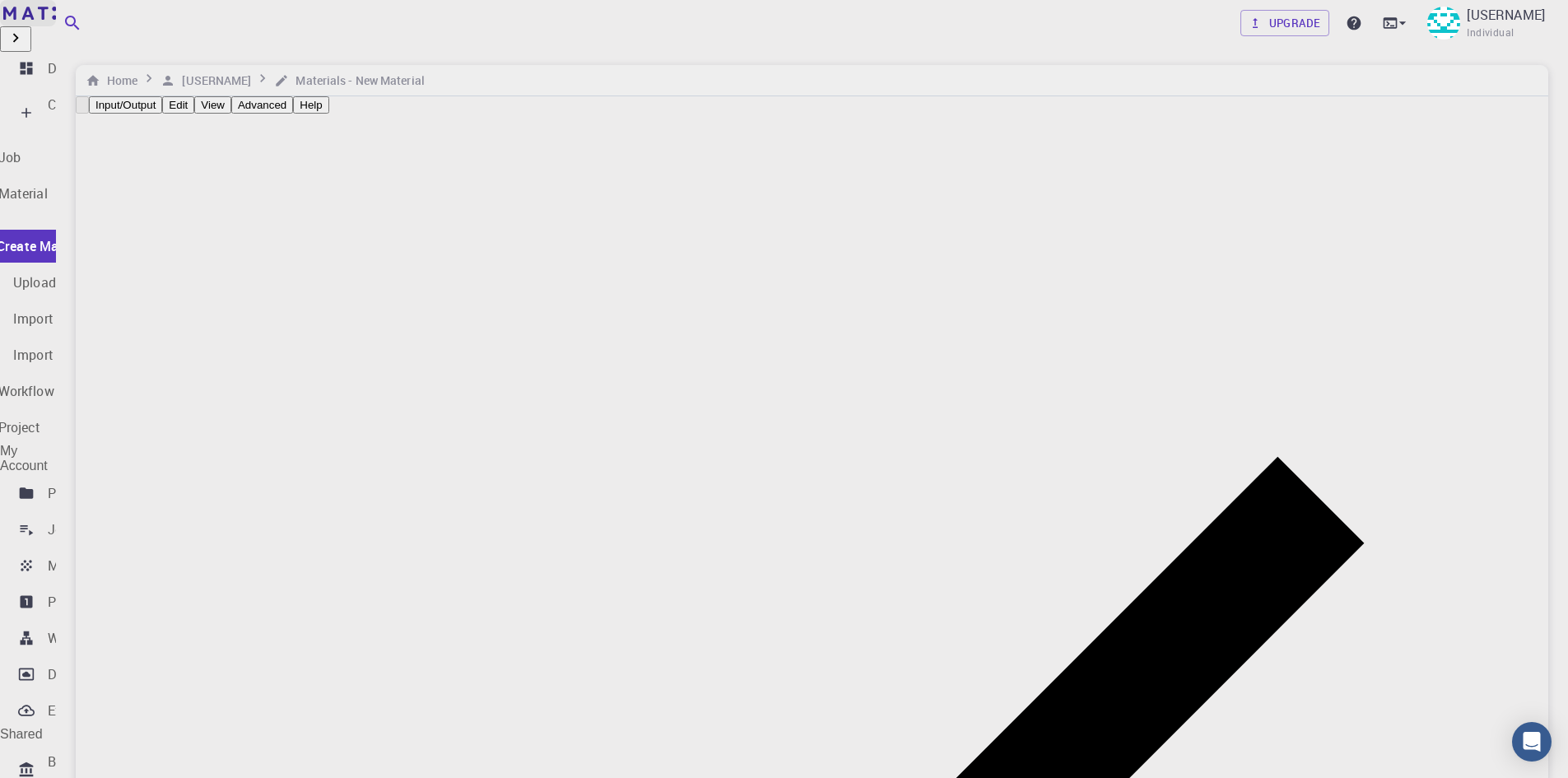 click at bounding box center (50, 13) 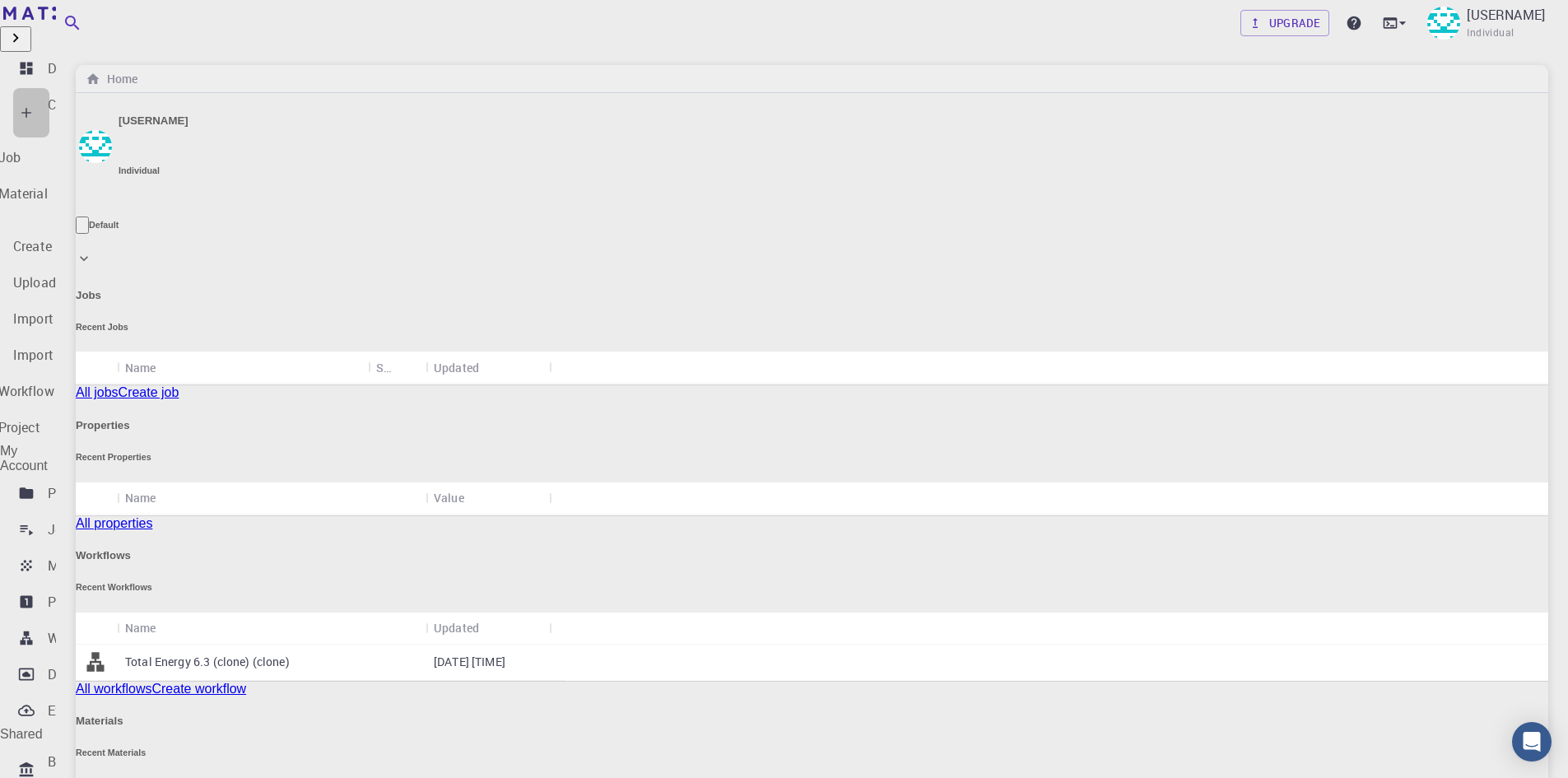 click on "Create" at bounding box center (67, 113) 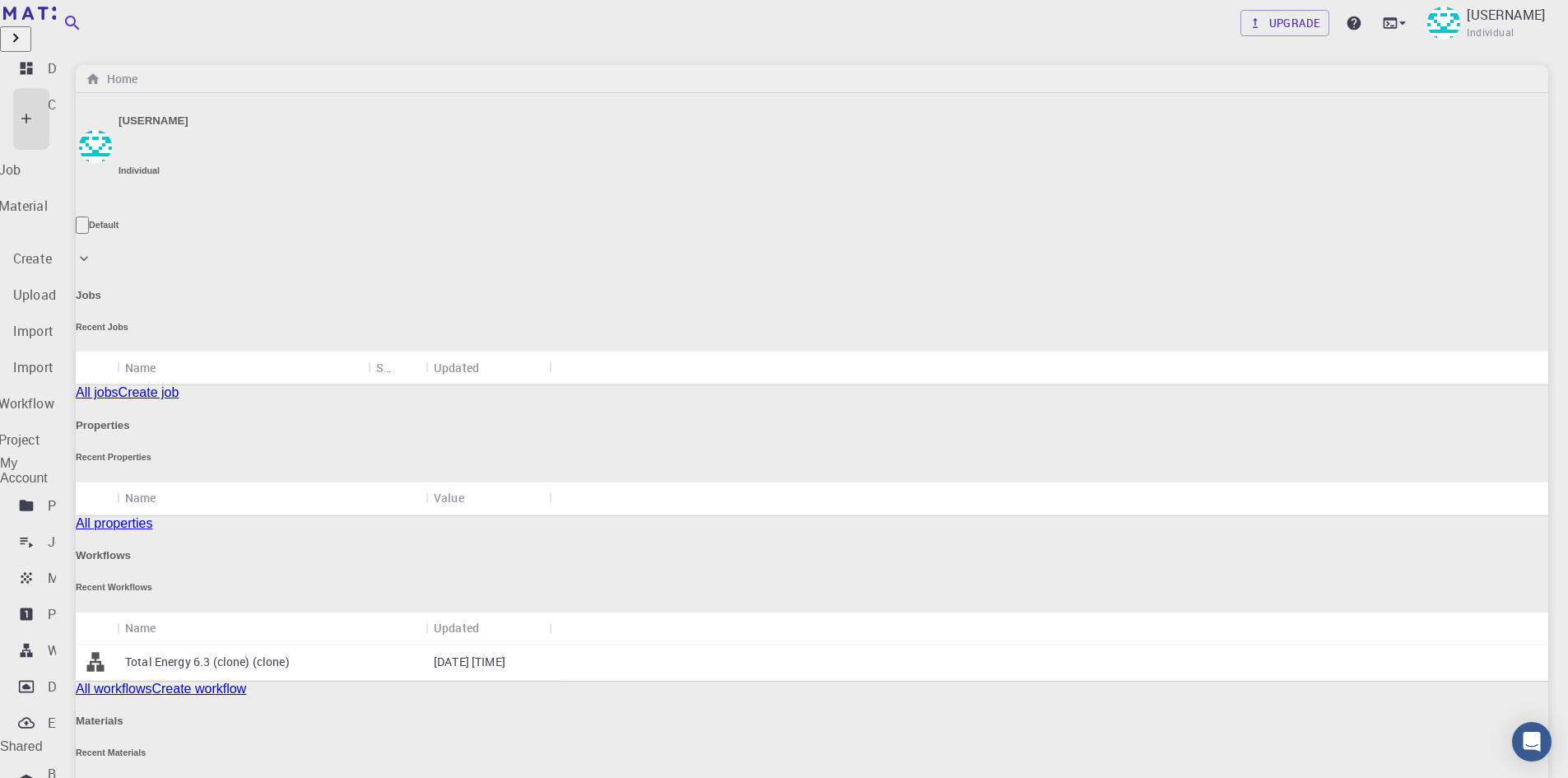click on "New Material" at bounding box center (8, 206) 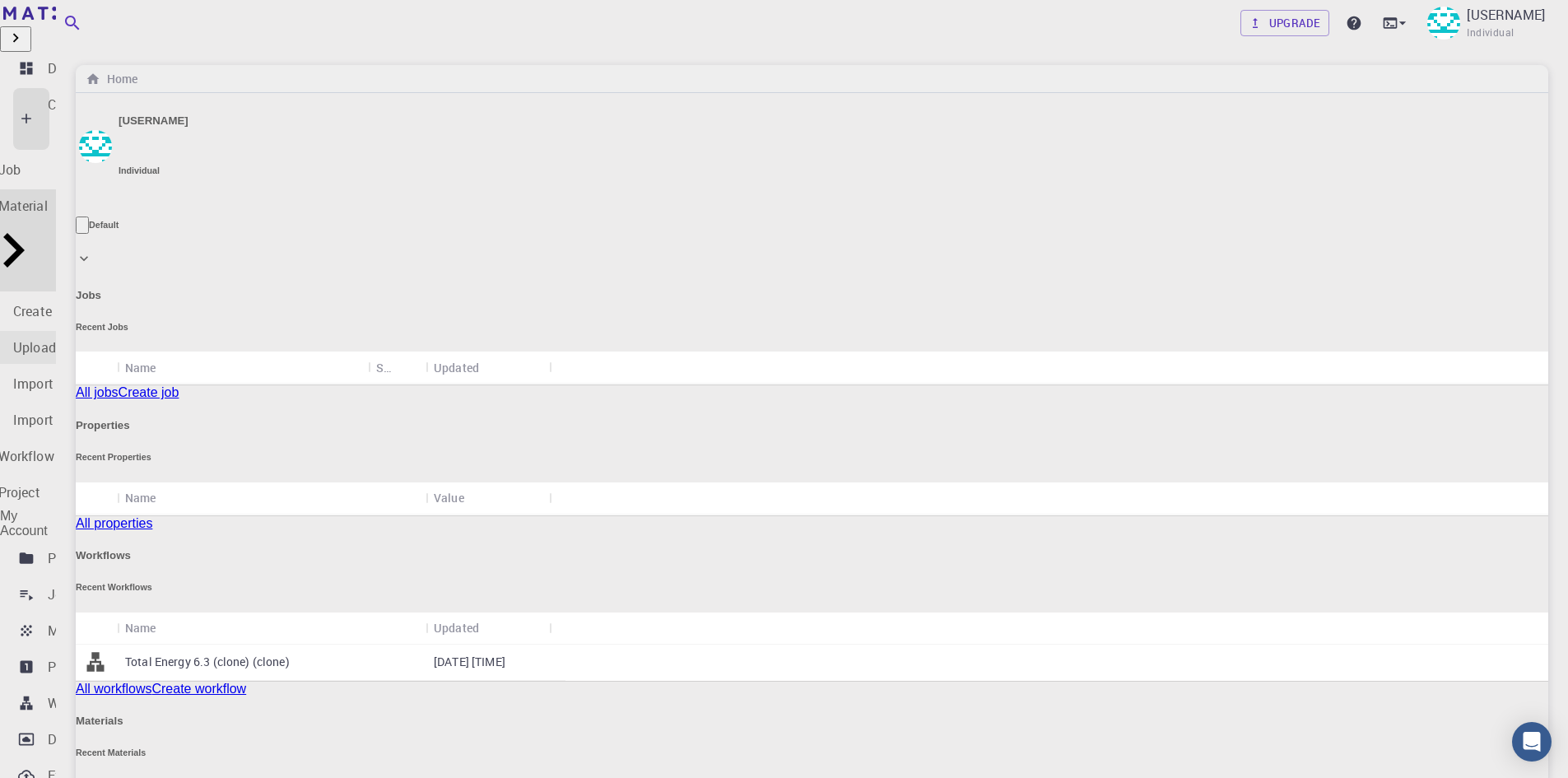 click on "Upload File" at bounding box center [47, 347] 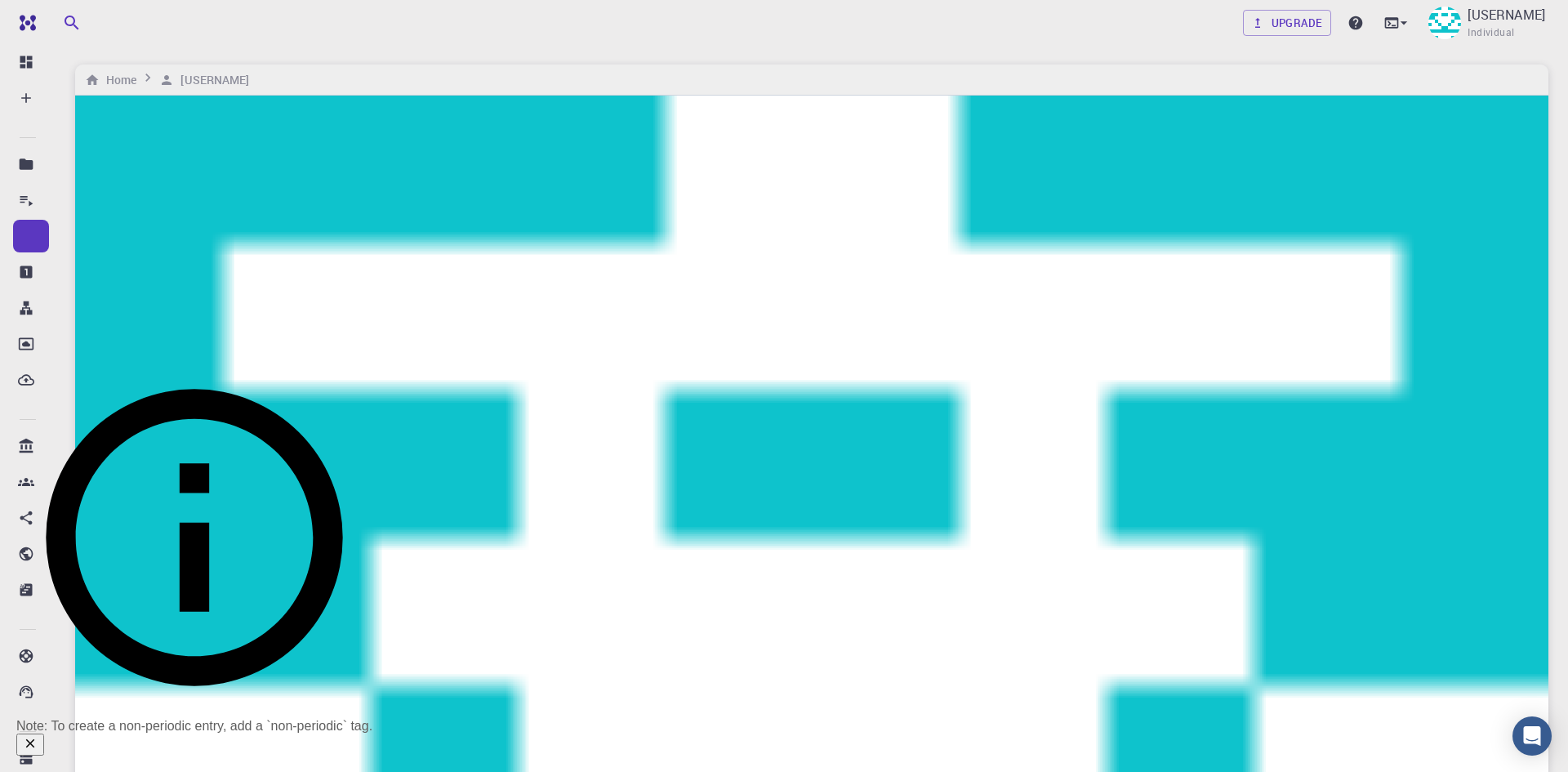 click on "Select files" at bounding box center (1508, 2126) 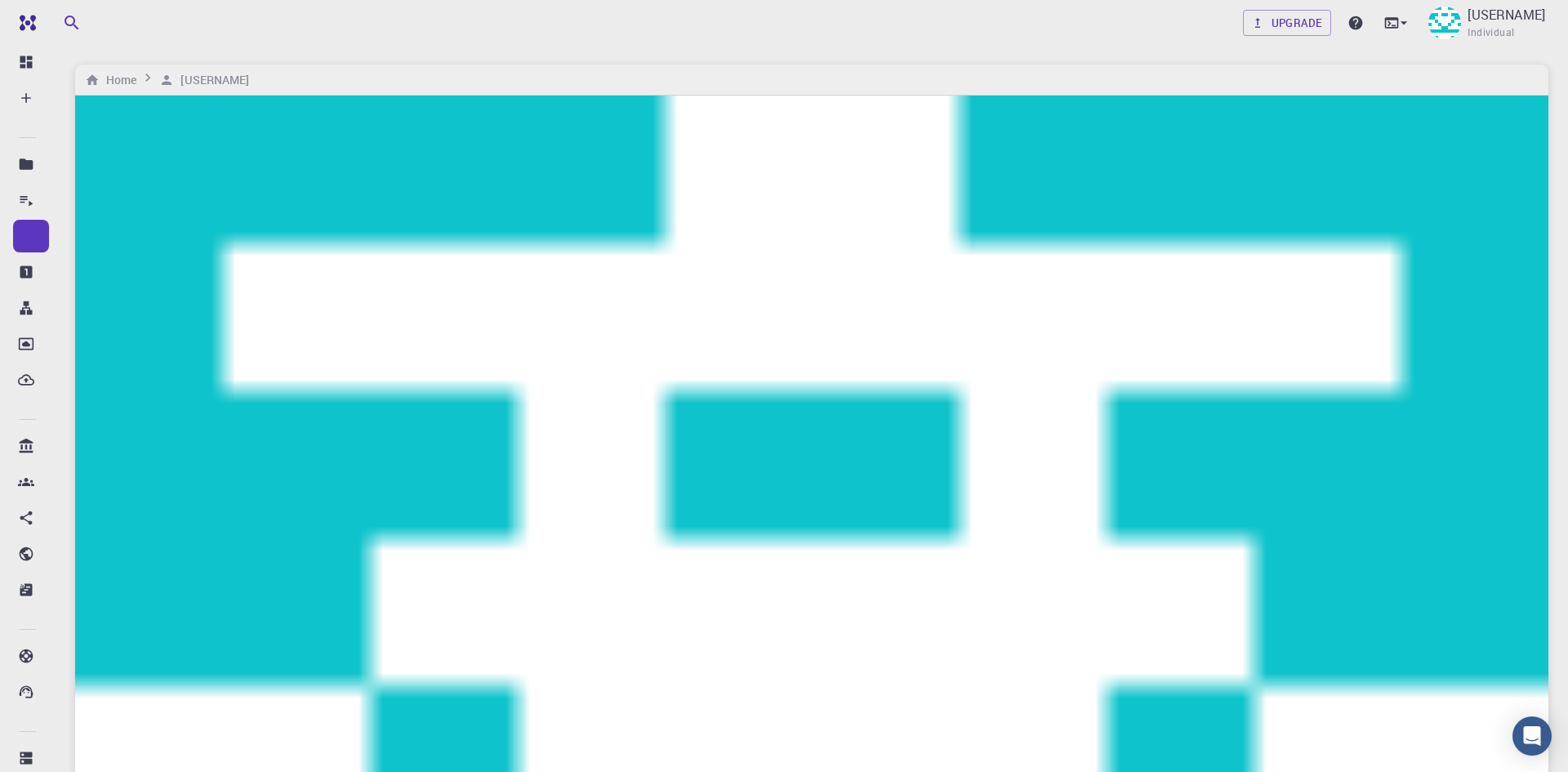 click at bounding box center [20, 2236] 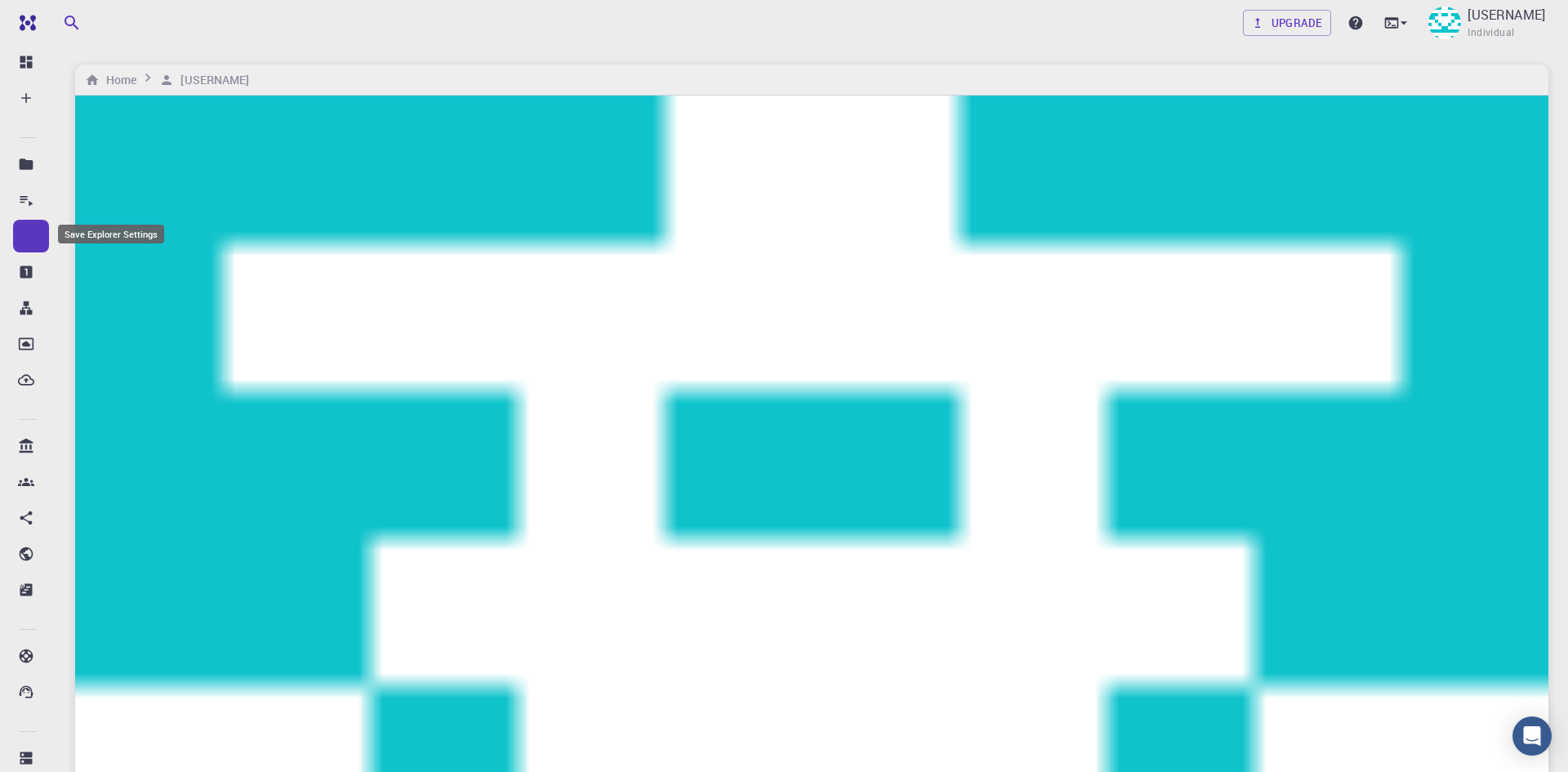 click 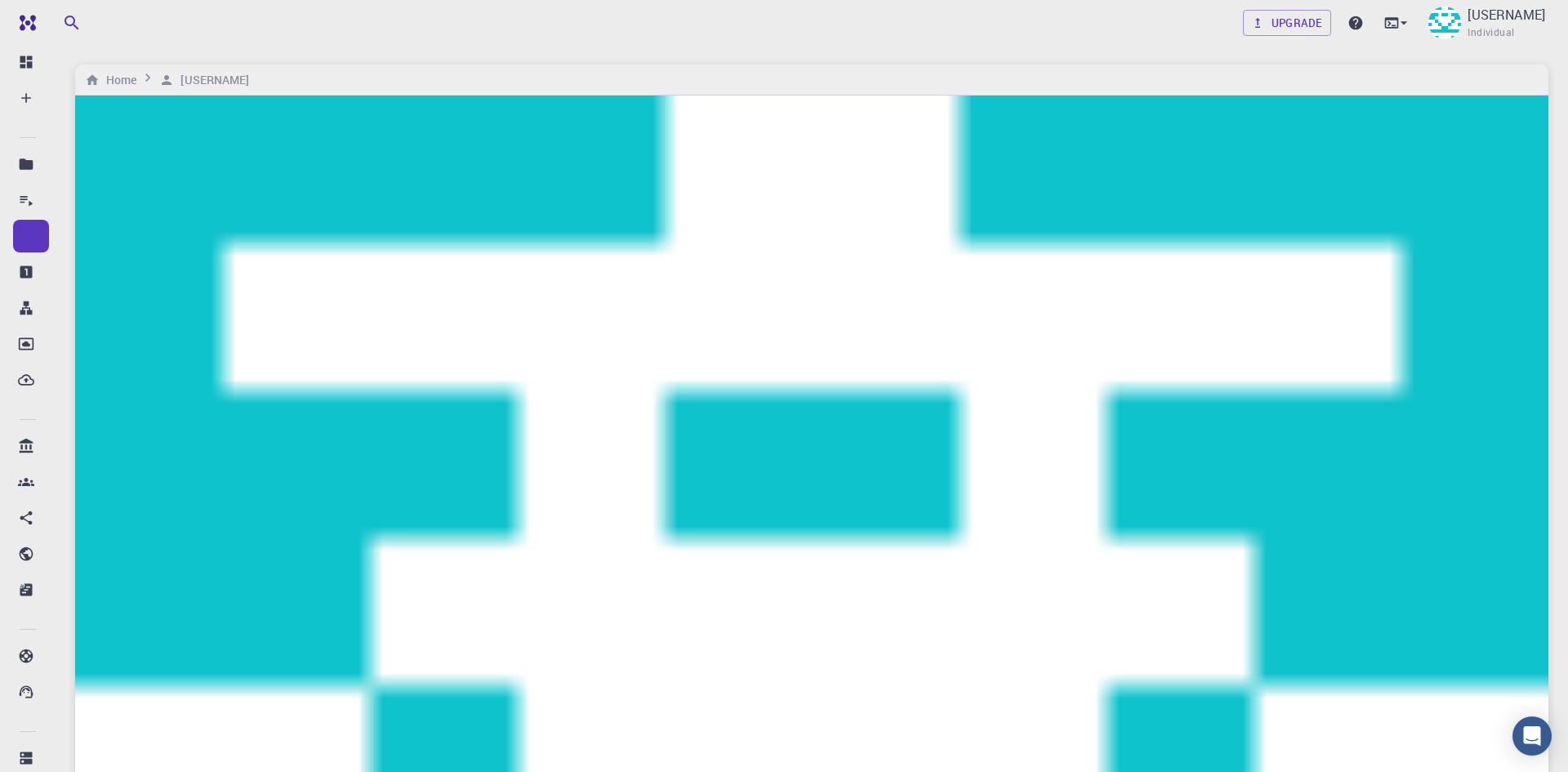 click on "Import" at bounding box center [1418, 2126] 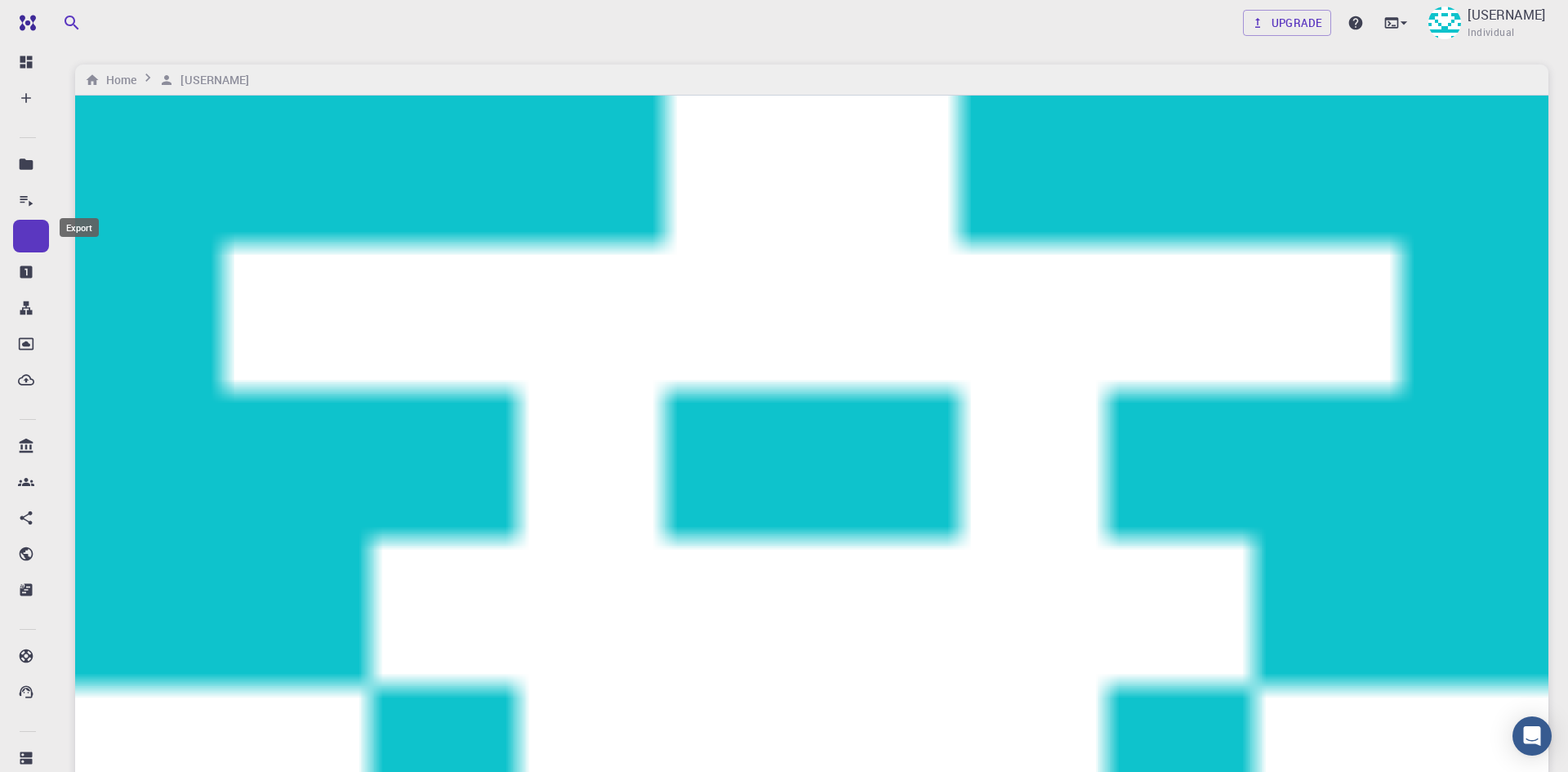 click 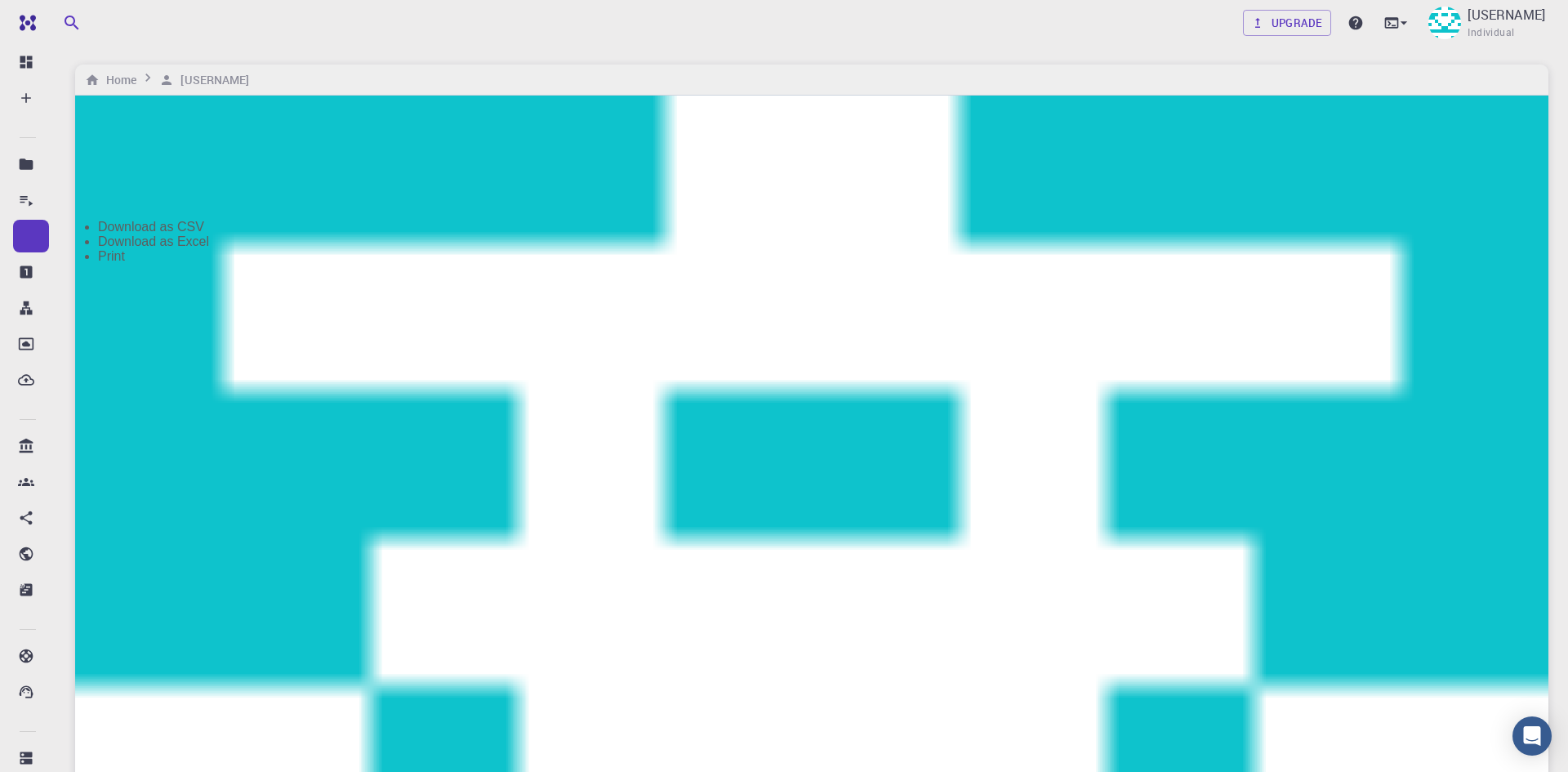 click on "Download as CSV" at bounding box center [154, 227] 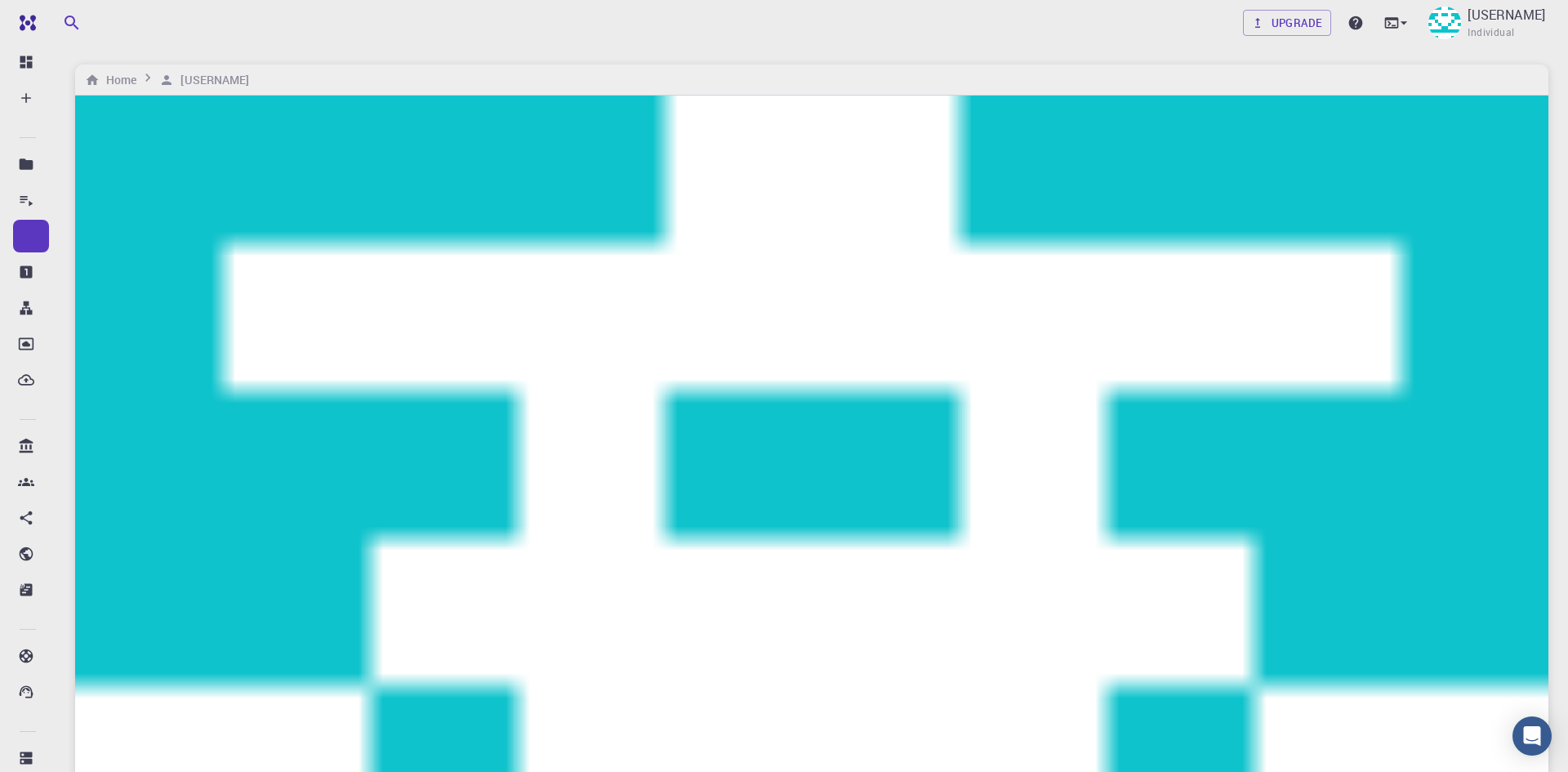 click on "xyz" at bounding box center (204, 2237) 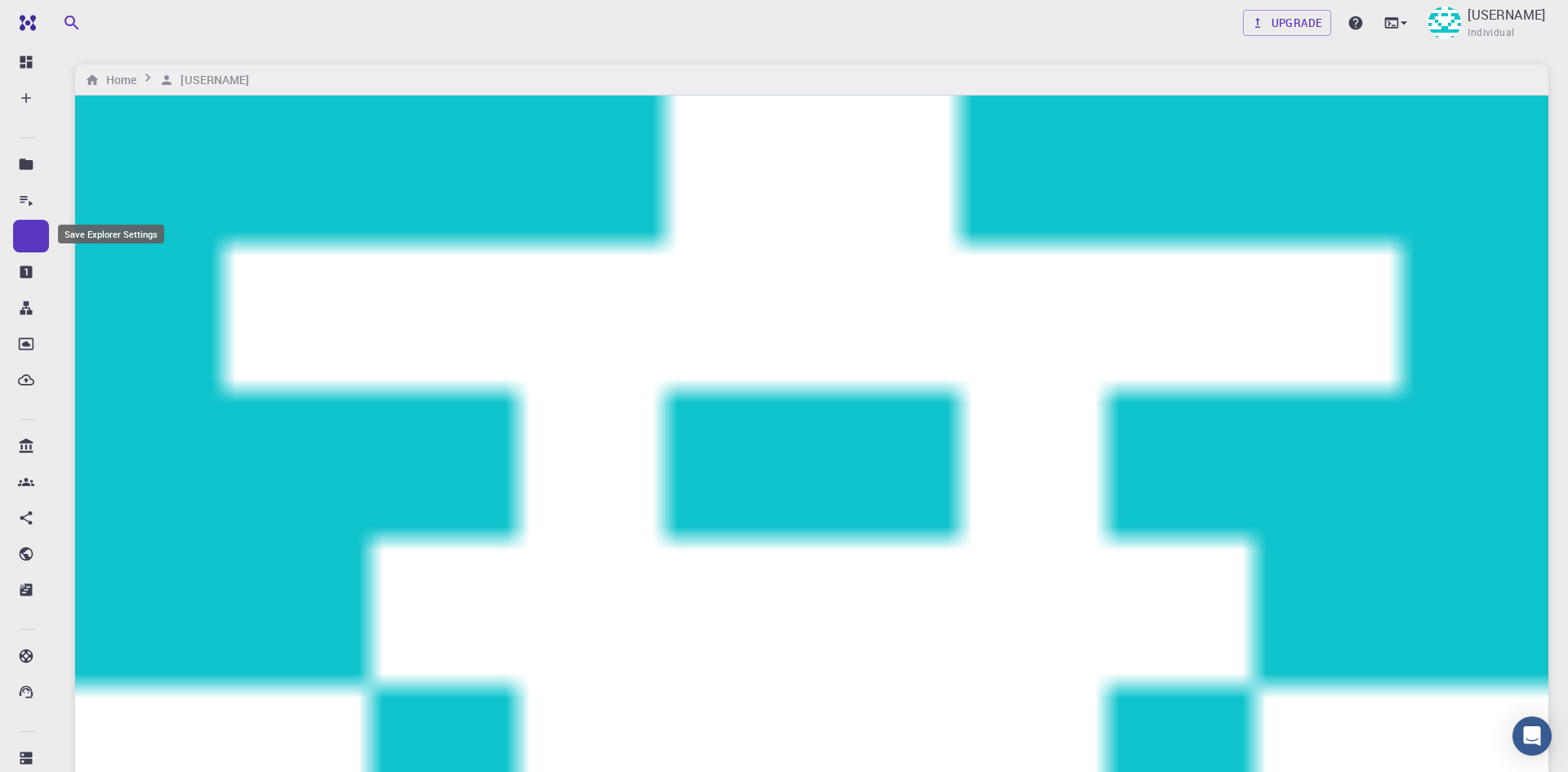 click at bounding box center [83, 2175] 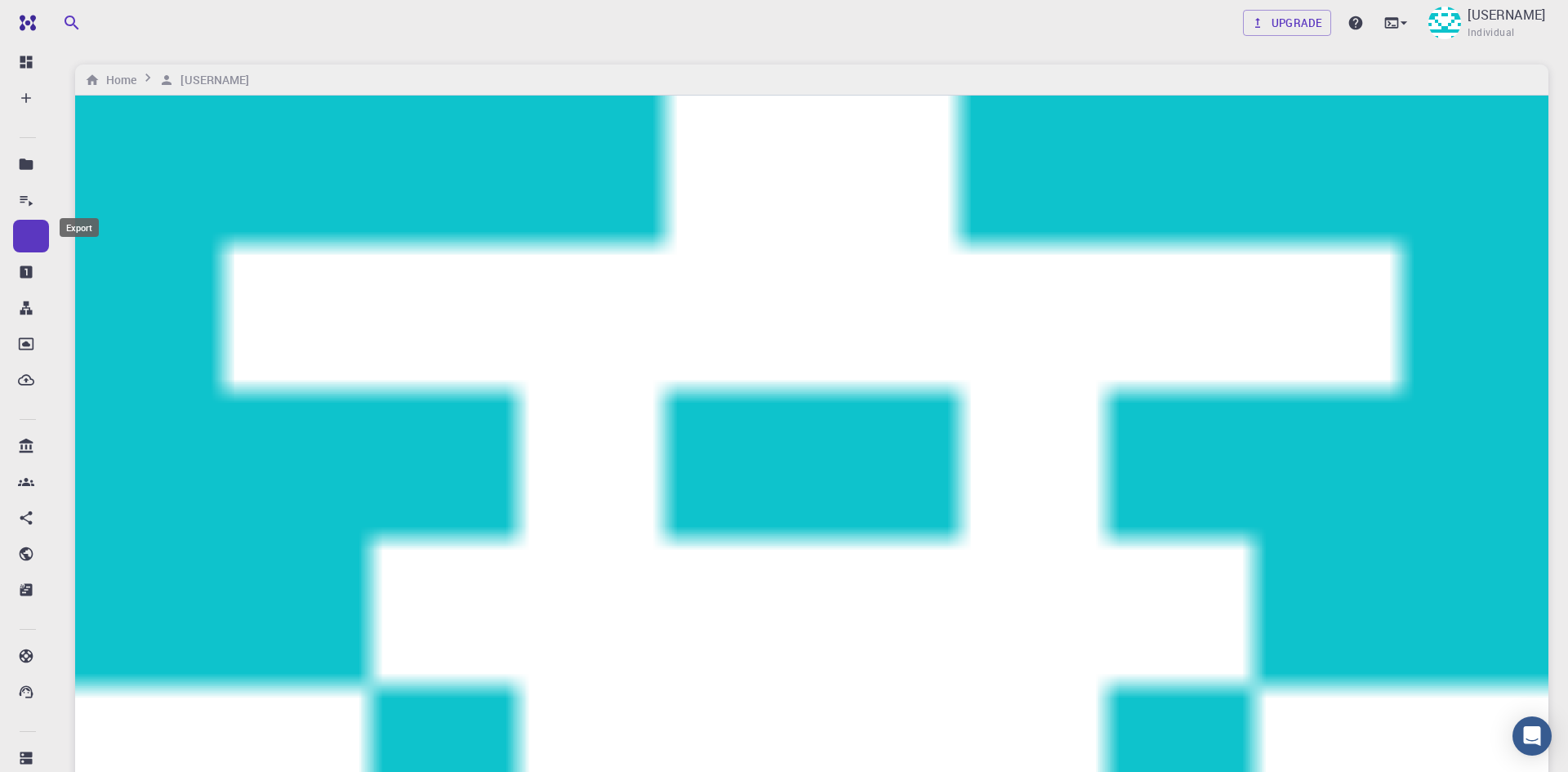 click 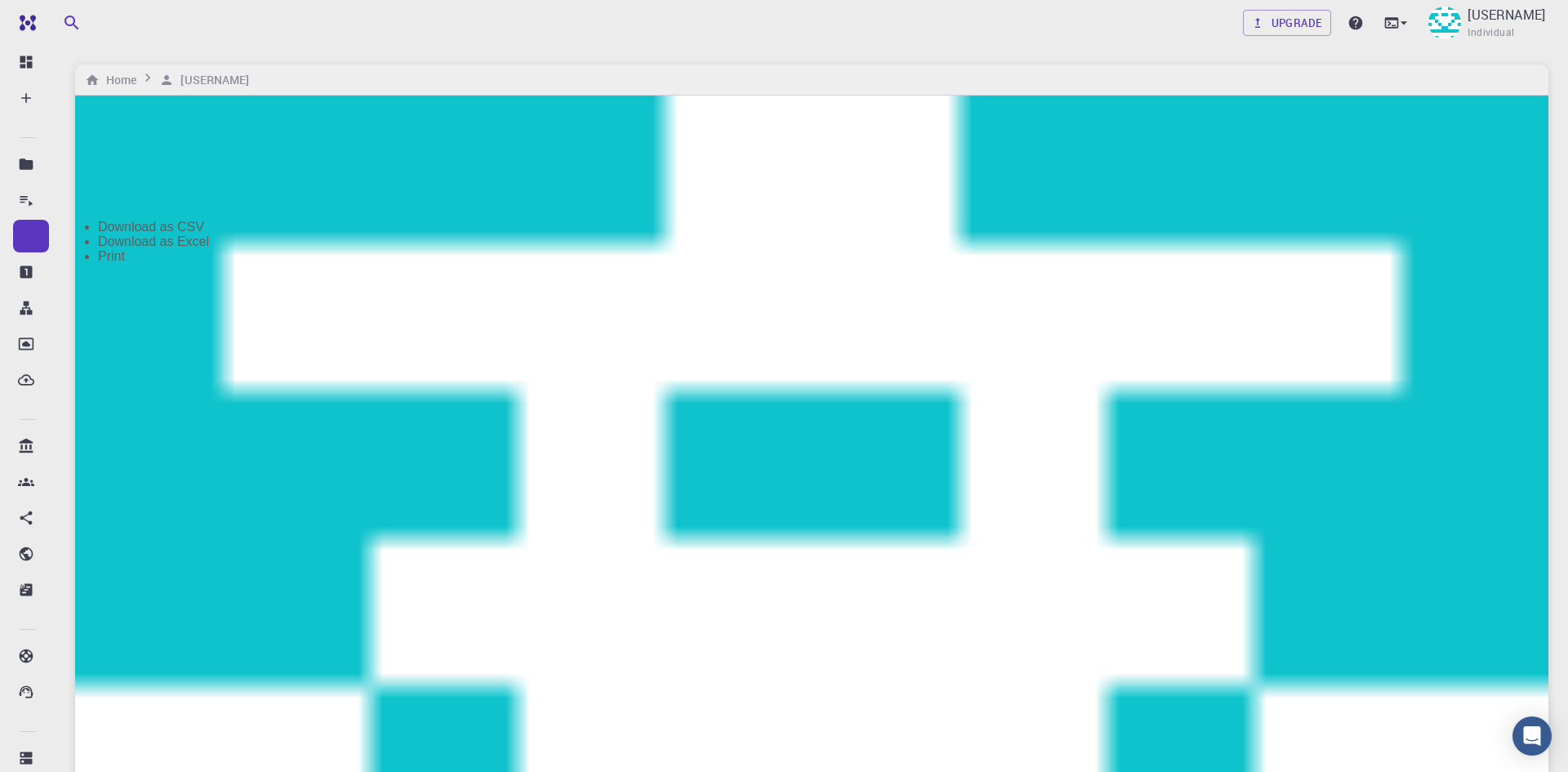click on "No Files Yet" at bounding box center (758, 2433) 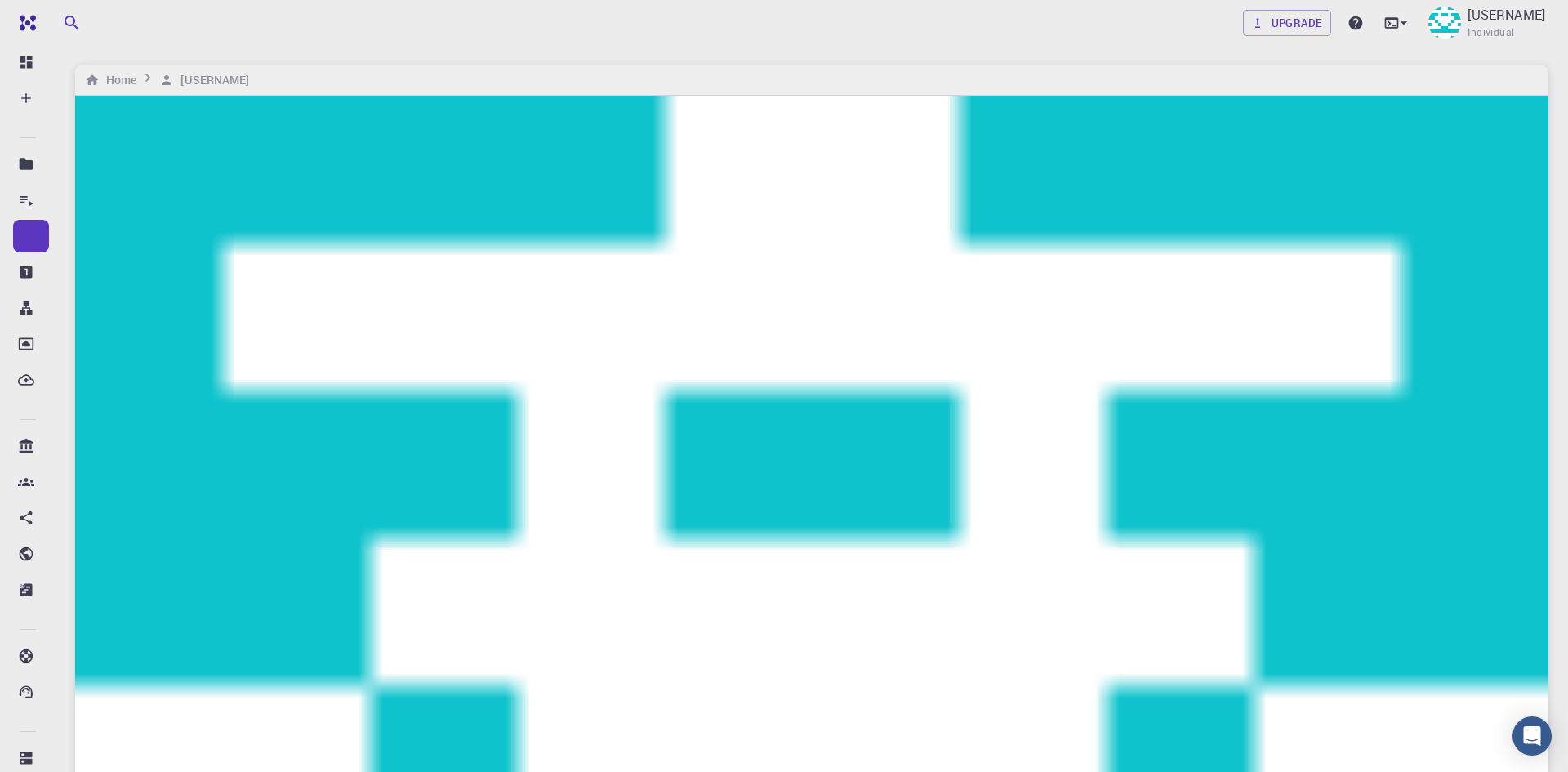 click 